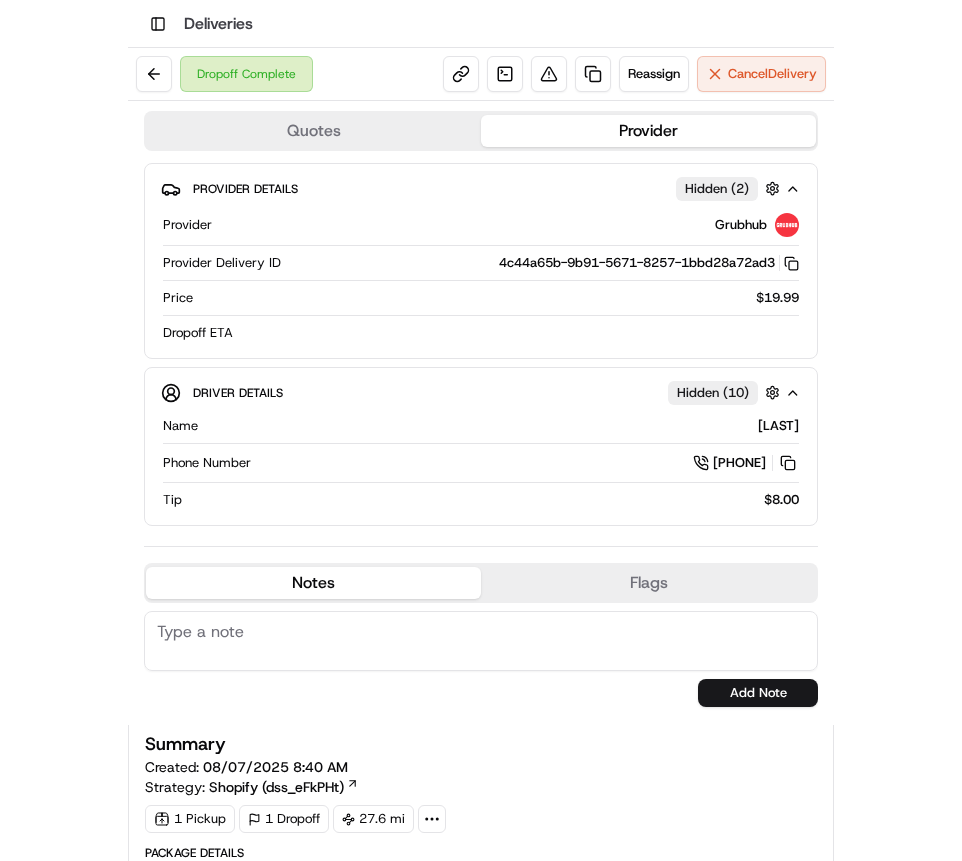 scroll, scrollTop: 0, scrollLeft: 0, axis: both 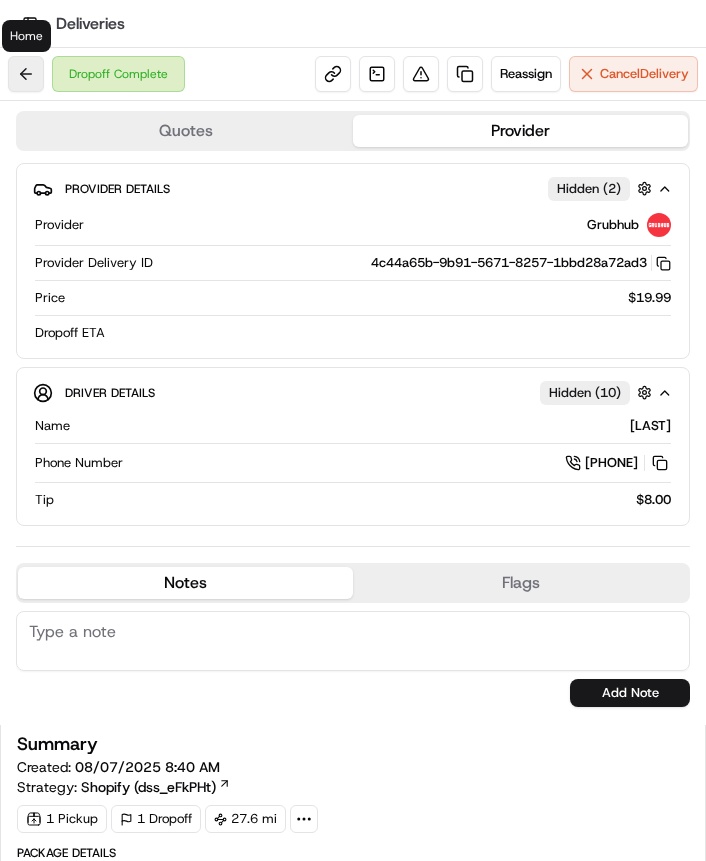 click at bounding box center (26, 74) 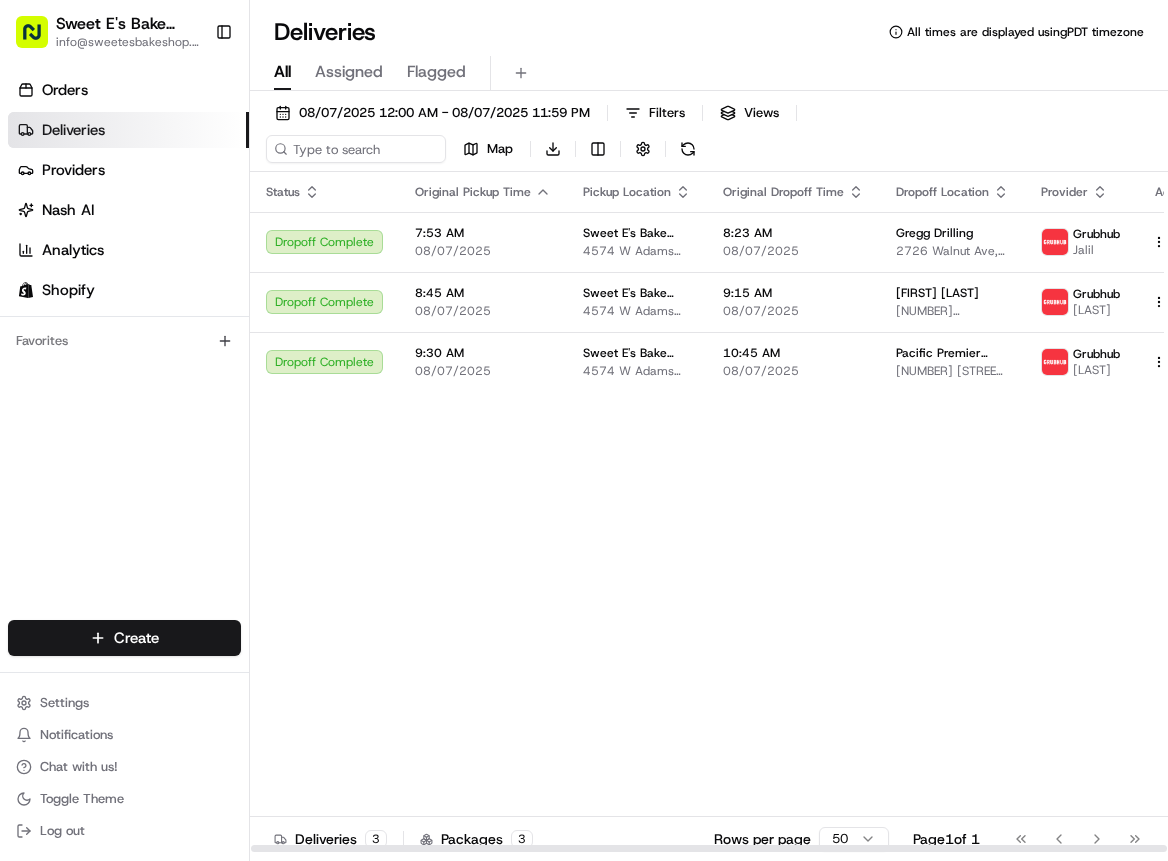 click on "Orders Deliveries Providers Nash AI Analytics Shopify Favorites" at bounding box center [124, 350] 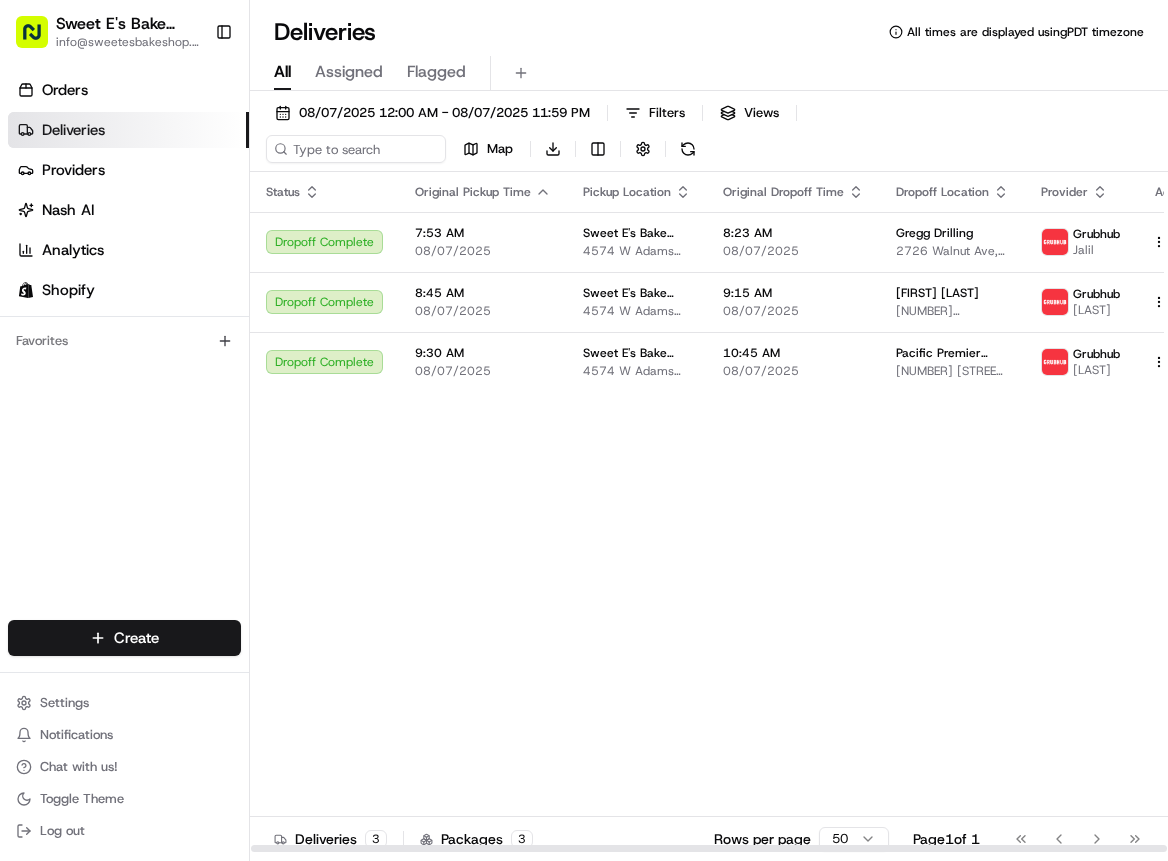 drag, startPoint x: 577, startPoint y: 551, endPoint x: 528, endPoint y: 353, distance: 203.97304 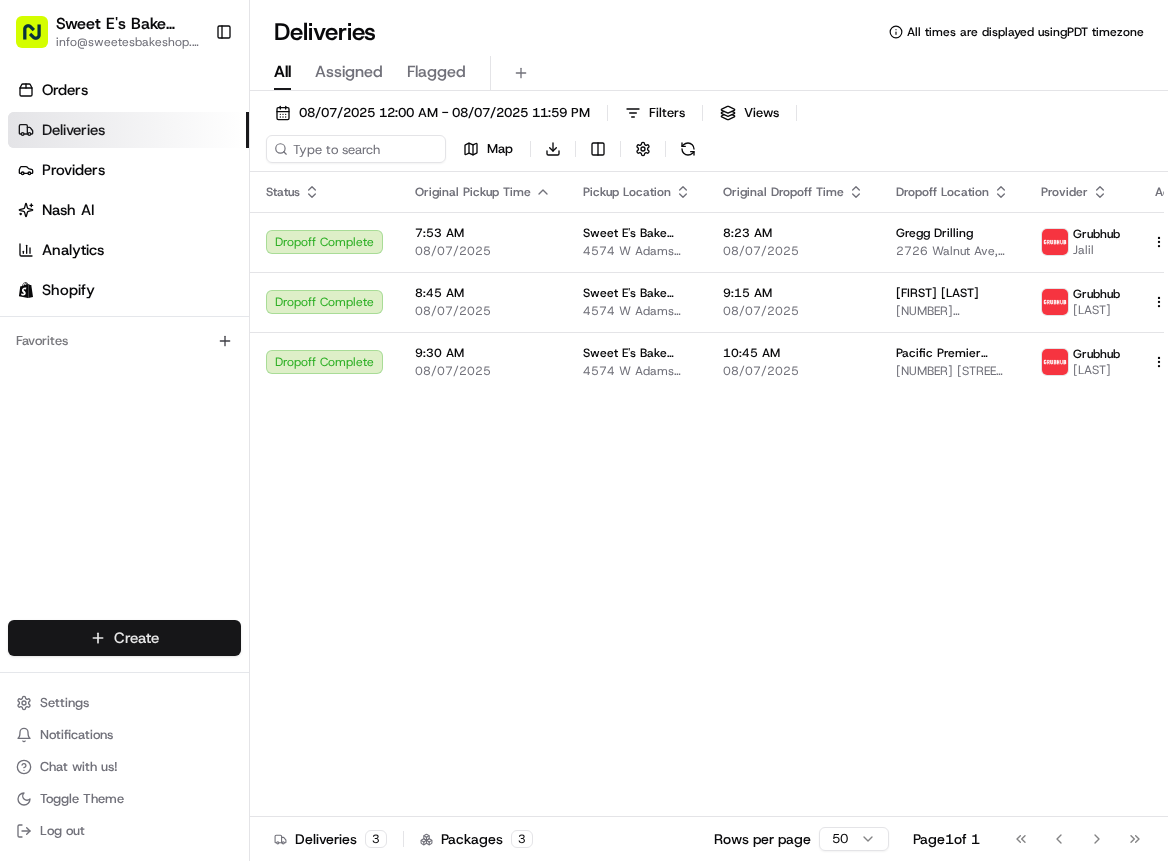 click on "Sweet E's Bake Shop info@sweetesbakeshop.com Toggle Sidebar Orders Deliveries Providers Nash AI Analytics Shopify Favorites Main Menu Members & Organization Organization Users Roles Preferences Customization Tracking Orchestration Automations Dispatch Strategy Locations Pickup Locations Dropoff Locations Billing Billing Refund Requests Integrations Notification Triggers Webhooks API Keys Request Logs Create Settings Notifications Chat with us! Toggle Theme Log out Deliveries All times are displayed using  PDT   timezone All Assigned Flagged 08/07/2025 12:00 AM - 08/07/2025 11:59 PM Filters Views Map Download Status Original Pickup Time Pickup Location Original Dropoff Time Dropoff Location Provider Action Dropoff Complete 7:53 AM 08/07/2025 Sweet E's Bake Shop 4574 W Adams Blvd, Los Angeles, CA 90016, USA 8:23 AM 08/07/2025 Gregg Drilling 2726 Walnut Ave, Signal Hill, CA 90755, USA Grubhub Jalil Dropoff Complete 8:45 AM 08/07/2025 Sweet E's Bake Shop 9:15 AM 08/07/2025 [FIRST] [LAST] Grubhub" at bounding box center [584, 430] 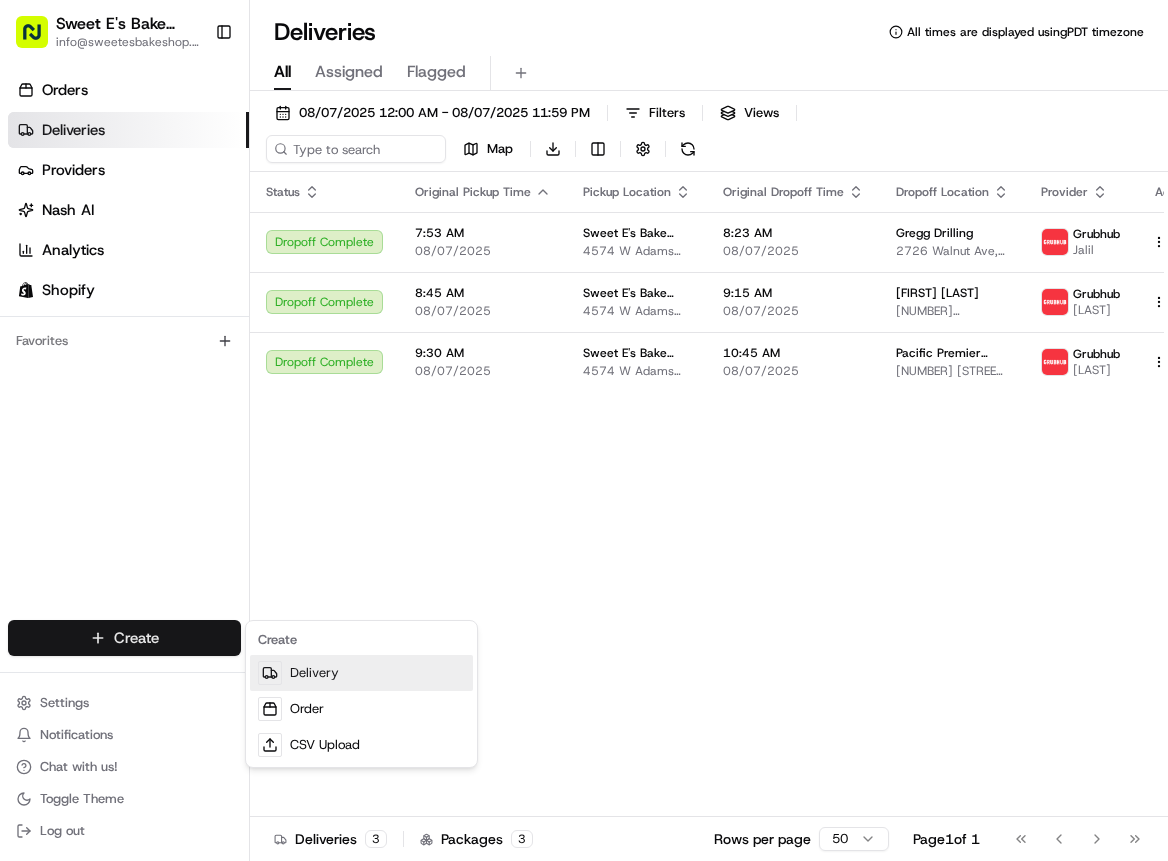 click on "Delivery" at bounding box center [361, 673] 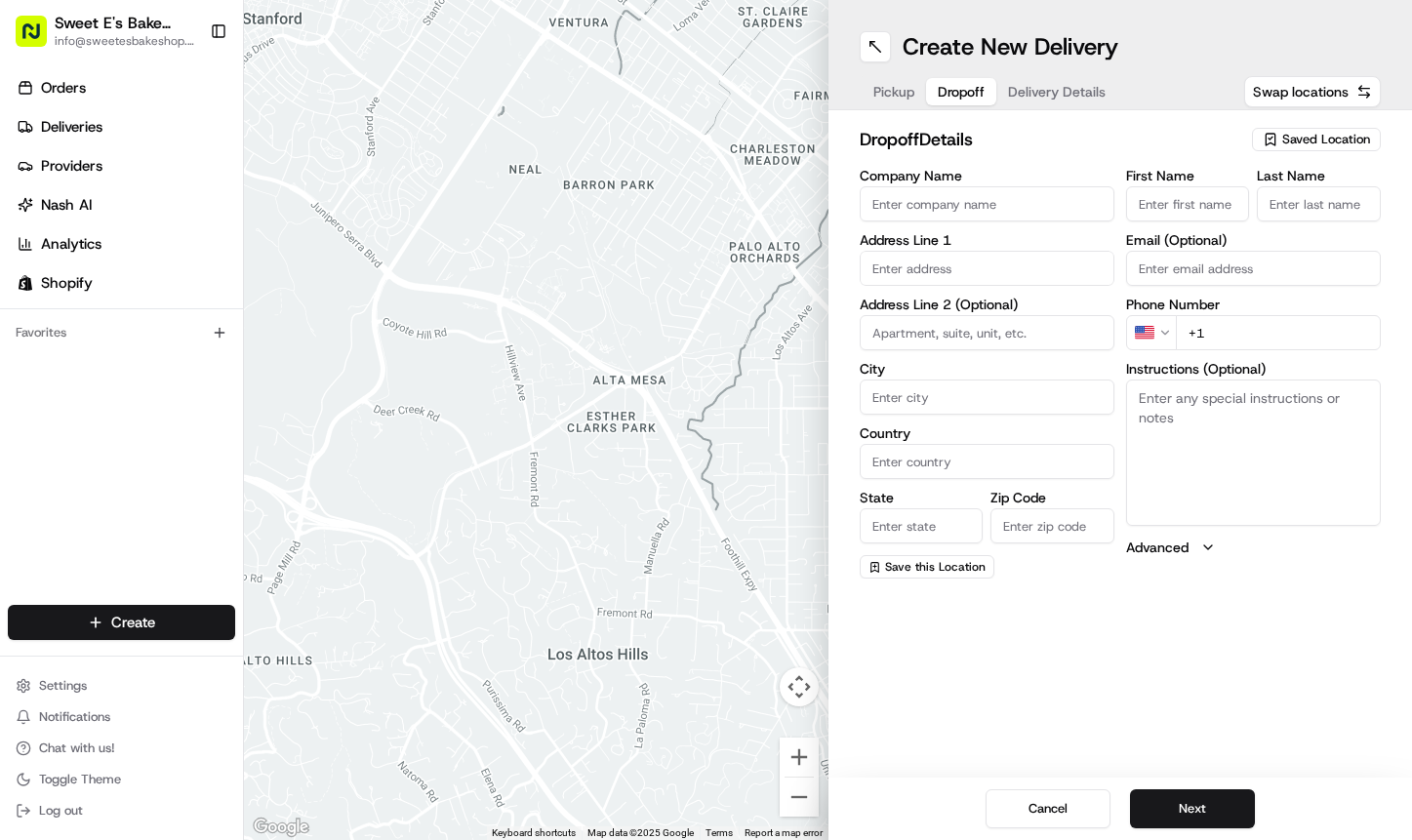 click on "Dropoff" at bounding box center [961, 92] 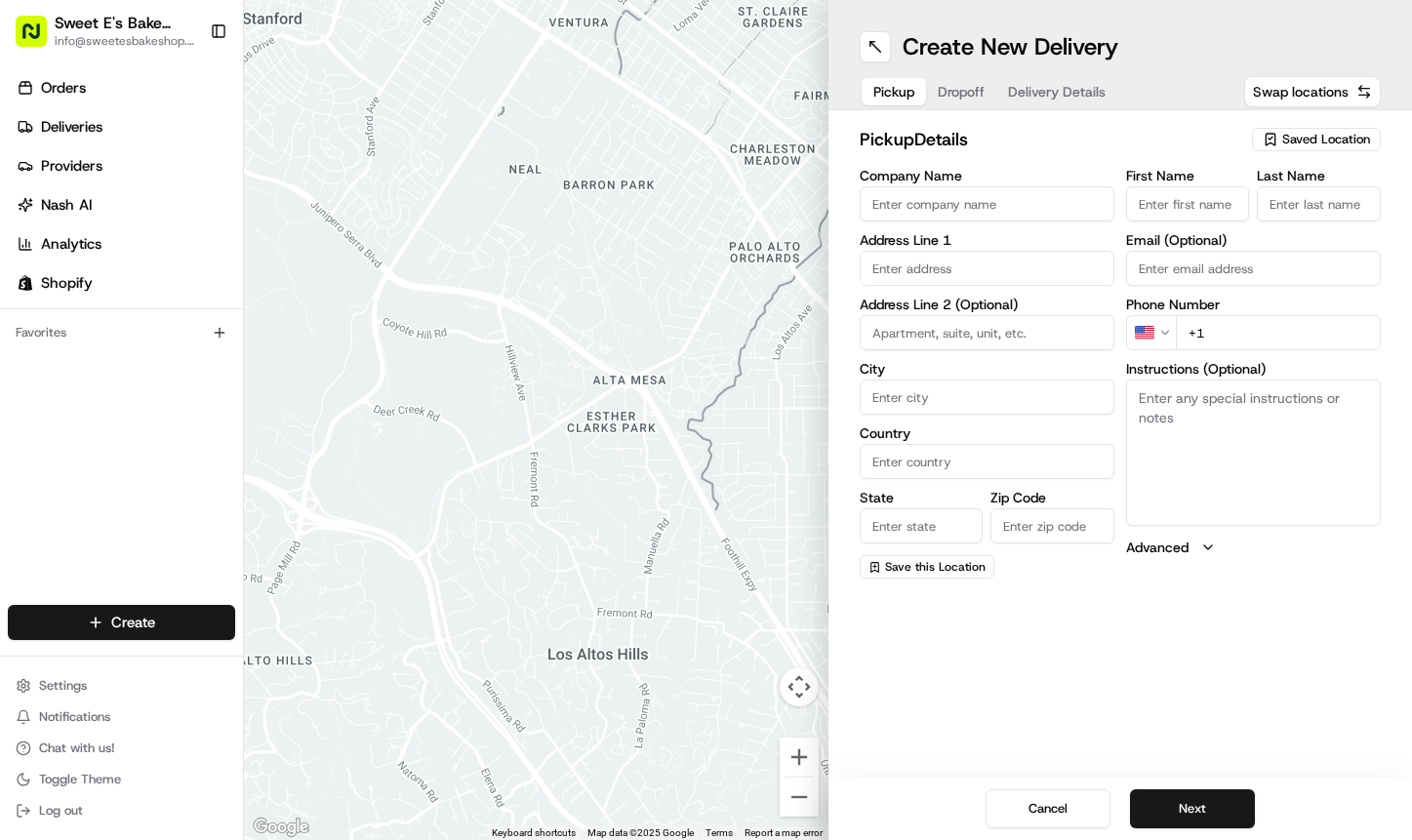 click on "Company Name" at bounding box center (987, 204) 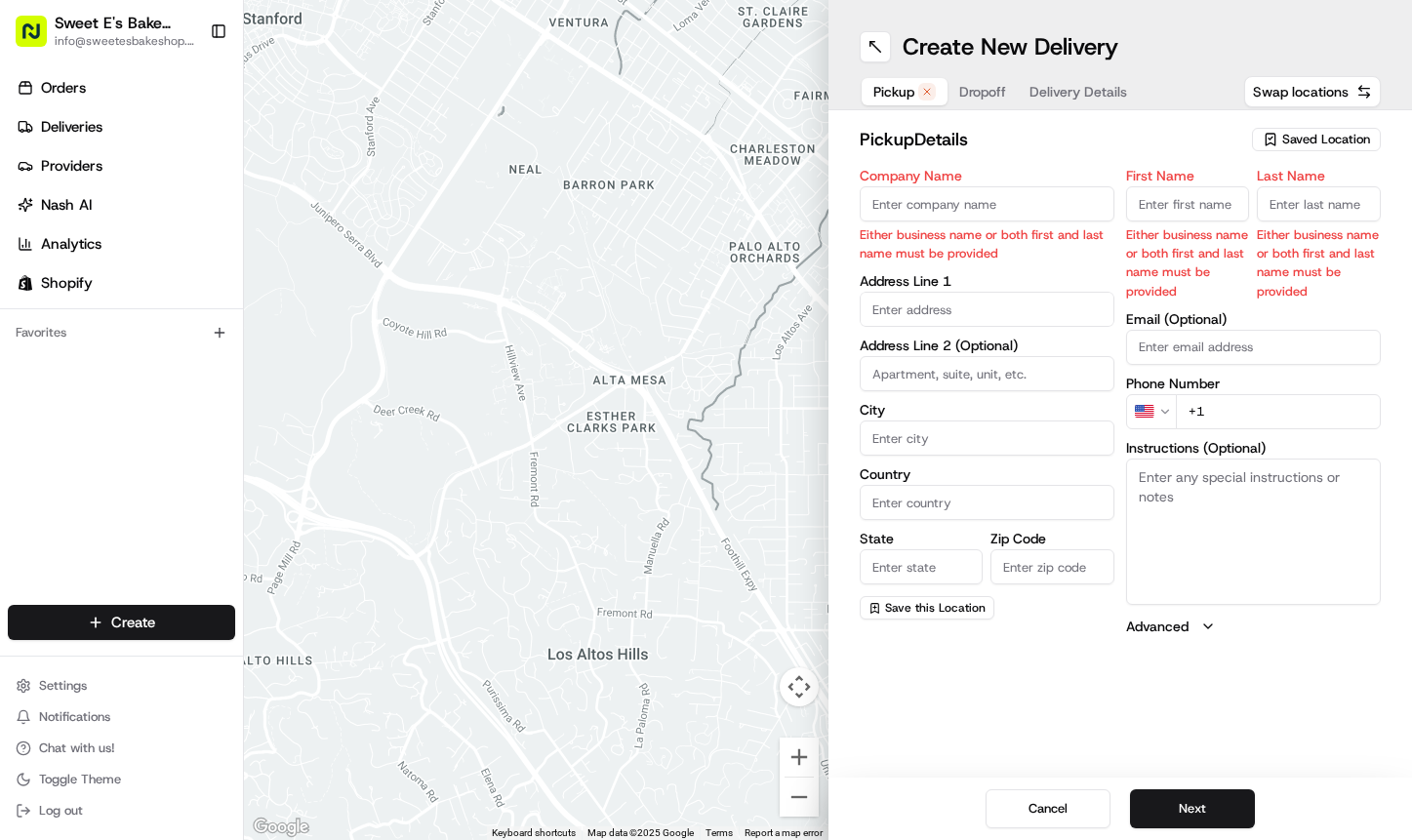 click on "Saved Location" at bounding box center (1326, 140) 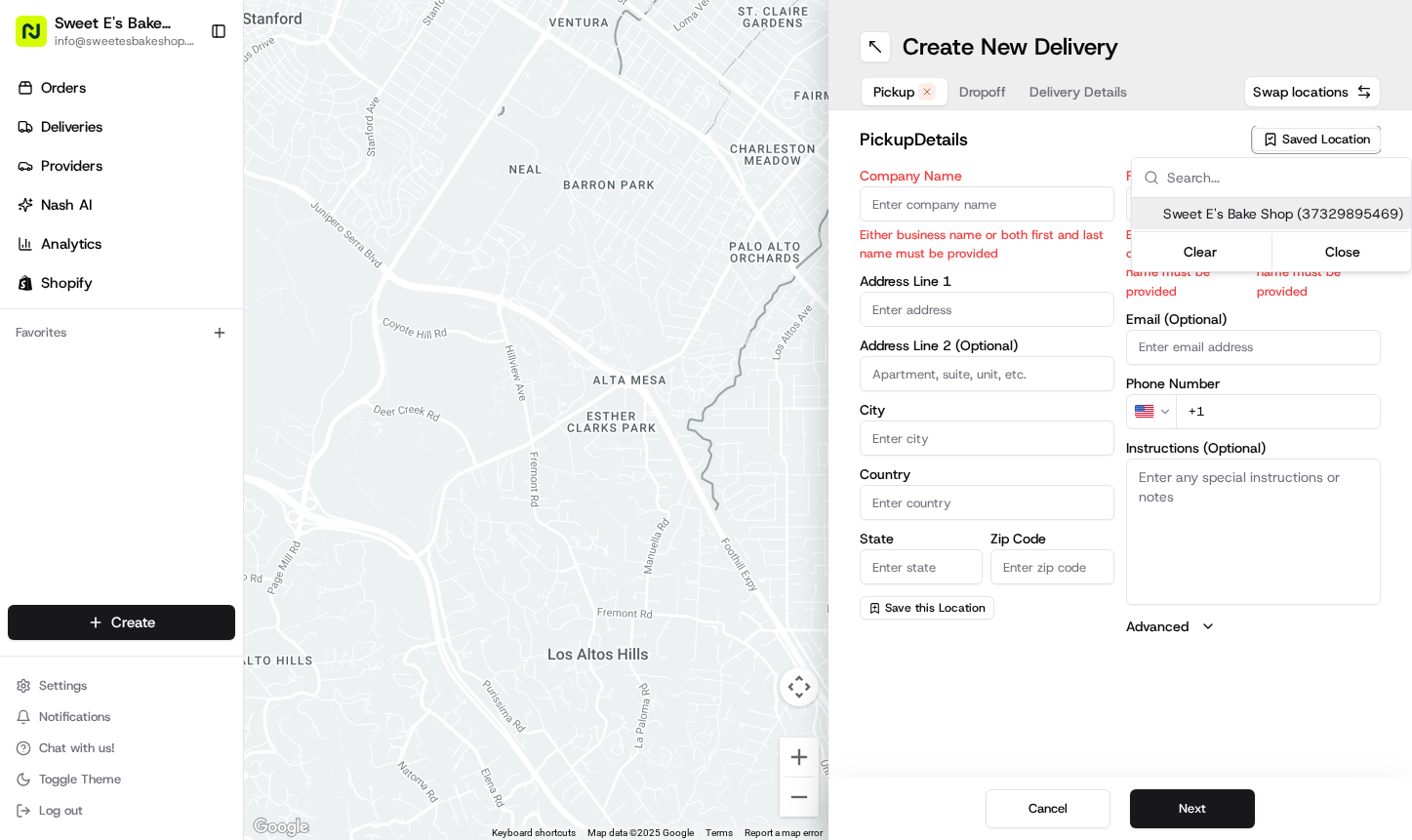 drag, startPoint x: 1240, startPoint y: 221, endPoint x: 1225, endPoint y: 219, distance: 15.13275 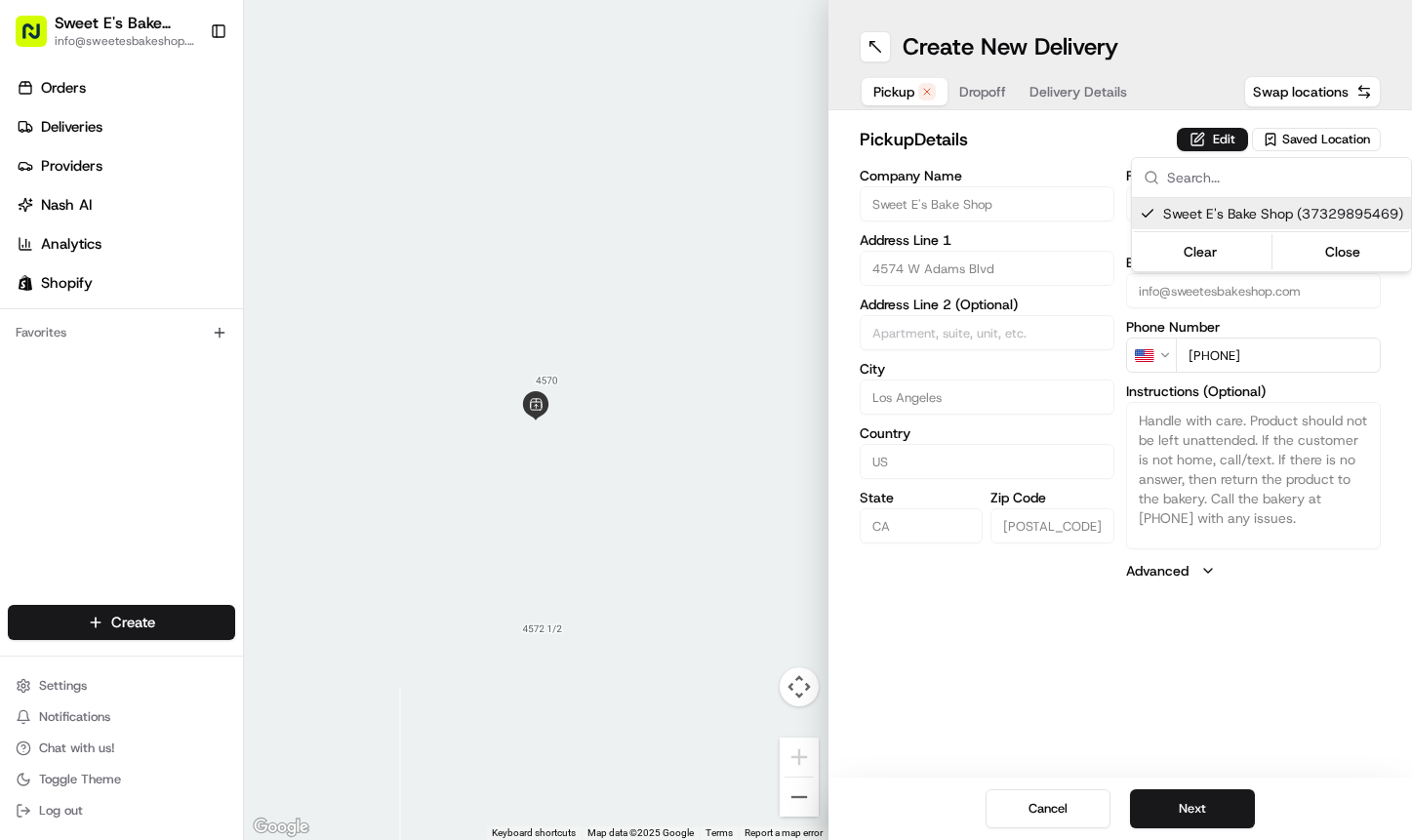 click on "Sweet E's Bake Shop info@sweetesbakeshop.com Toggle Sidebar Orders Deliveries Providers Nash AI Analytics Shopify Favorites Main Menu Members & Organization Organization Users Roles Preferences Customization Tracking Orchestration Automations Dispatch Strategy Locations Pickup Locations Dropoff Locations Billing Billing Refund Requests Integrations Notification Triggers Webhooks API Keys Request Logs Create Settings Notifications Chat with us! Toggle Theme Log out ← Move left → Move right ↑ Move up ↓ Move down + Zoom in - Zoom out Home Jump left by 75% End Jump right by 75% Page Up Jump up by 75% Page Down Jump down by 75% Keyboard shortcuts Map Data Map data ©2025 Google Map data ©2025 Google 2 m  Click to toggle between metric and imperial units Terms Report a map error Create New Delivery Pickup Dropoff Delivery Details Swap locations pickup  Details  Edit Saved Location Company Name Sweet E's Bake Shop Address Line 1 4574 W Adams Blvd Address Line 2 (Optional) City Los Angeles" at bounding box center (706, 420) 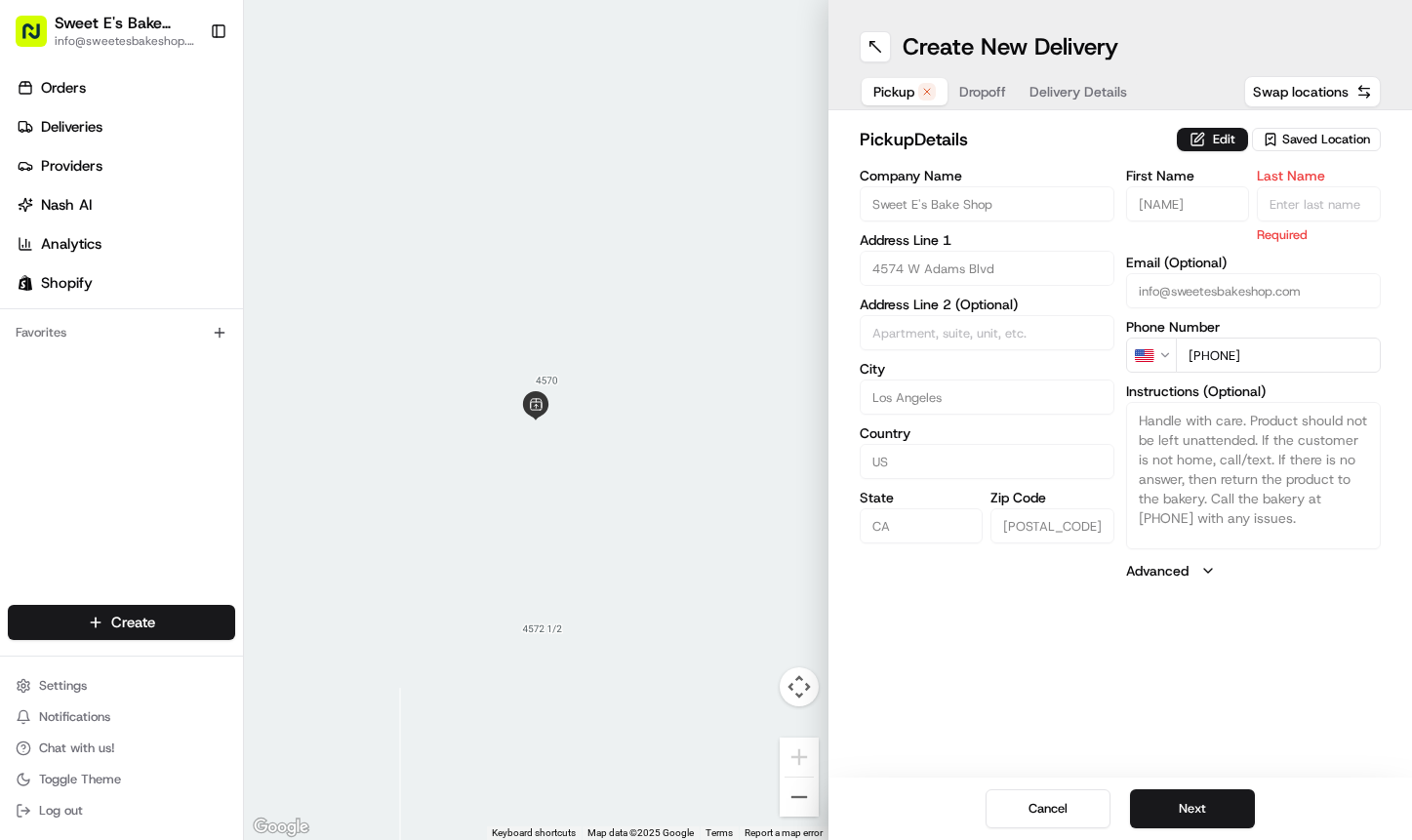 click on "pickup  Details  Edit Saved Location" at bounding box center (1120, 143) 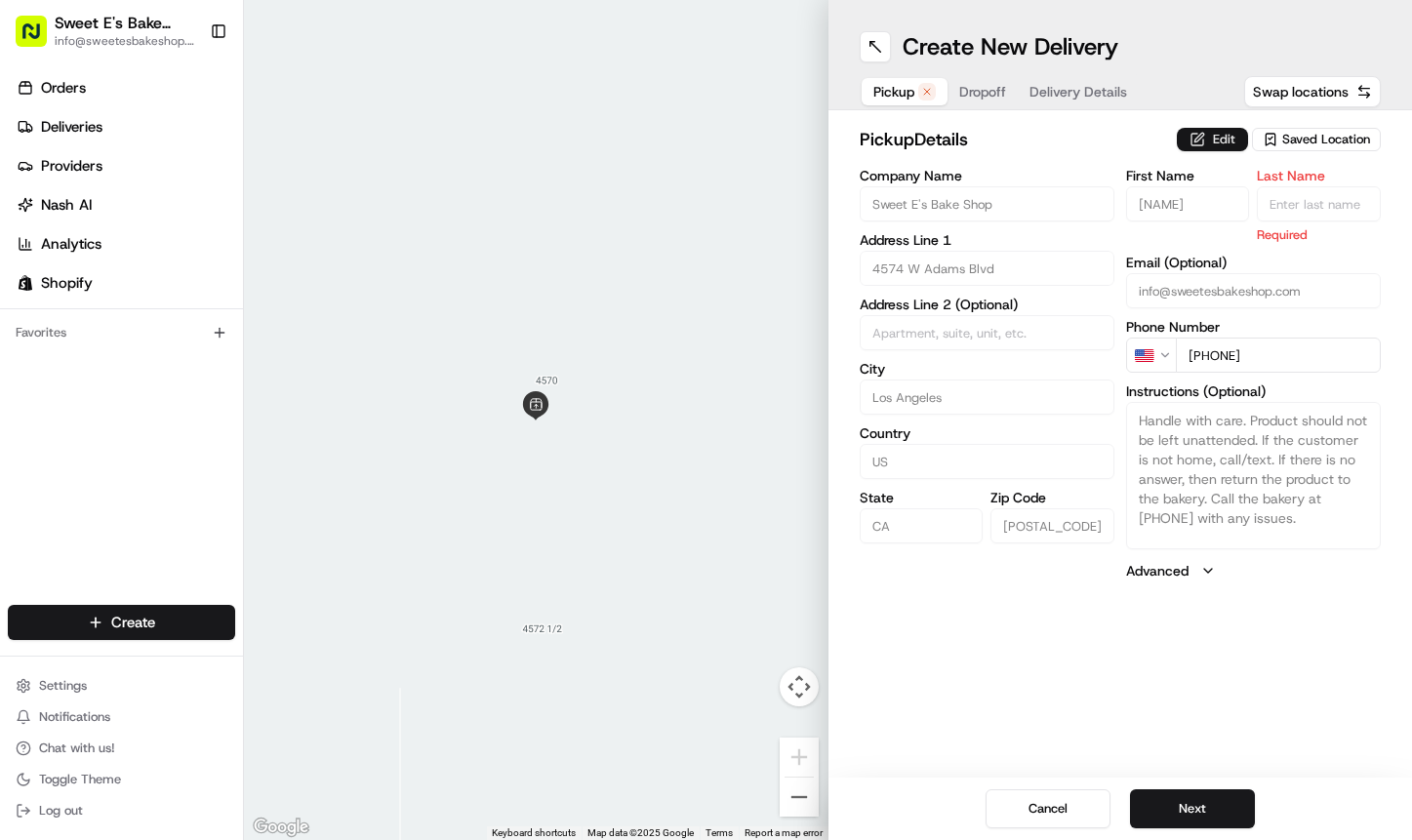 click on "Edit" at bounding box center [1212, 140] 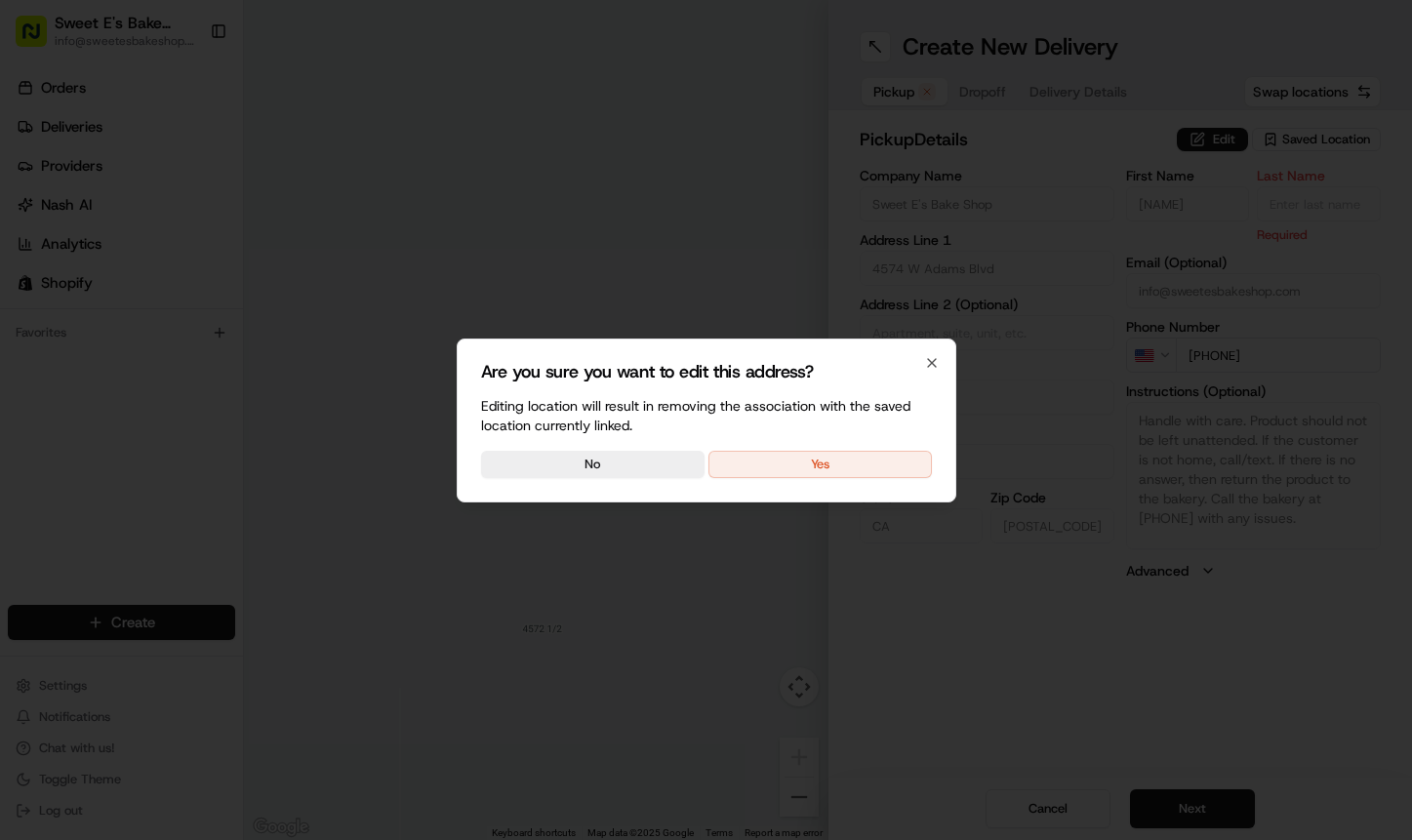 drag, startPoint x: 854, startPoint y: 497, endPoint x: 861, endPoint y: 482, distance: 16.552945 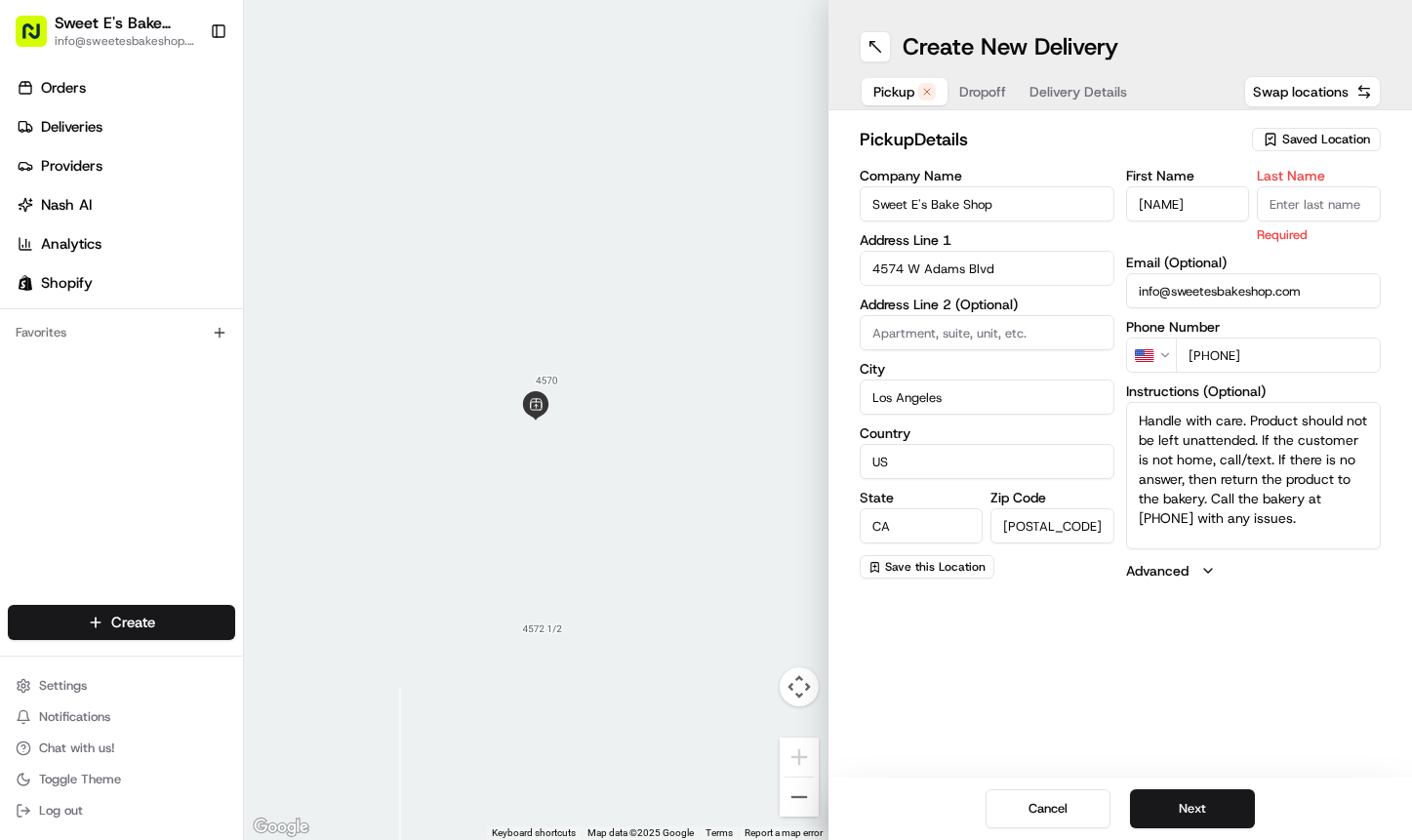 drag, startPoint x: 1350, startPoint y: 194, endPoint x: 1337, endPoint y: 198, distance: 13.601471 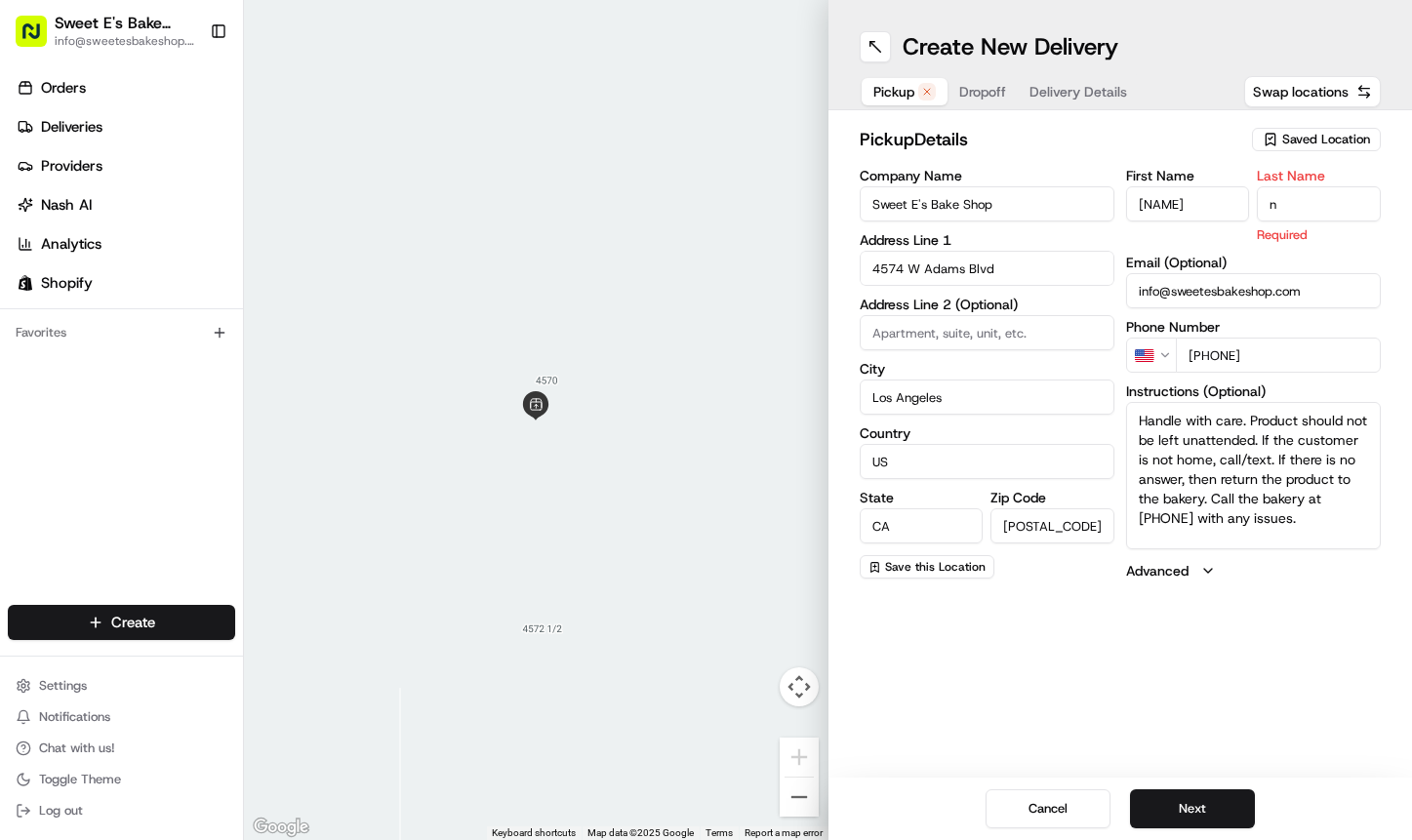 type on "n" 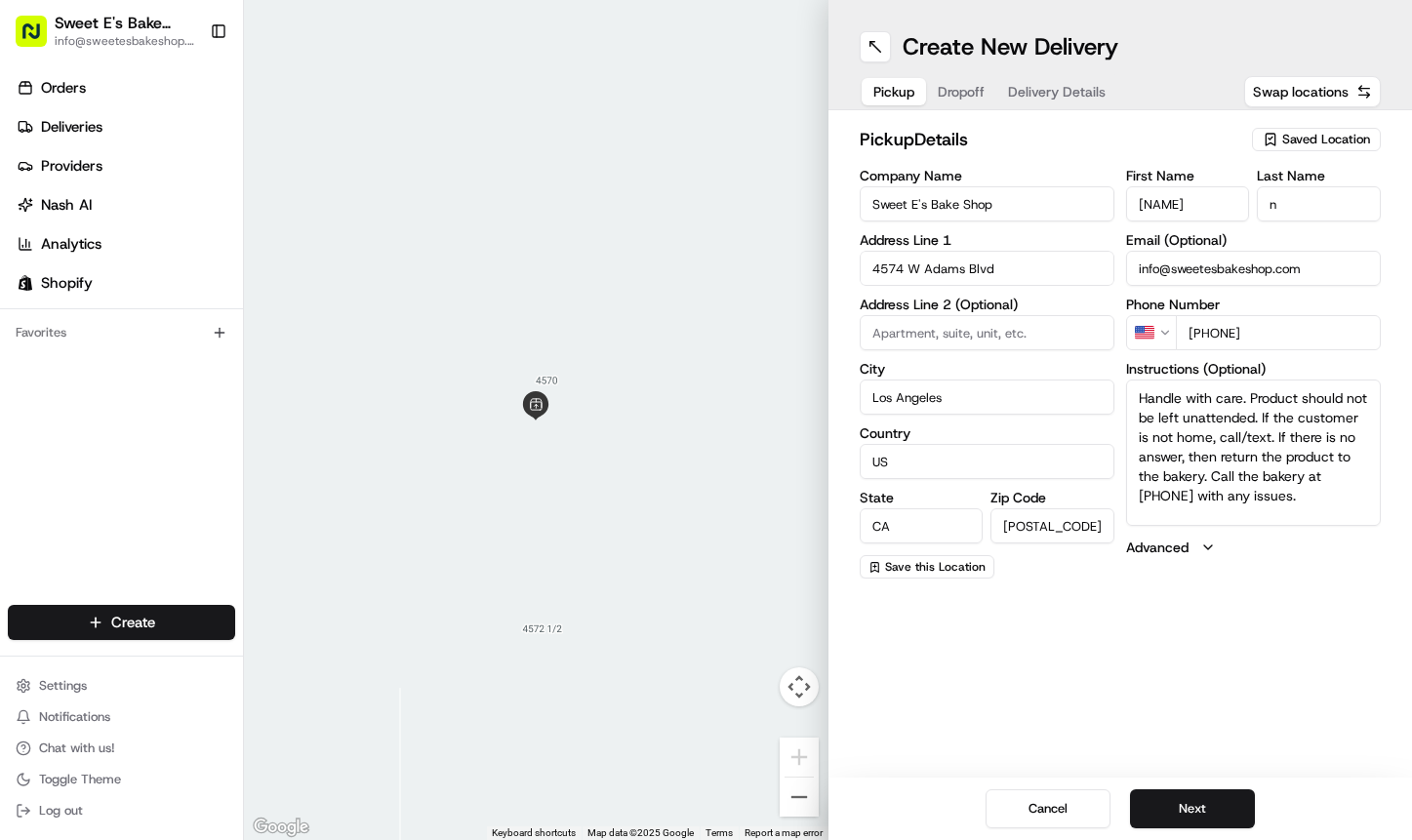 click on "Dropoff" at bounding box center (961, 92) 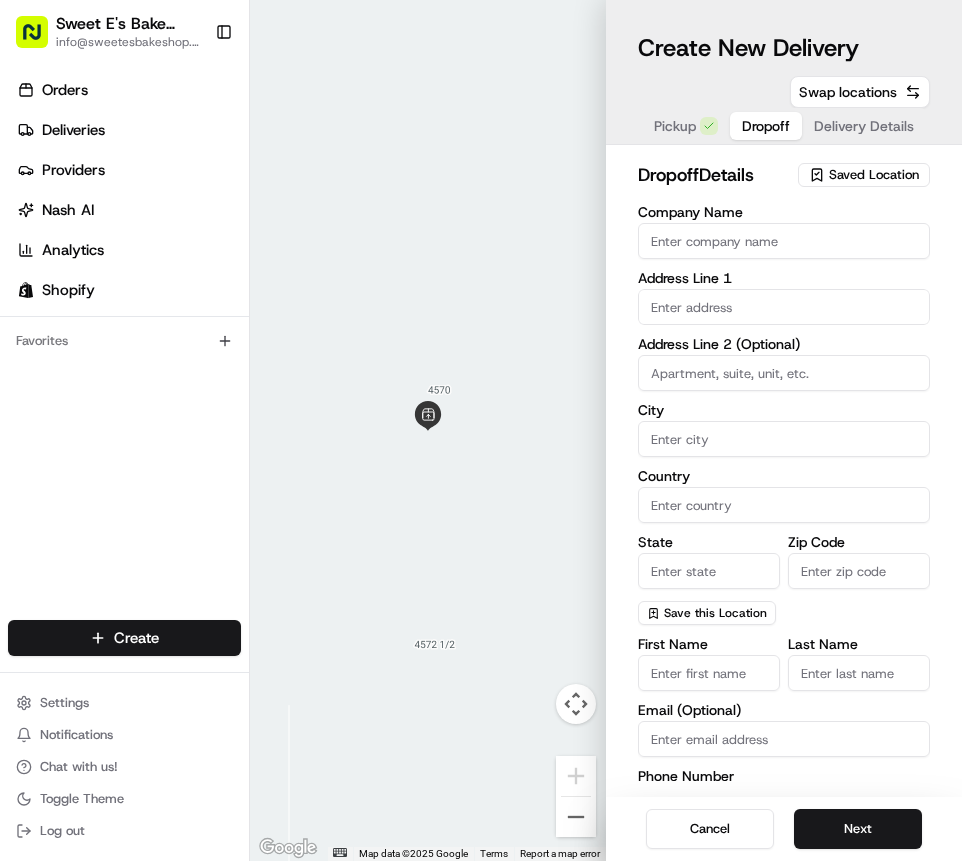 click on "Company Name" at bounding box center (784, 241) 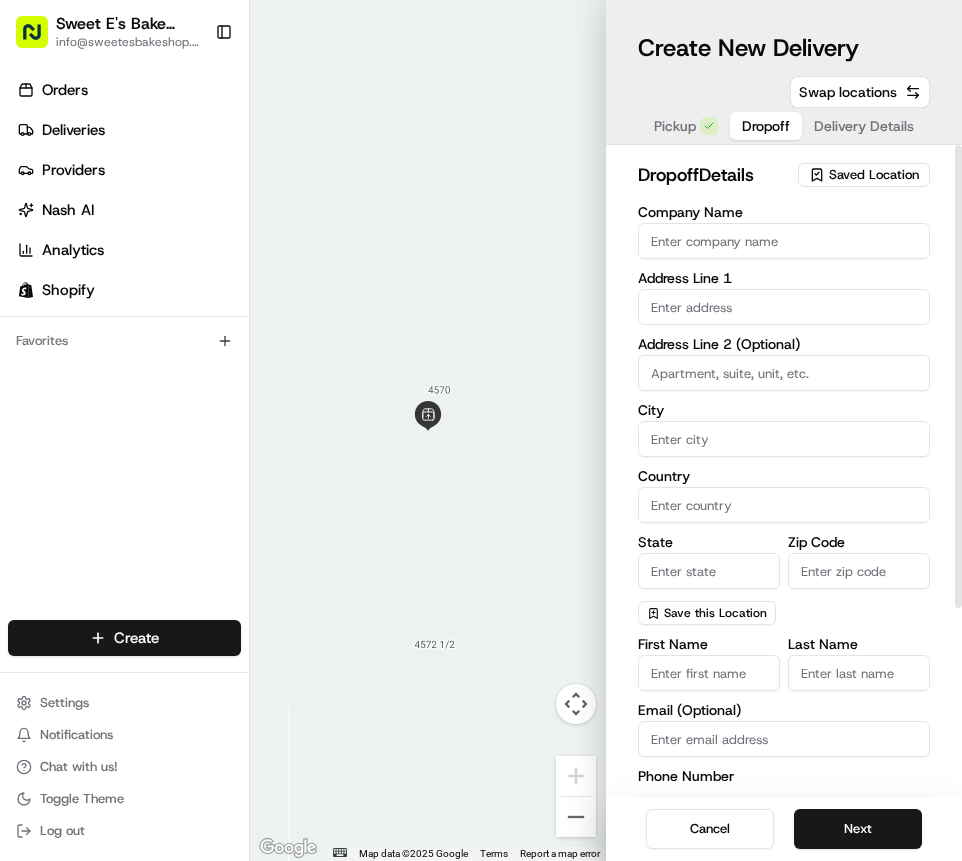 click on "Company Name" at bounding box center (784, 241) 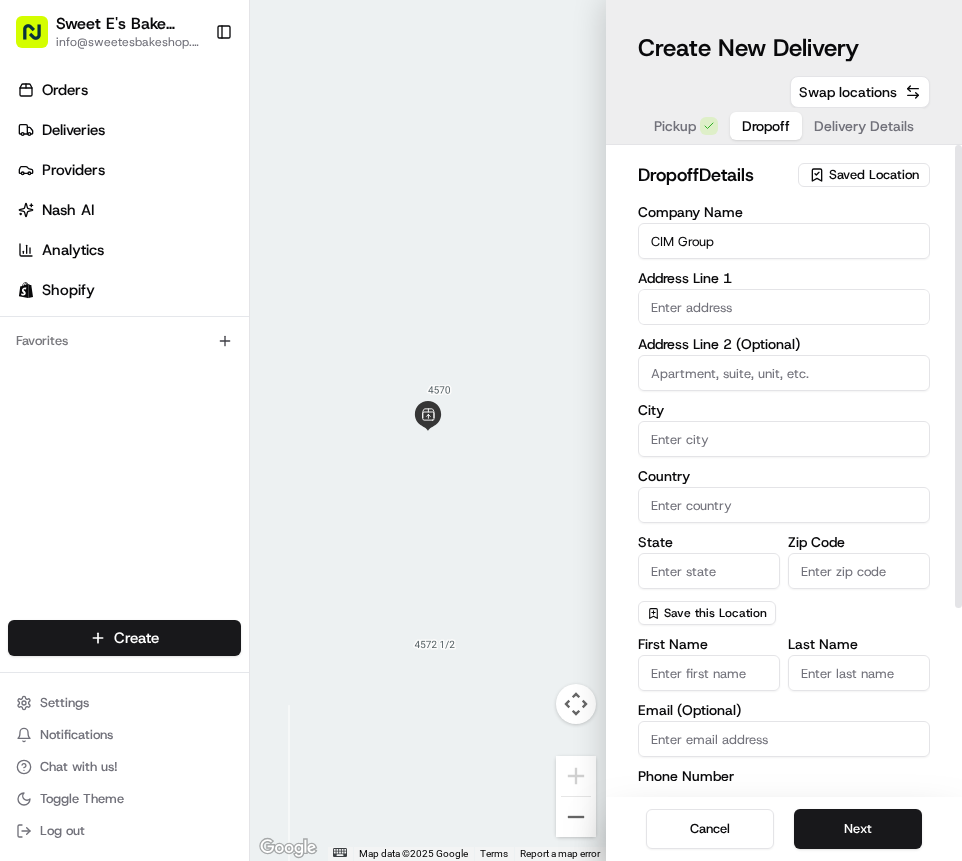 type on "CIM Group" 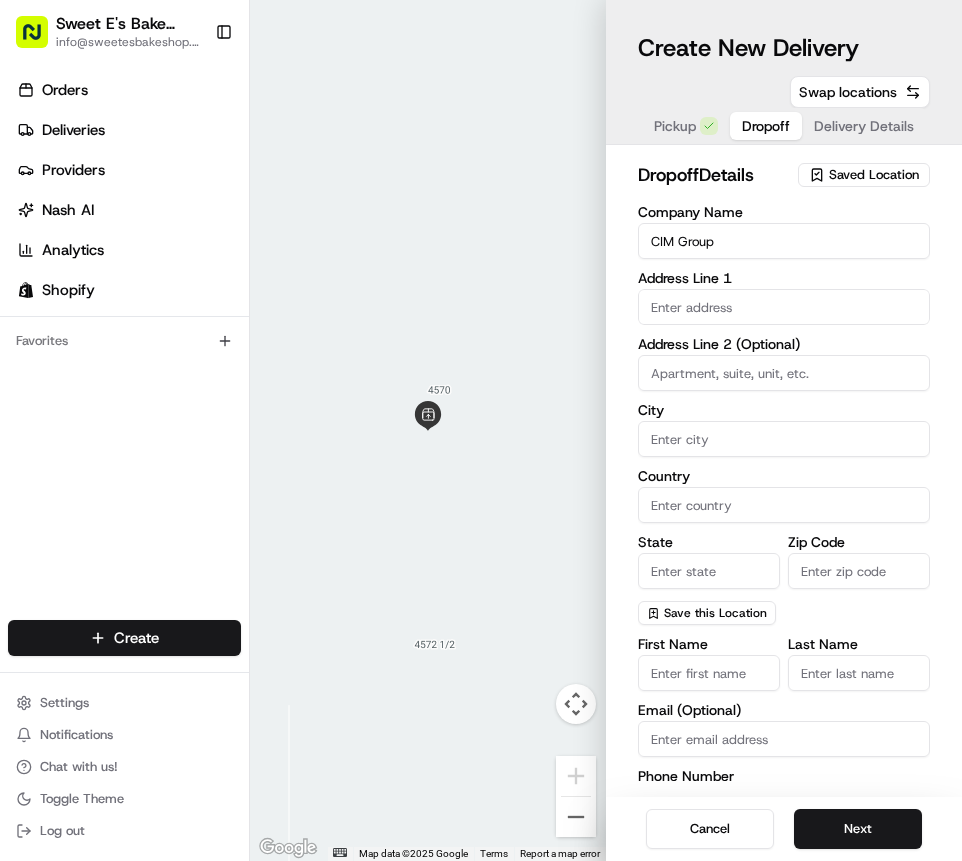 click at bounding box center (784, 307) 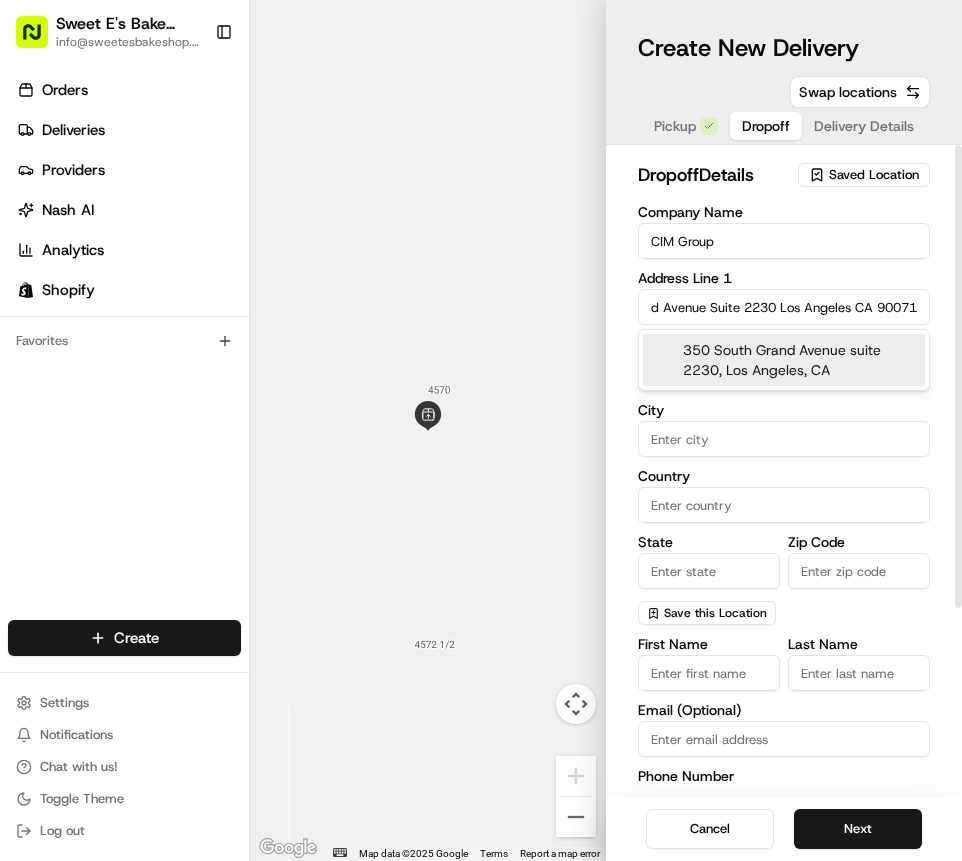 click on "350 South Grand Avenue suite 2230, Los Angeles, CA" at bounding box center [784, 360] 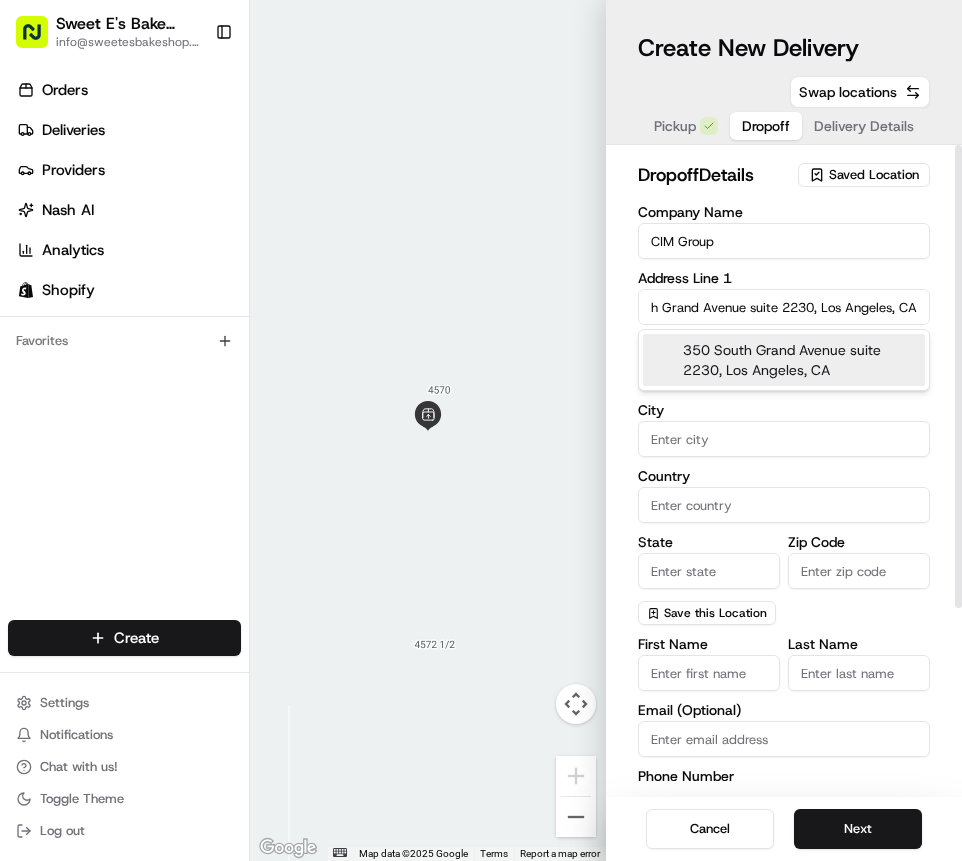 scroll, scrollTop: 0, scrollLeft: 58, axis: horizontal 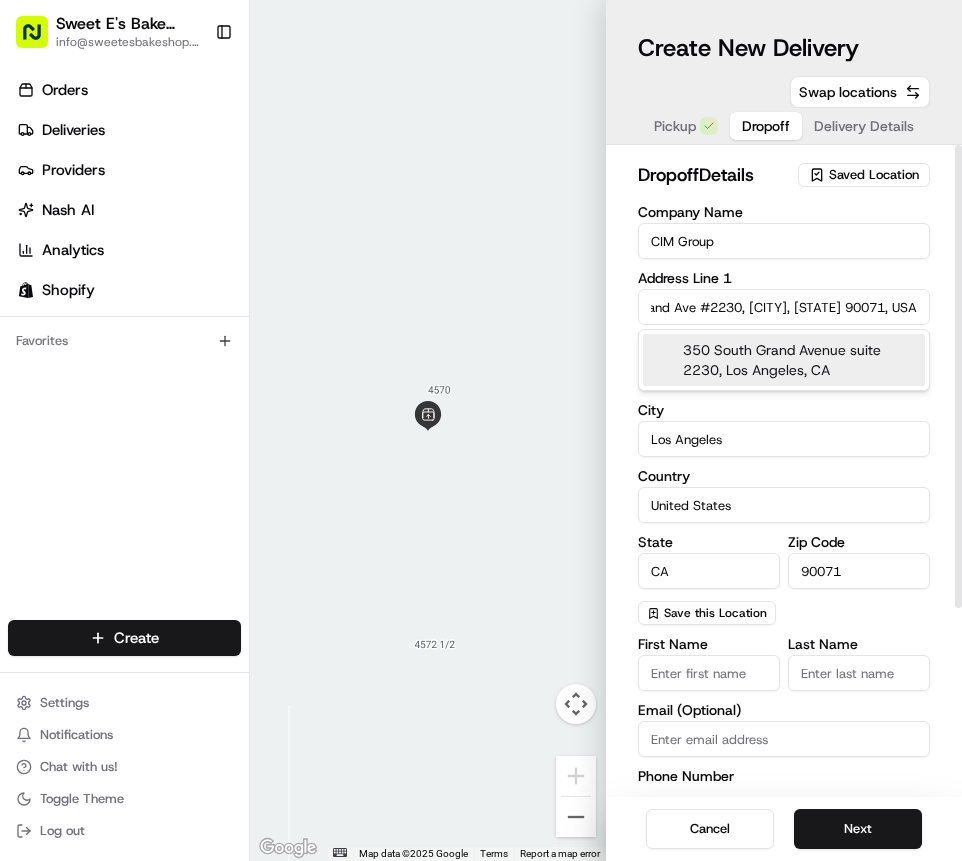 type on "350 South Grand Avenue" 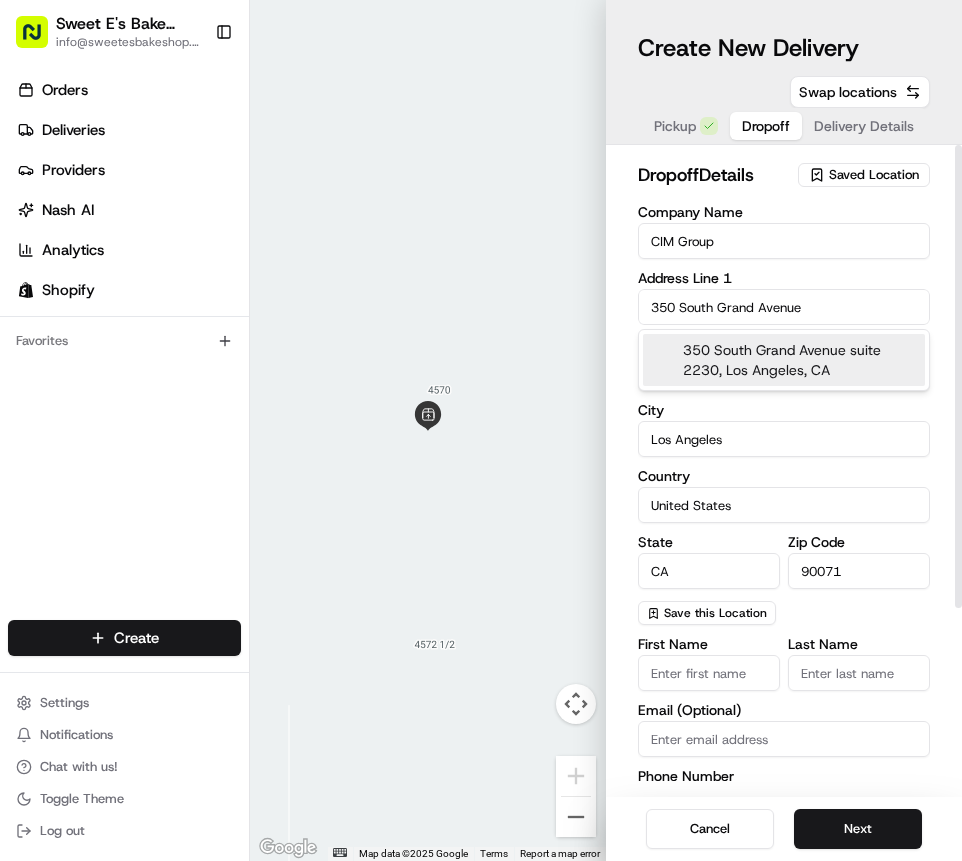 scroll, scrollTop: 0, scrollLeft: 0, axis: both 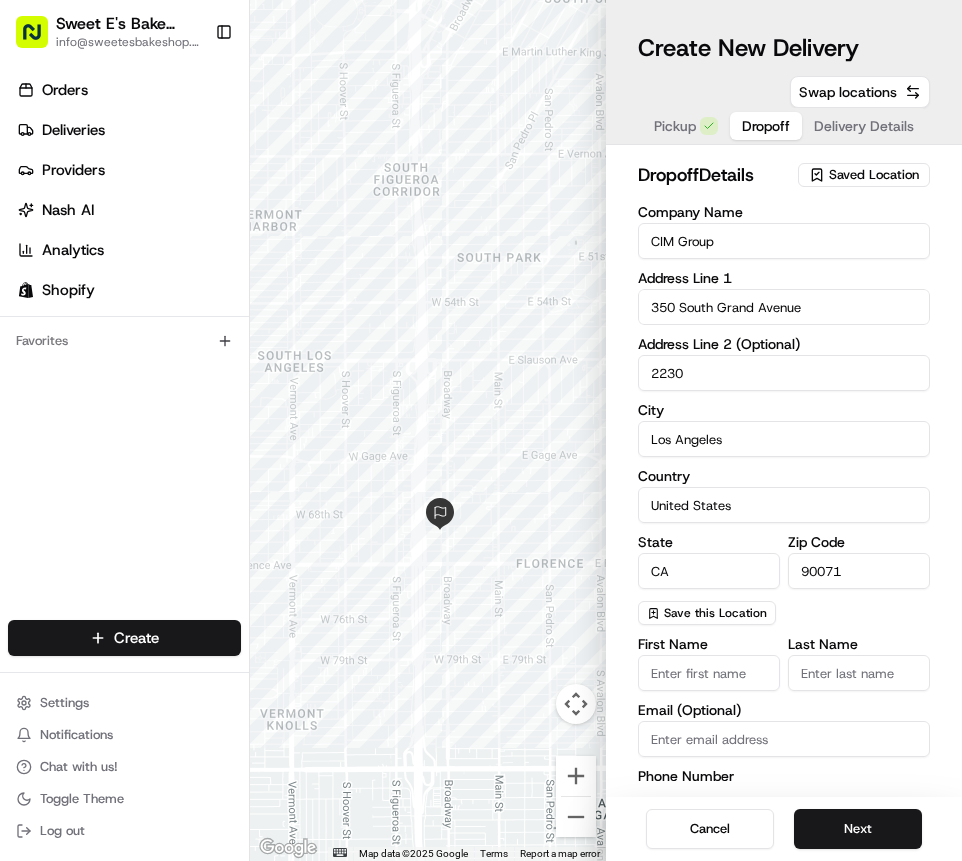 drag, startPoint x: 498, startPoint y: 560, endPoint x: 355, endPoint y: 491, distance: 158.77657 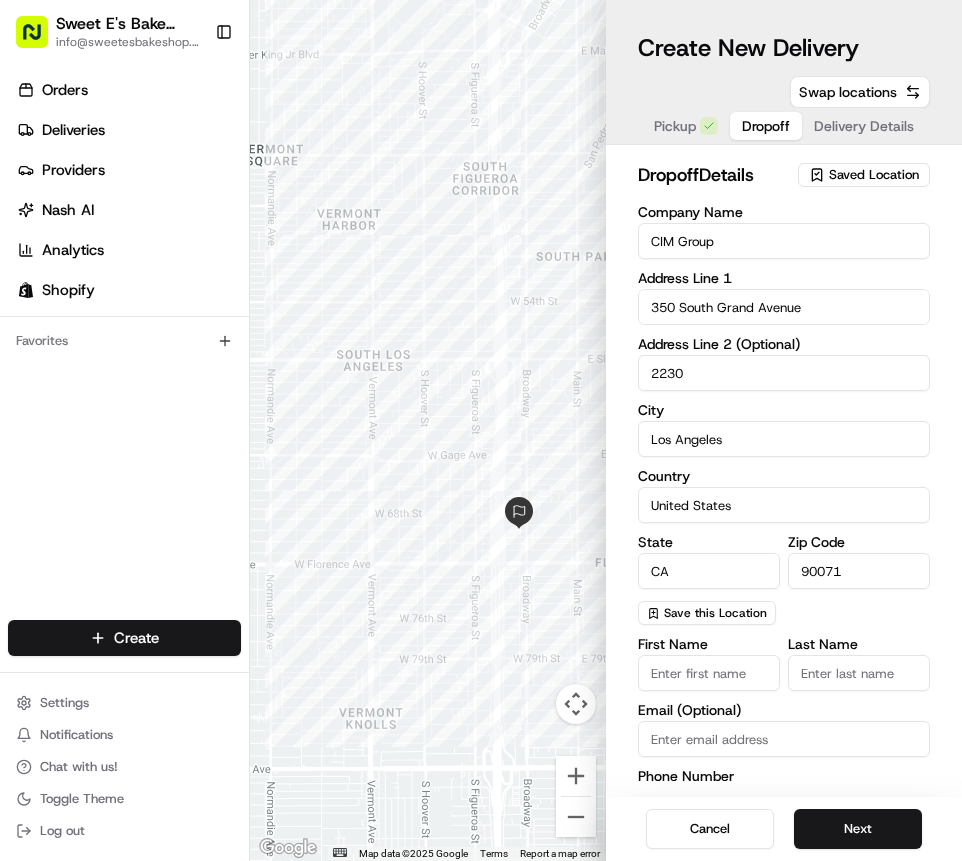 drag, startPoint x: 466, startPoint y: 588, endPoint x: 495, endPoint y: 586, distance: 29.068884 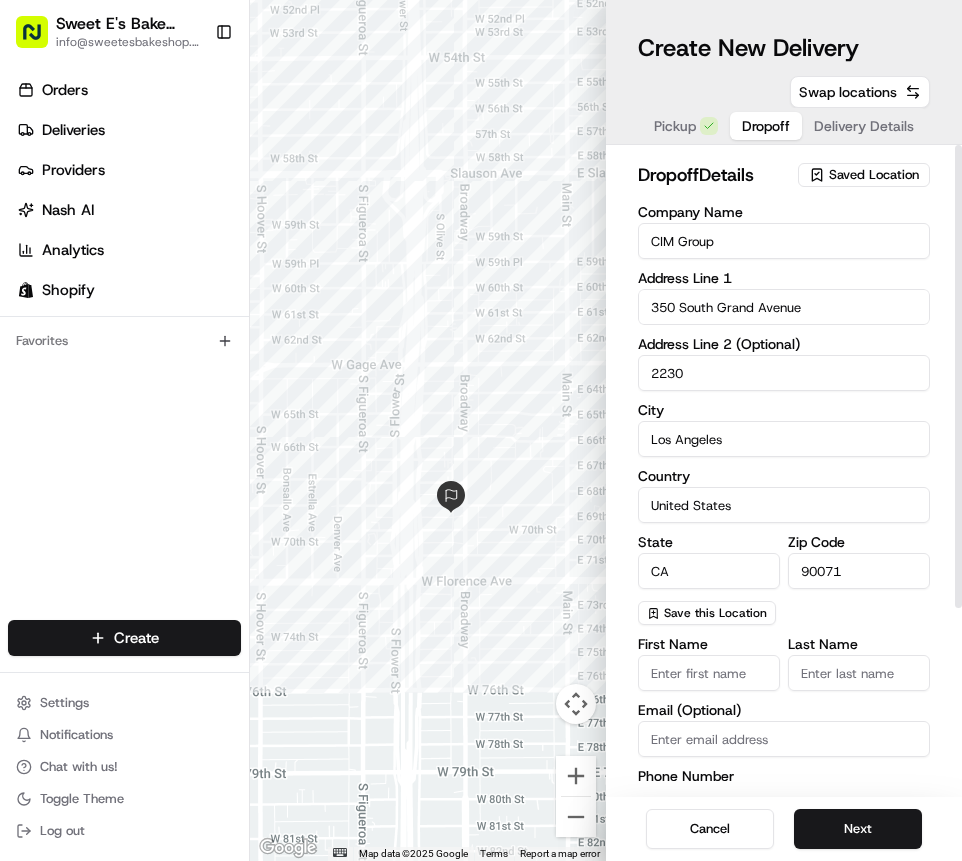 click on "dropoff  Details Saved Location Company Name CIM Group Address Line 1 350 South Grand Avenue Address Line 2 (Optional) 2230 City Los Angeles Country United States State CA Zip Code 90071 Save this Location First Name [FIRST] Last Name [LAST] Email (Optional) Phone Number US +1 Instructions (Optional) Advanced" at bounding box center (784, 471) 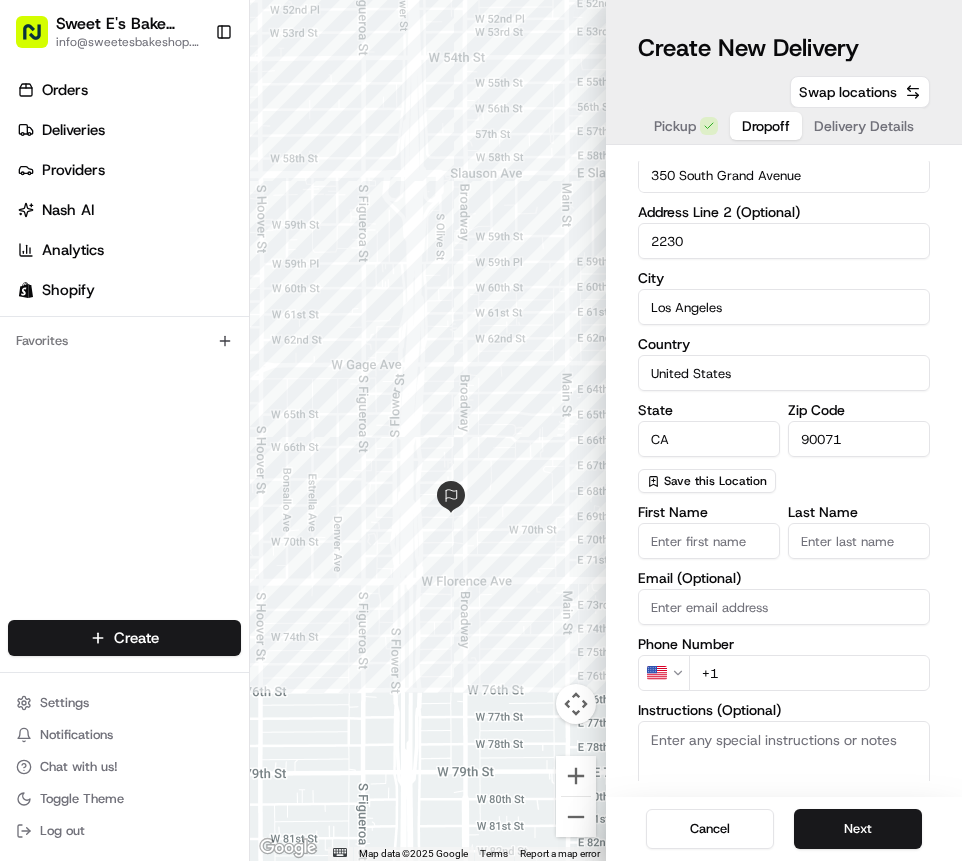 scroll, scrollTop: 221, scrollLeft: 0, axis: vertical 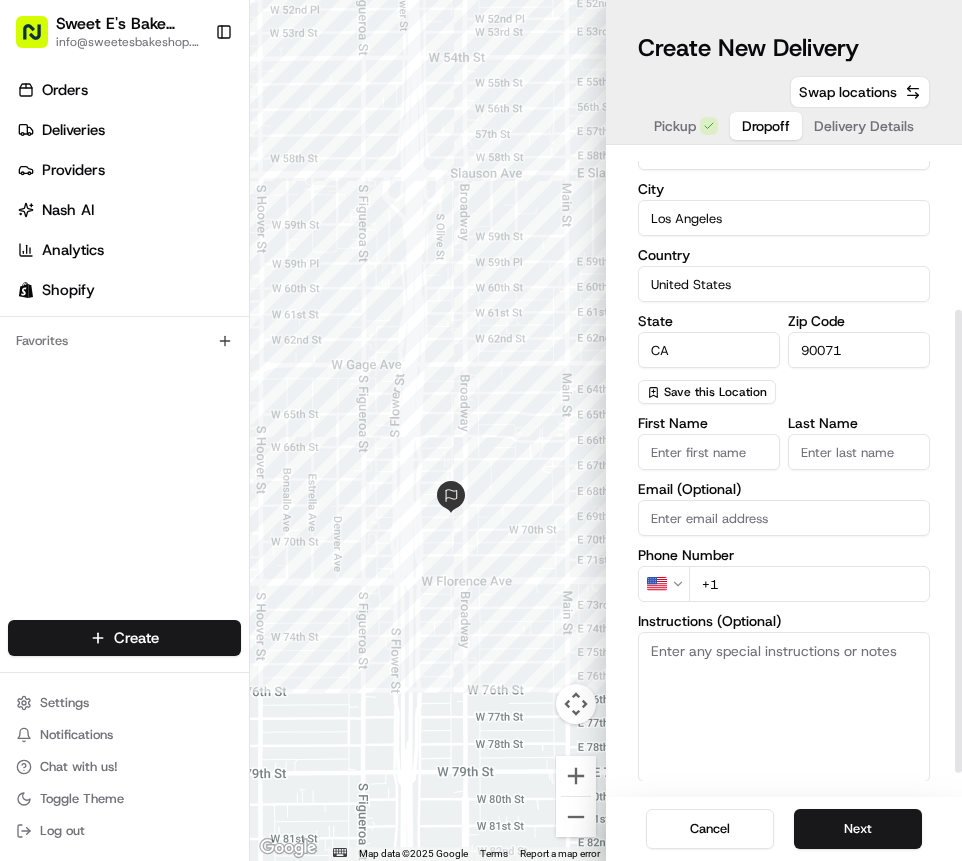 click on "First Name" at bounding box center (709, 452) 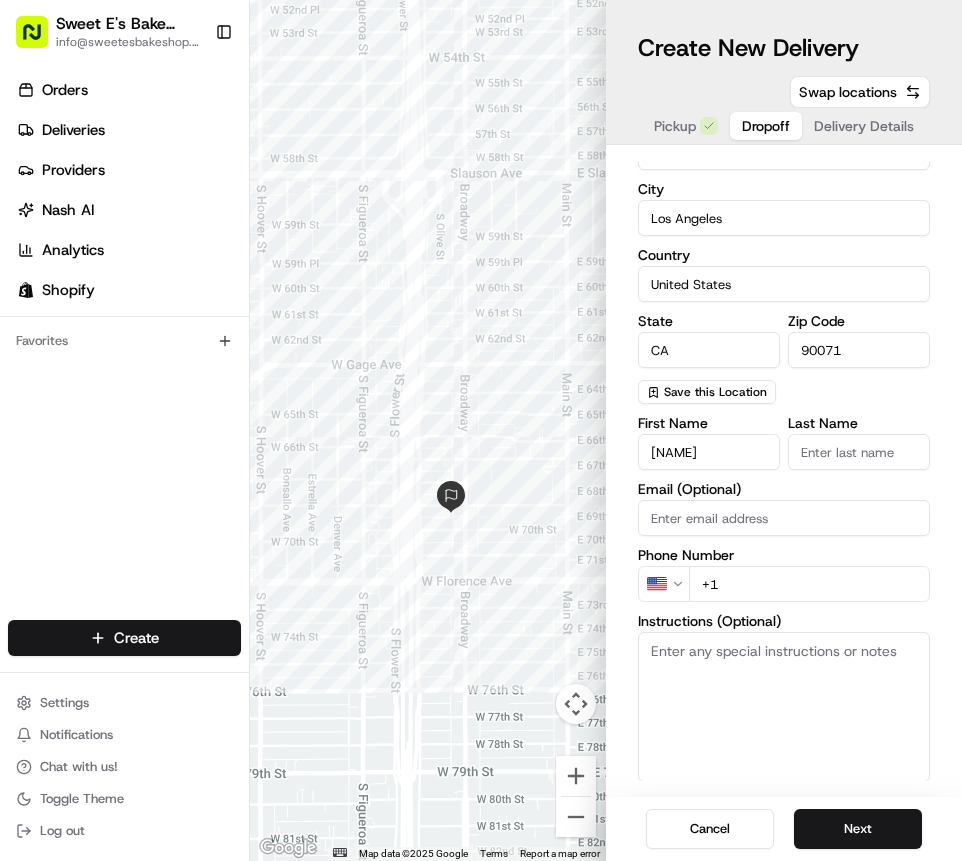 type on "[NAME]" 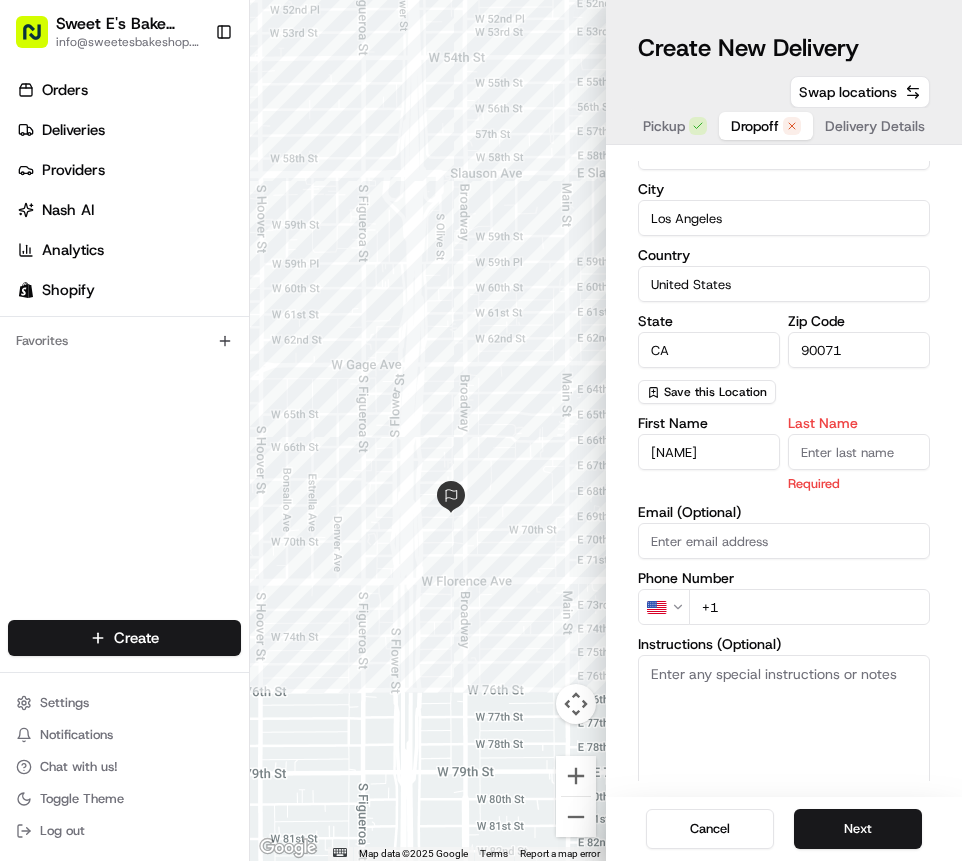 click on "Last Name" at bounding box center (859, 452) 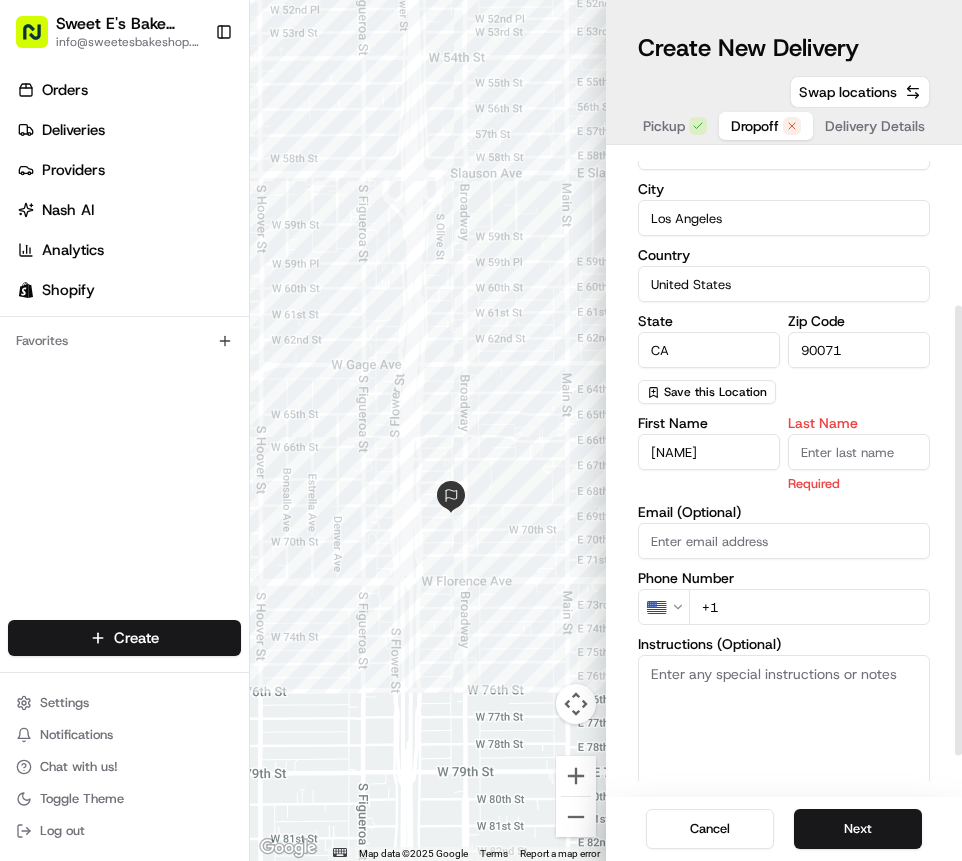 paste on "[LAST]" 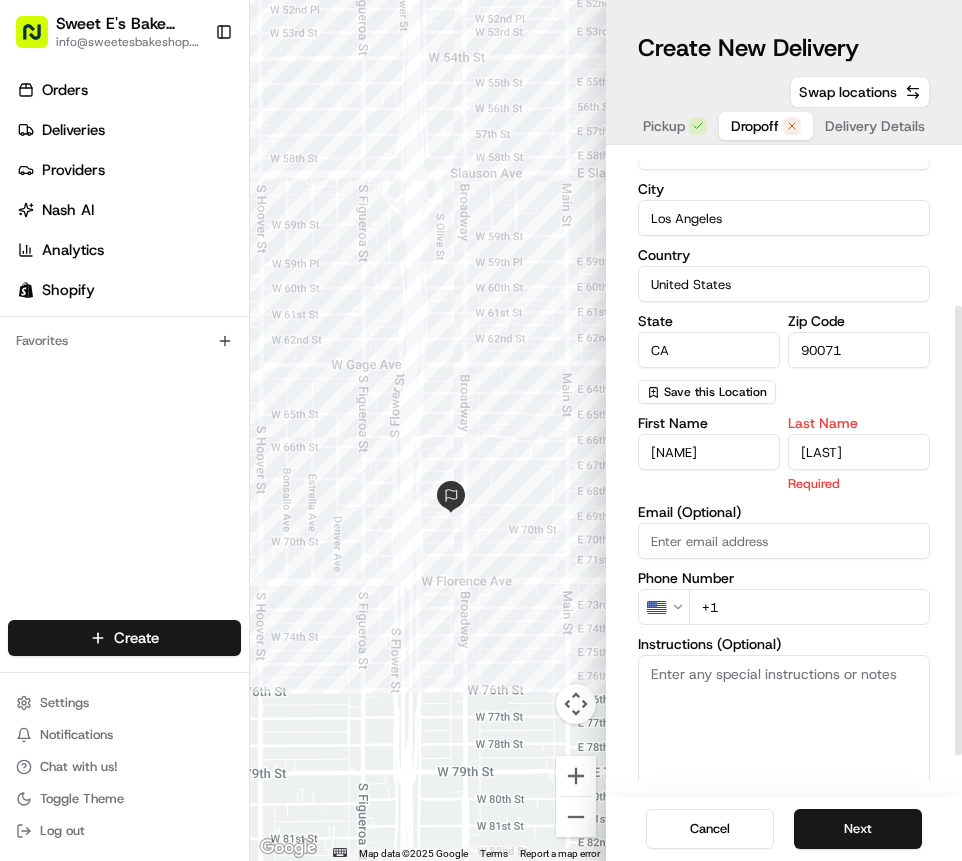 type on "[LAST]" 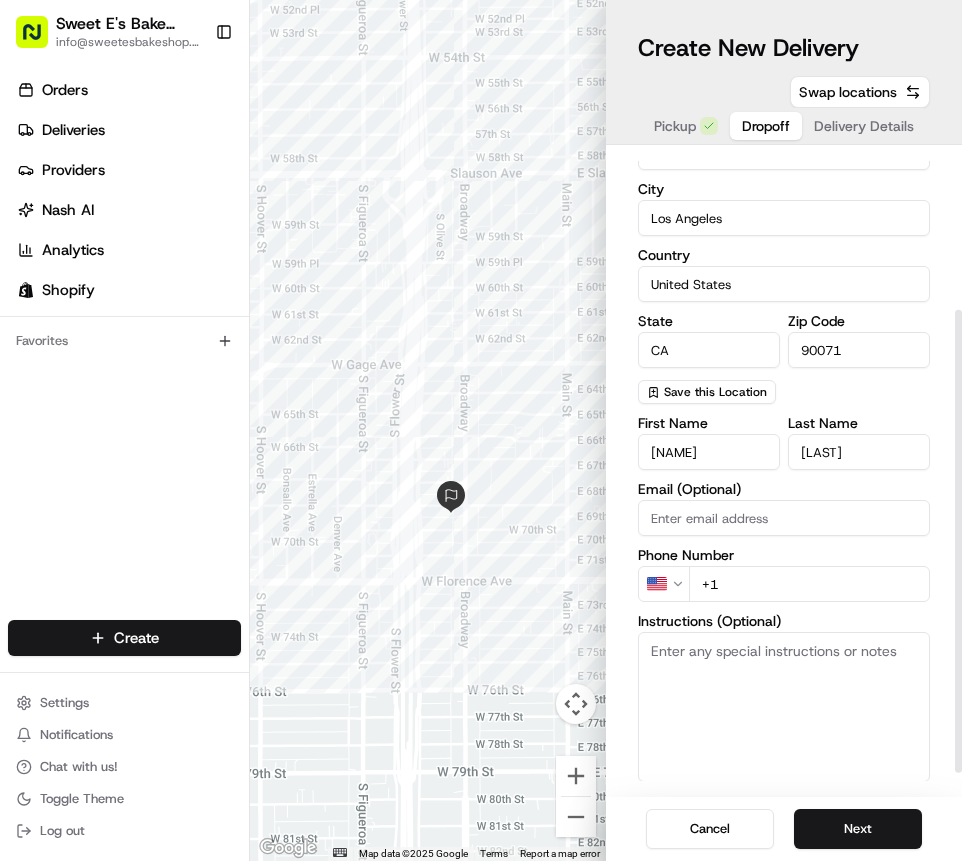drag, startPoint x: 716, startPoint y: 497, endPoint x: 633, endPoint y: 500, distance: 83.0542 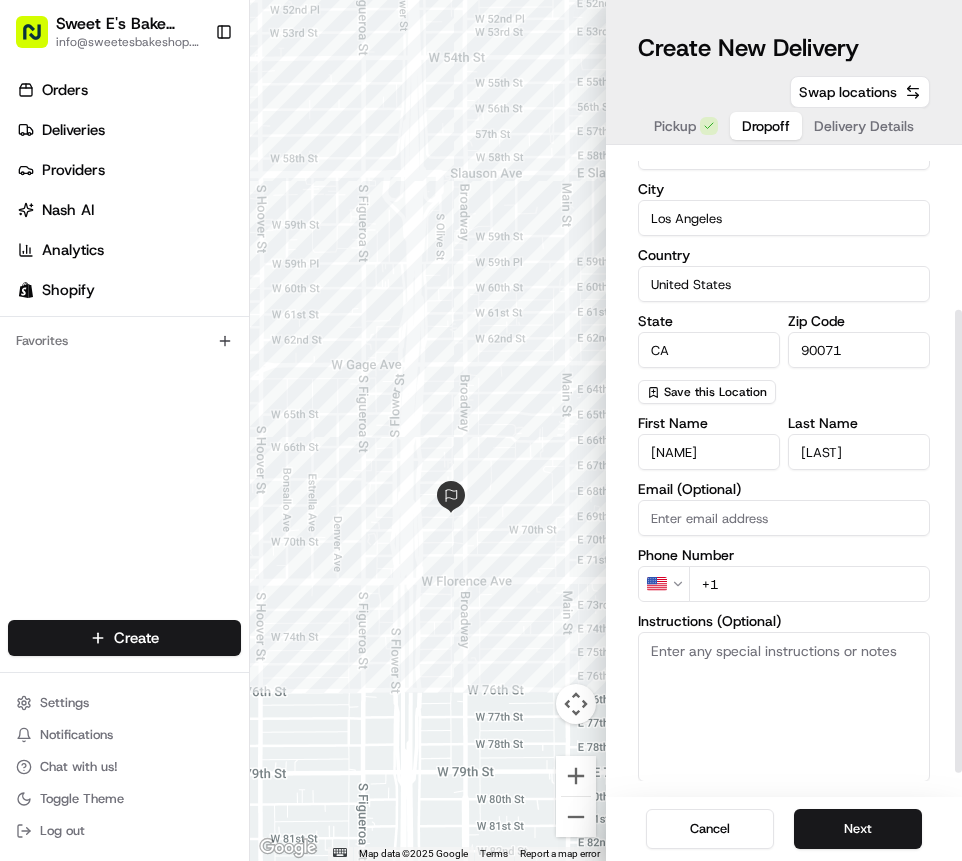 click on "First Name [FIRST] Last Name [LAST] Email (Optional) Phone Number US +1 Instructions (Optional) Advanced" at bounding box center (784, 615) 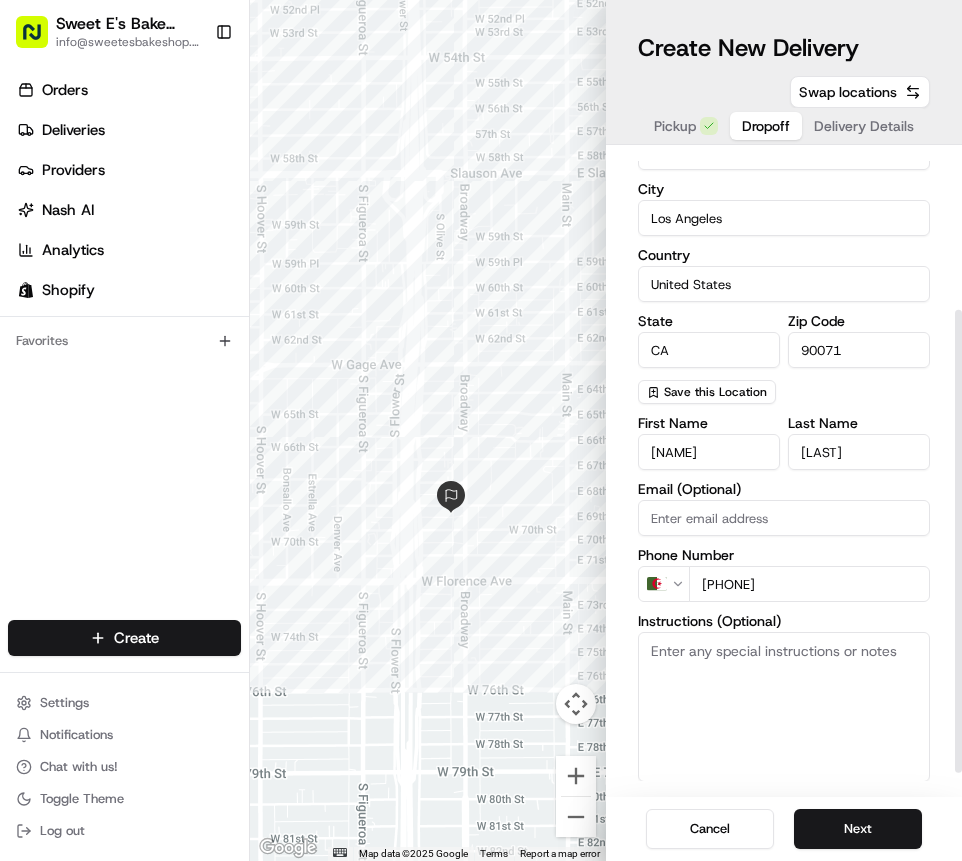 click on "[PHONE]" at bounding box center [809, 584] 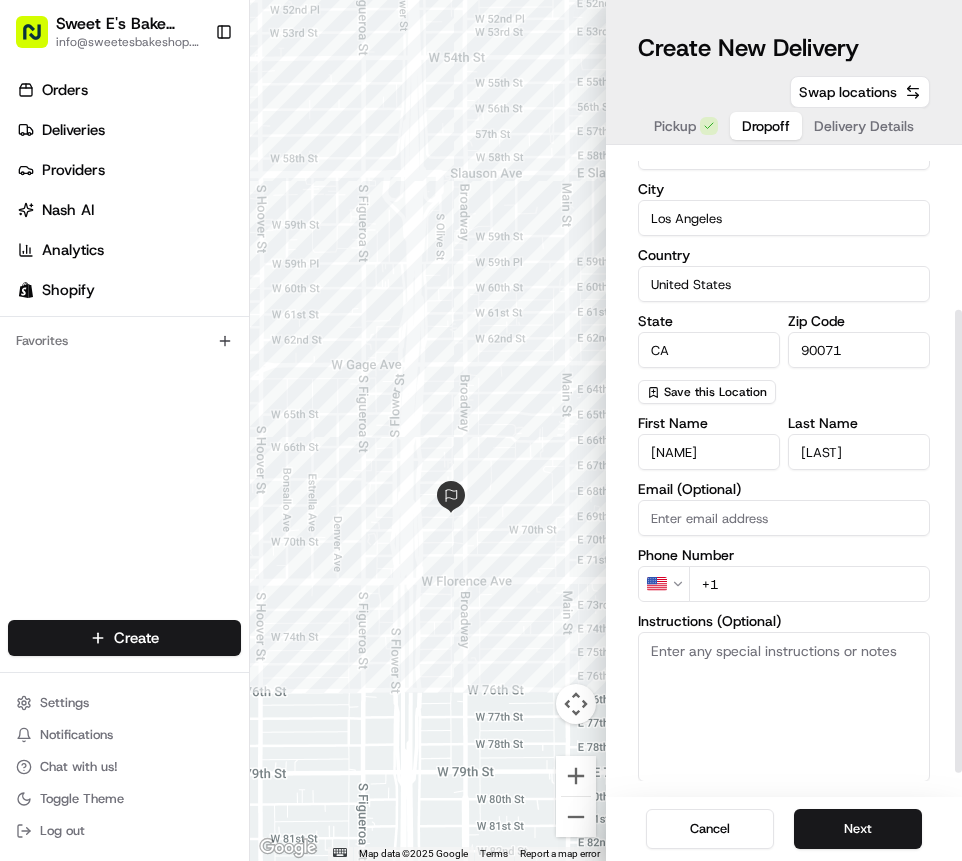 paste on "[PHONE]" 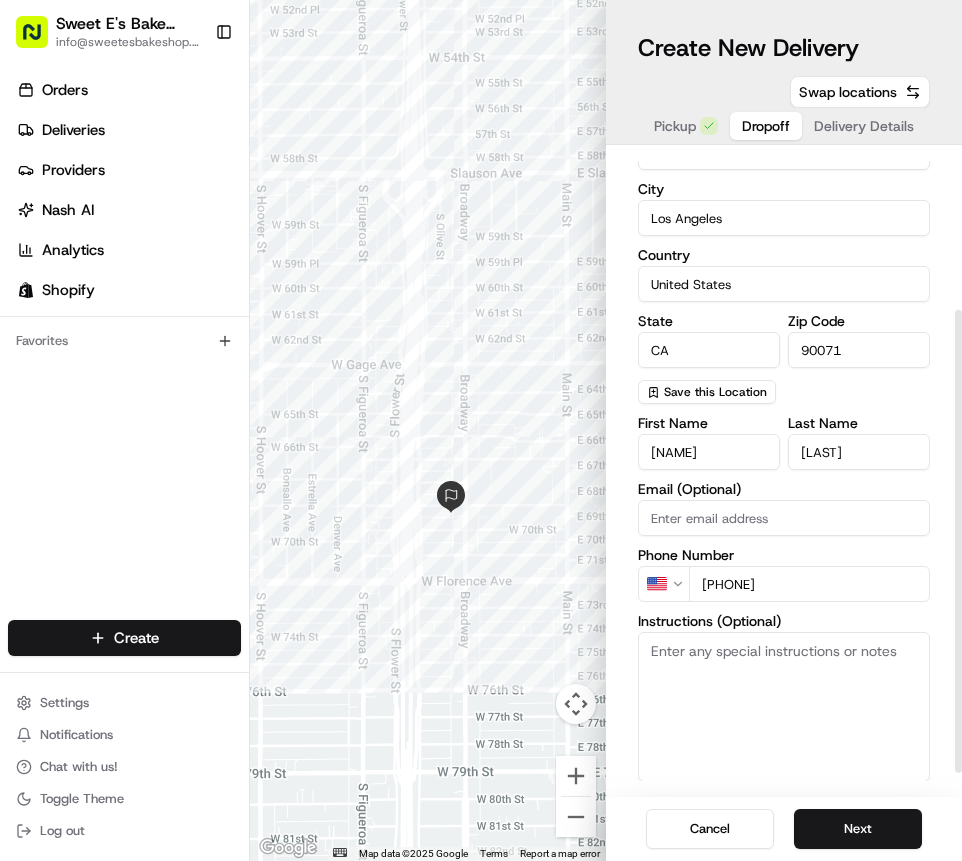 type on "[PHONE]" 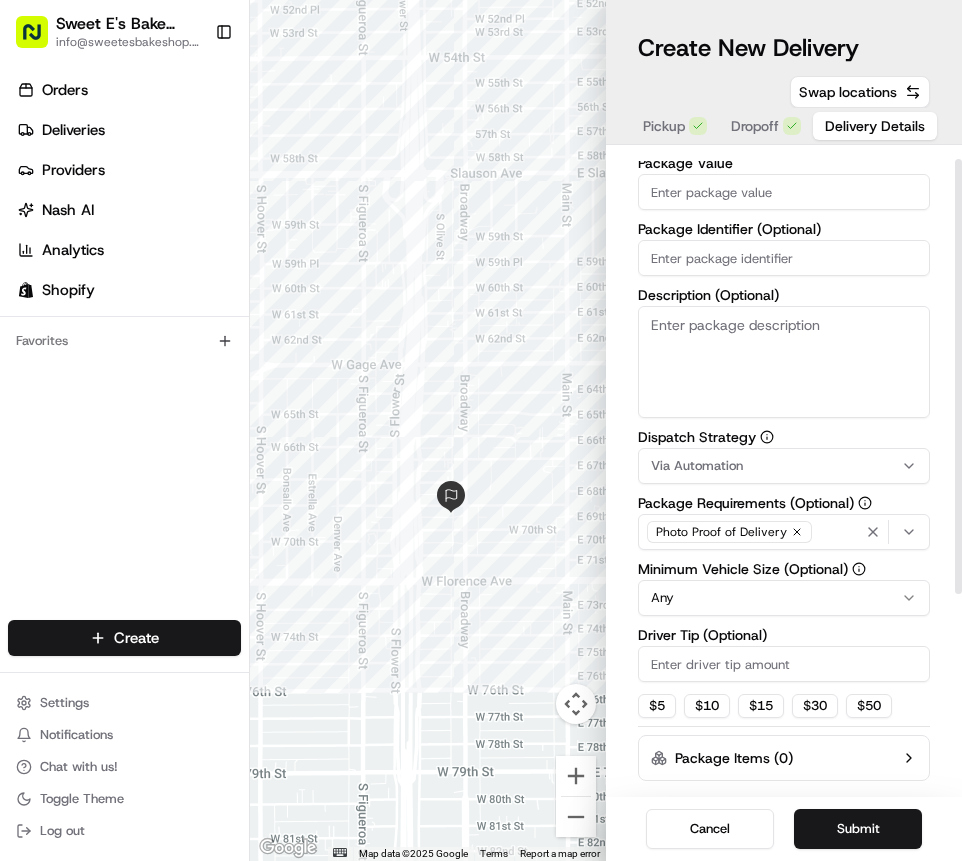 scroll, scrollTop: 0, scrollLeft: 0, axis: both 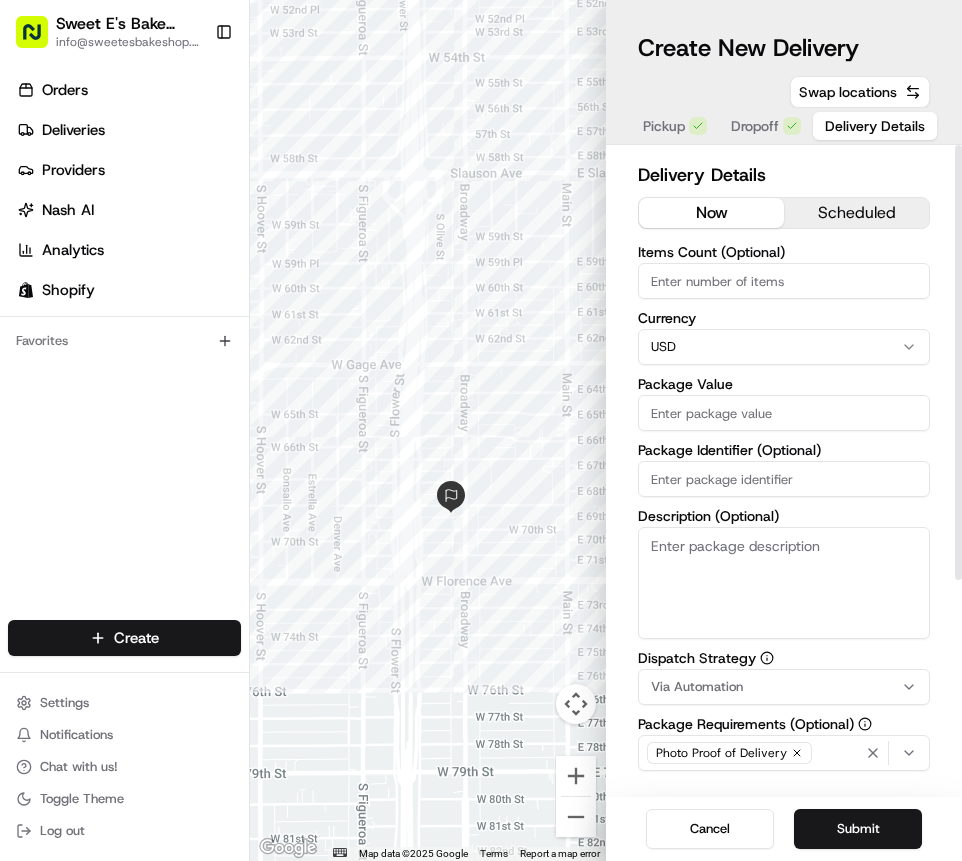 click on "Items Count (Optional)" at bounding box center [784, 281] 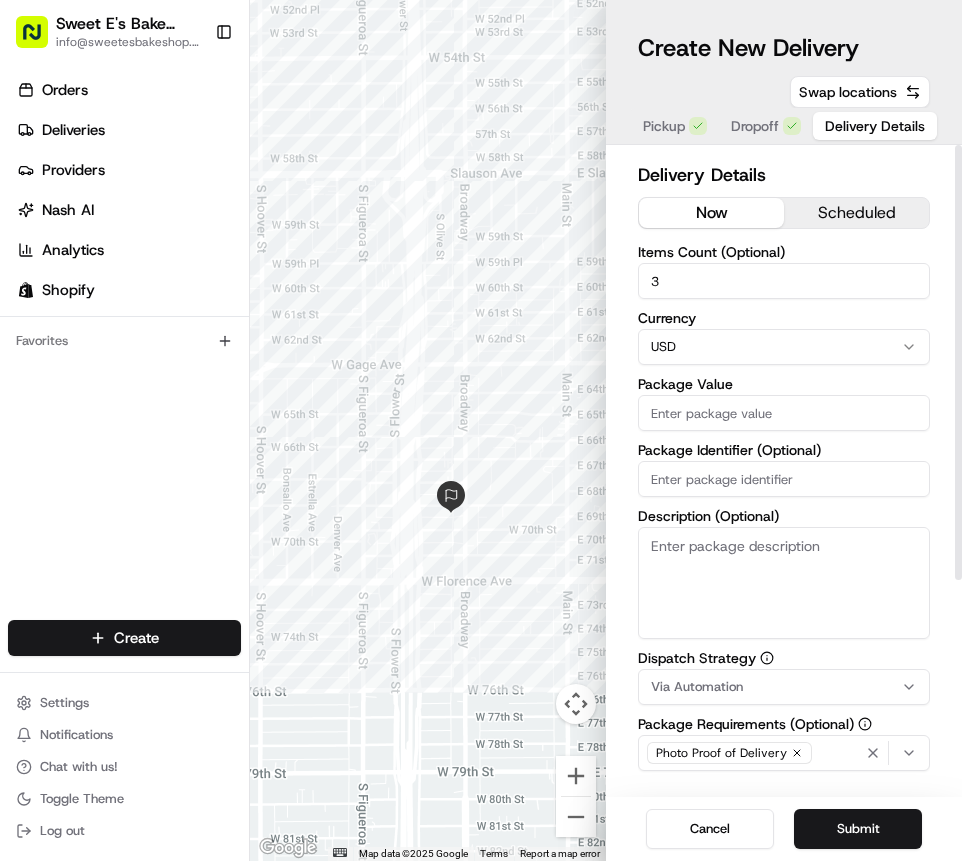 type on "3" 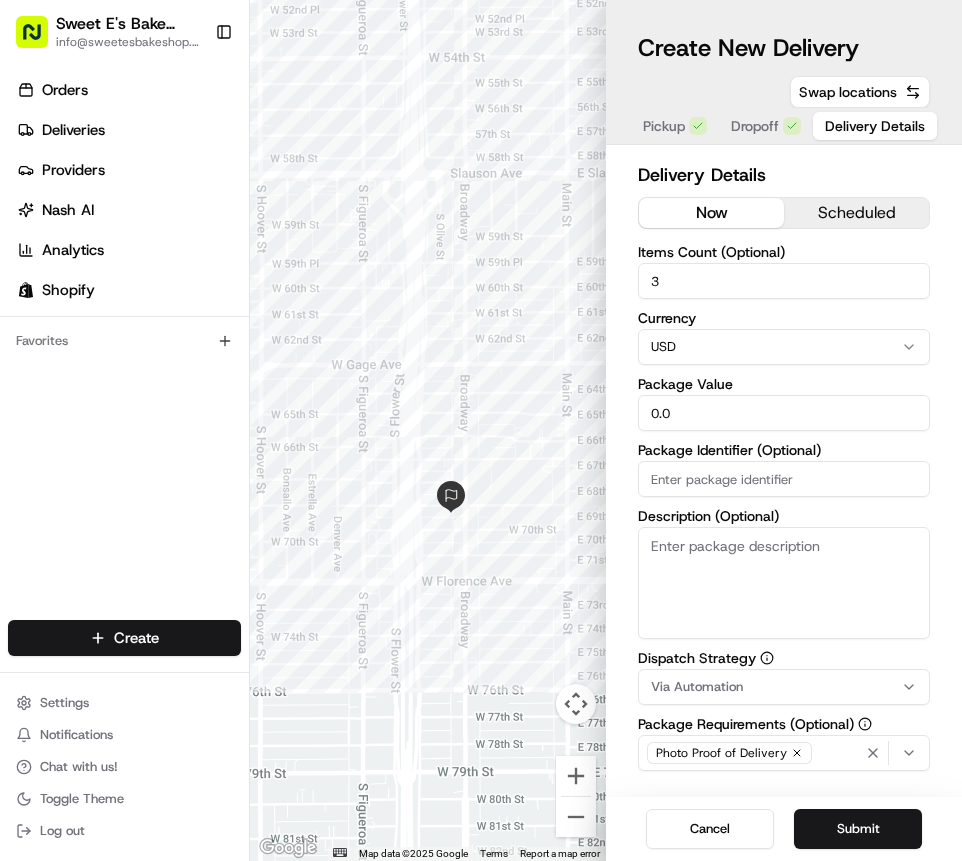type on "0" 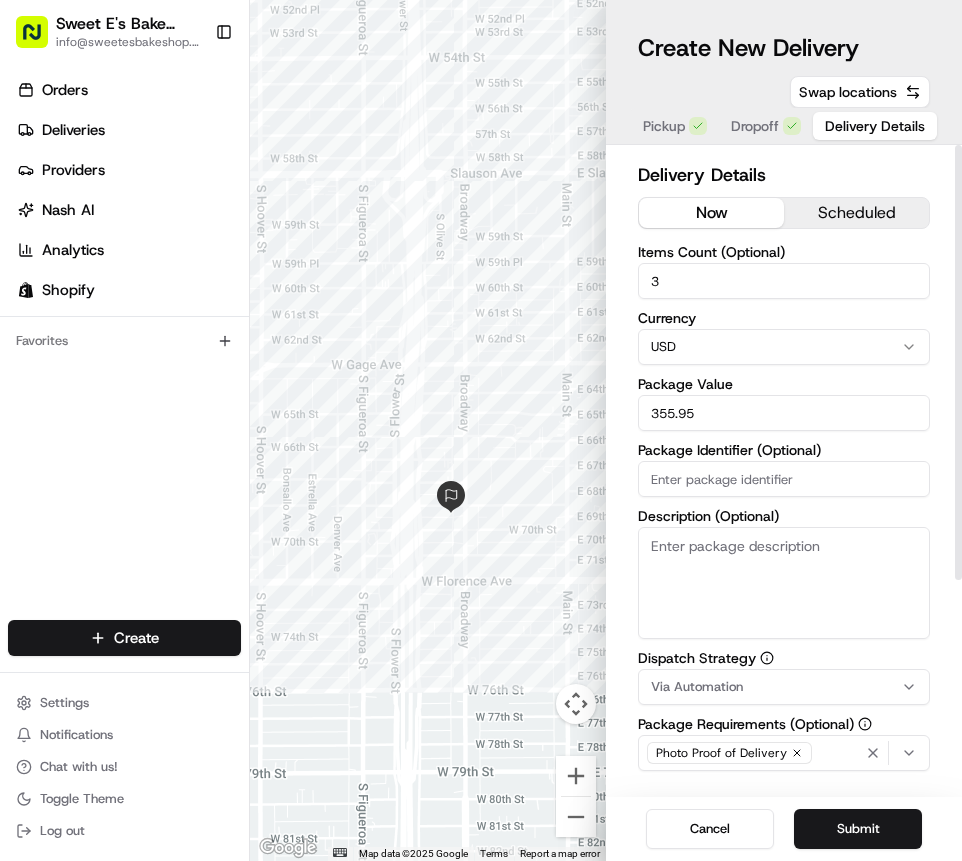 type on "355.95" 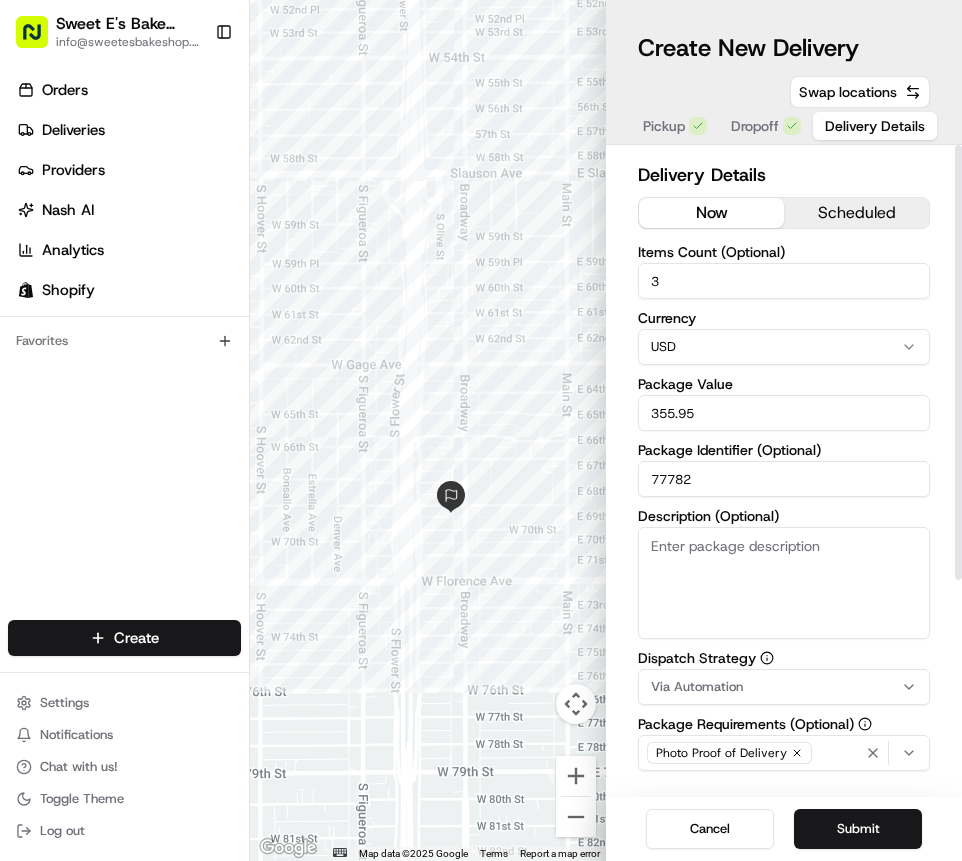 type on "77782" 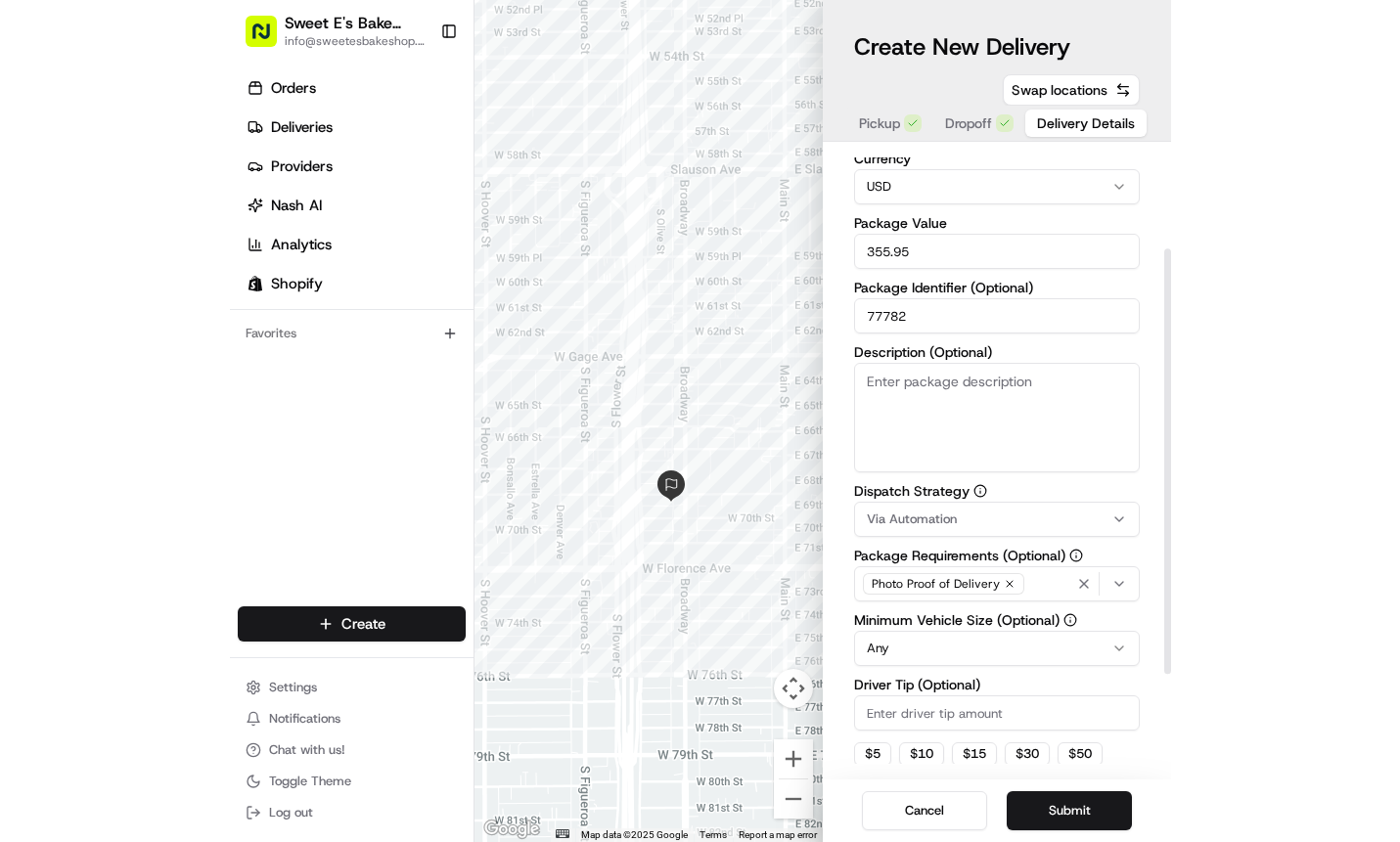 scroll, scrollTop: 303, scrollLeft: 0, axis: vertical 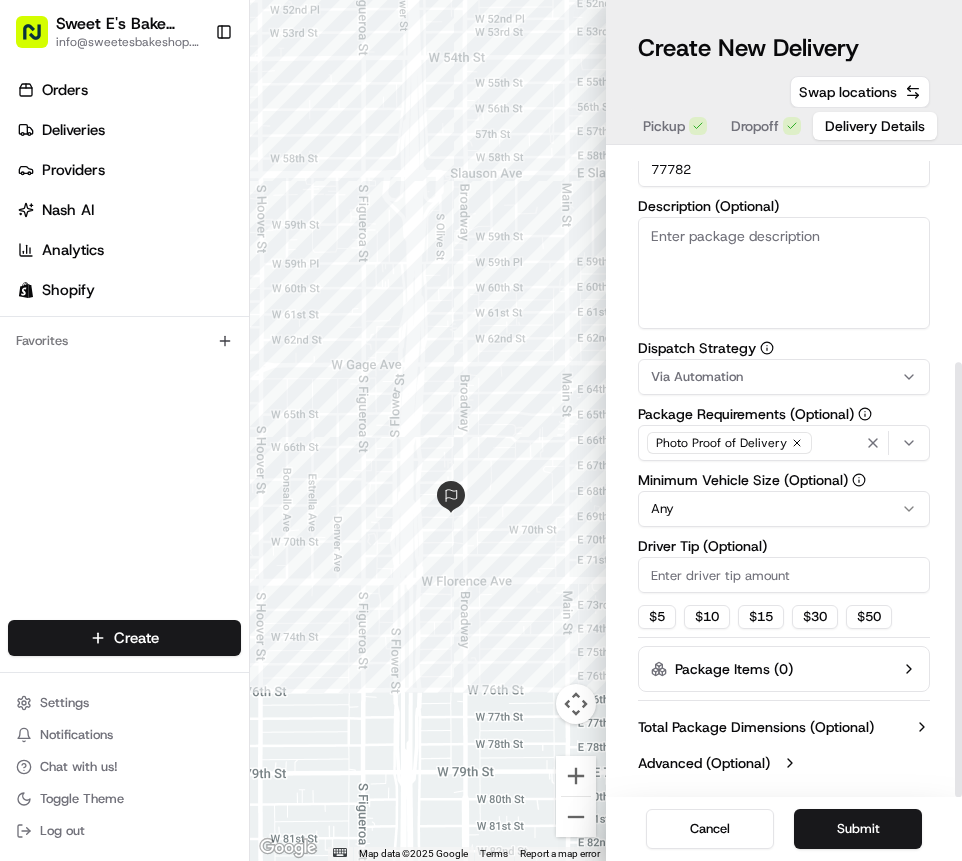 click on "Via Automation" at bounding box center (697, 377) 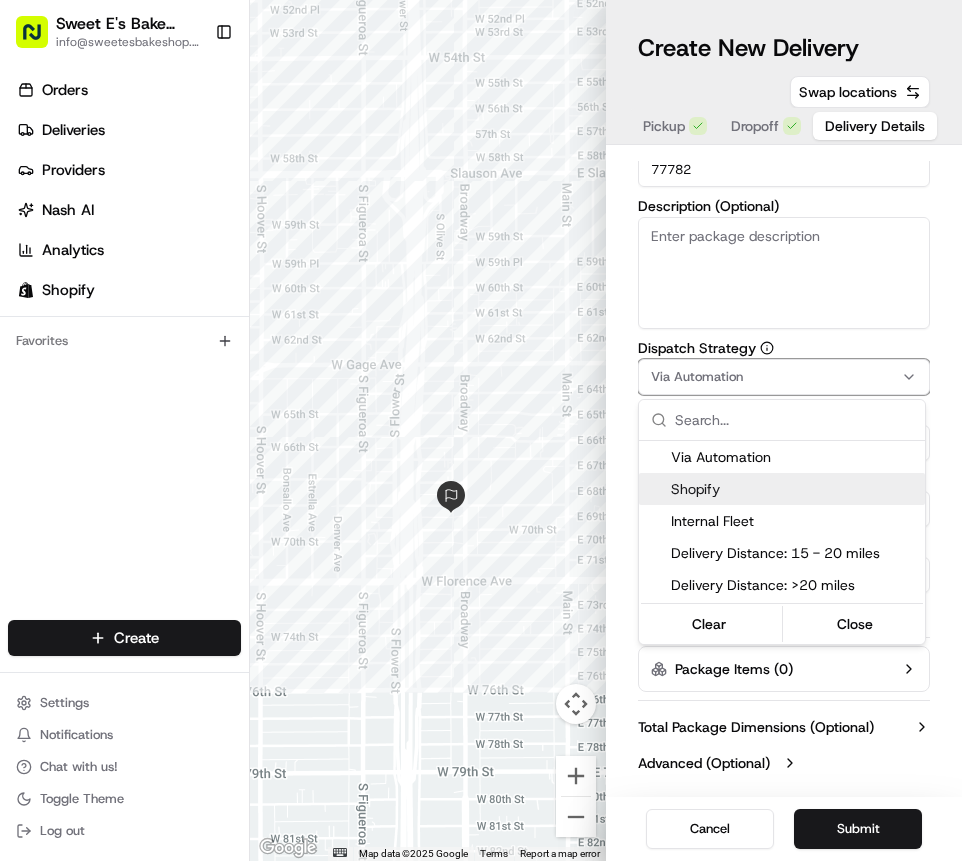 click on "Shopify" at bounding box center (794, 489) 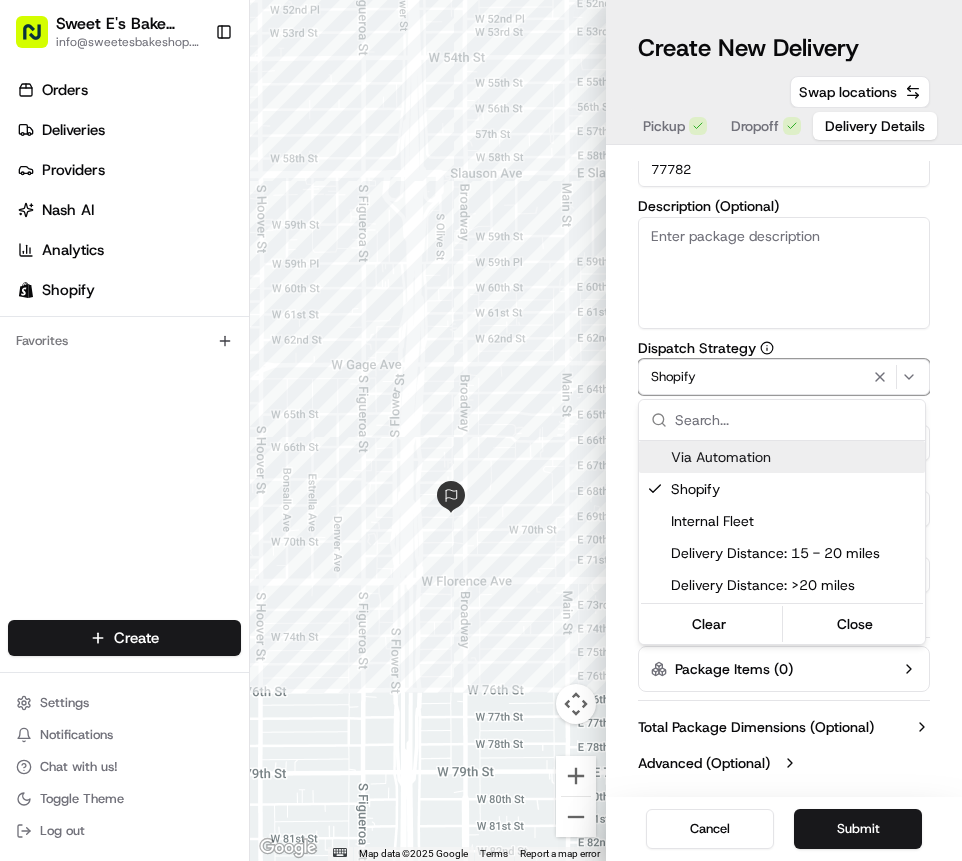 click on "Sweet E's Bake Shop info@sweetesbakeshop.com Toggle Sidebar Orders Deliveries Providers Nash AI Analytics Shopify Favorites Main Menu Members & Organization Organization Users Roles Preferences Customization Tracking Orchestration Automations Dispatch Strategy Locations Pickup Locations Dropoff Locations Billing Billing Refund Requests Integrations Notification Triggers Webhooks API Keys Request Logs Create Settings Notifications Chat with us! Toggle Theme Log out ← Move left → Move right ↑ Move up ↓ Move down + Zoom in - Zoom out Home Jump left by 75% End Jump right by 75% Page Up Jump up by 75% Page Down Jump down by 75% Map Data Map data ©2025 Google Map data ©2025 Google 200 m  Click to toggle between metric and imperial units Terms Report a map error Create New Delivery Pickup Dropoff Delivery Details Swap locations Delivery Details now scheduled Items Count (Optional) 3 Currency USD Package Value 355.95 Package Identifier (Optional) 77782 Description (Optional) Shopify Any $ 5" at bounding box center [481, 430] 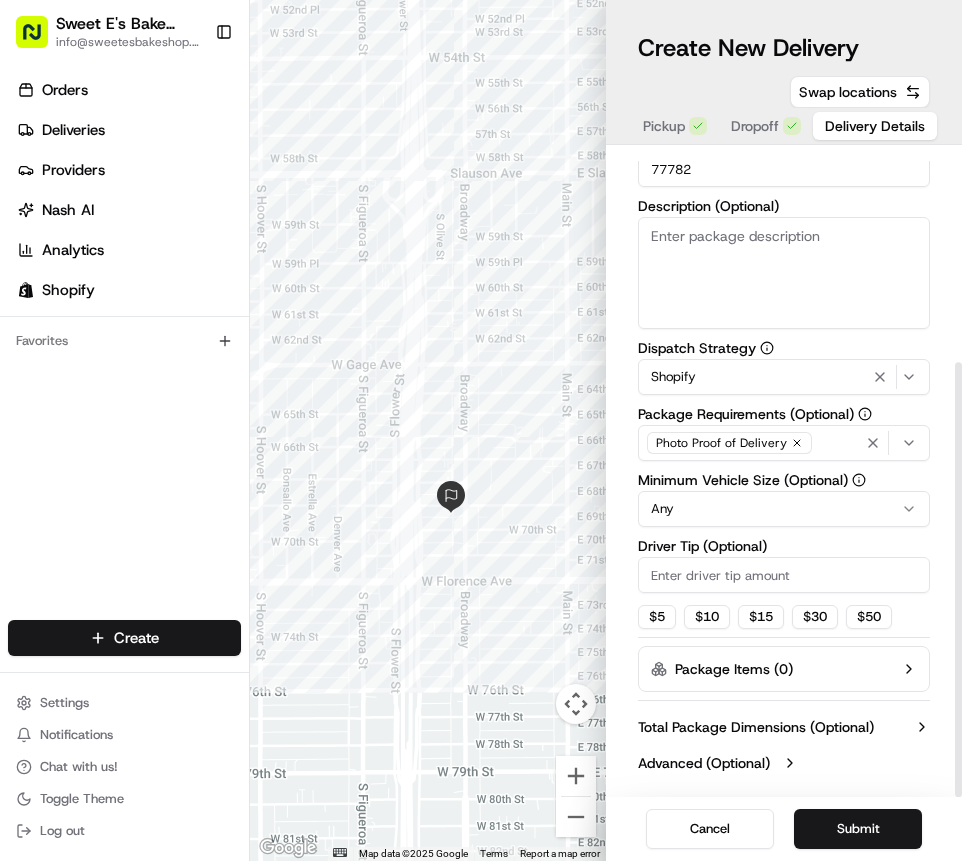 click on "Driver Tip (Optional)" at bounding box center [784, 575] 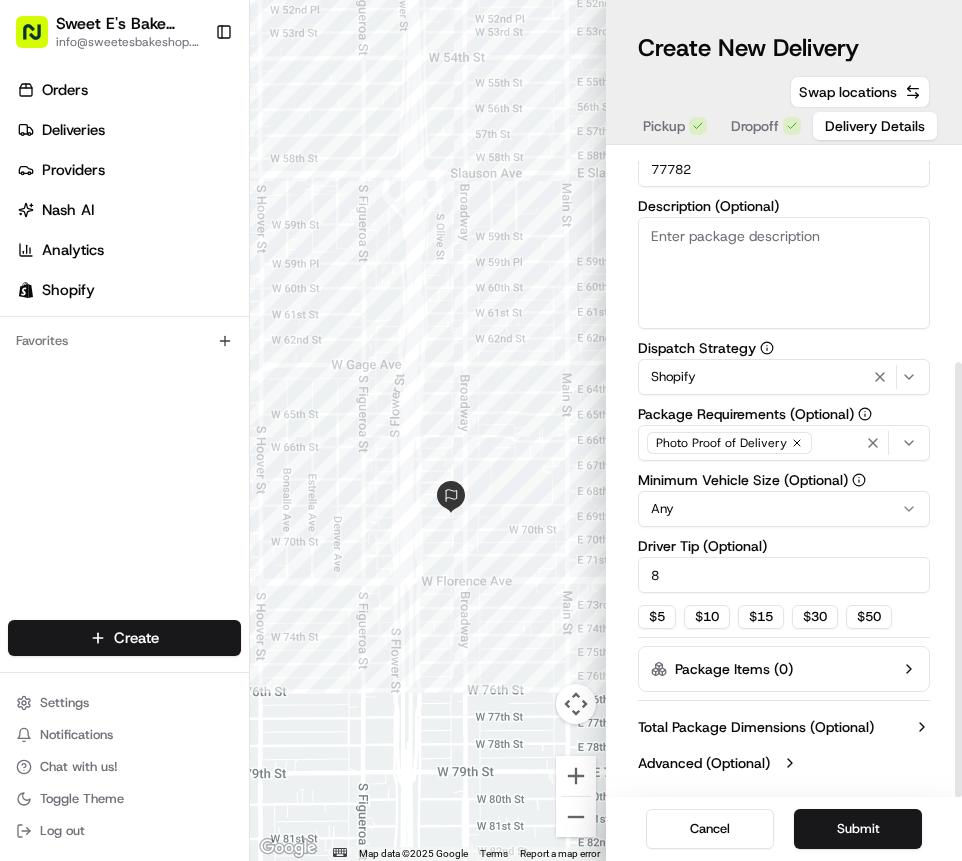 type on "8" 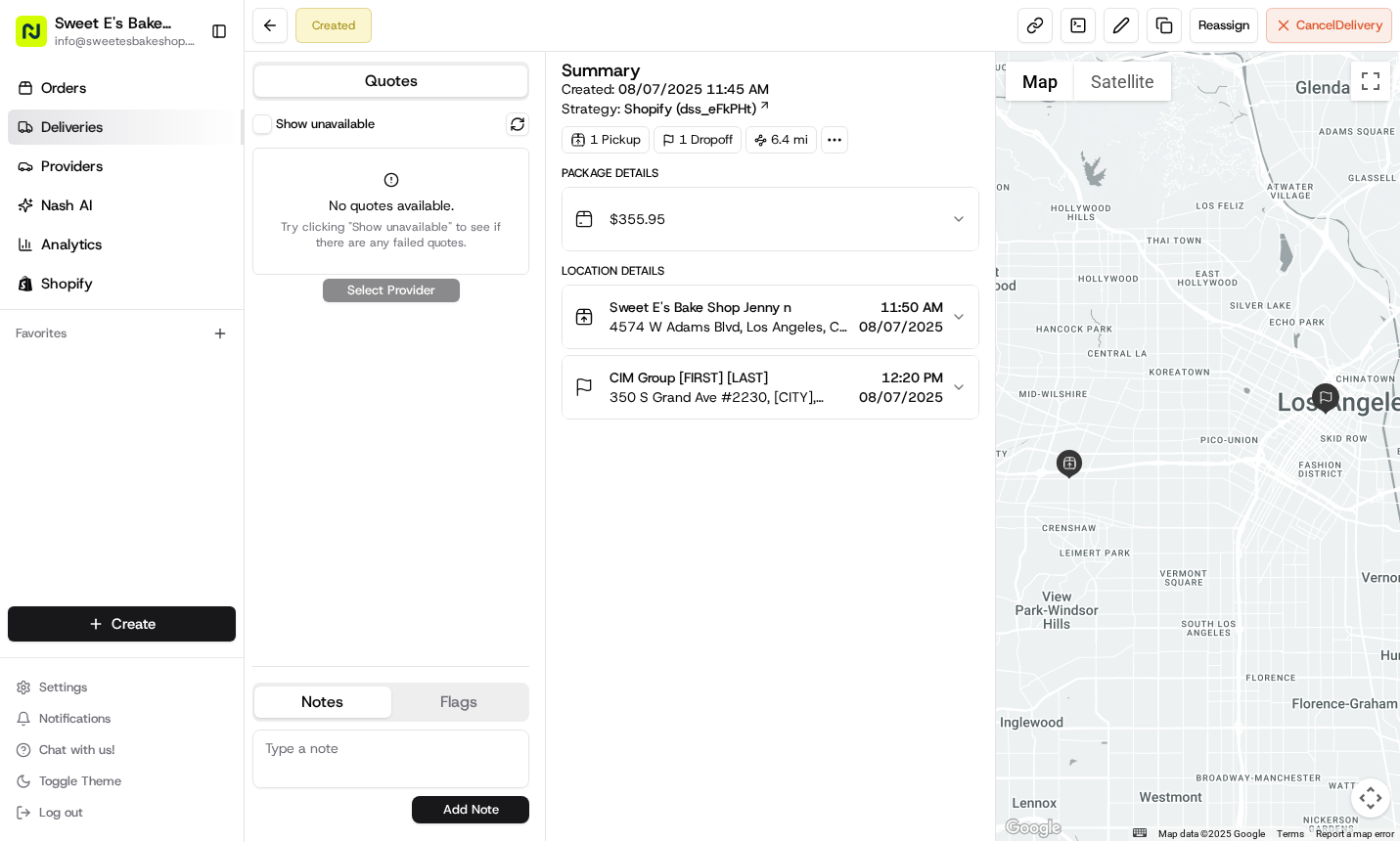 drag, startPoint x: 111, startPoint y: 126, endPoint x: 135, endPoint y: 130, distance: 24.33105 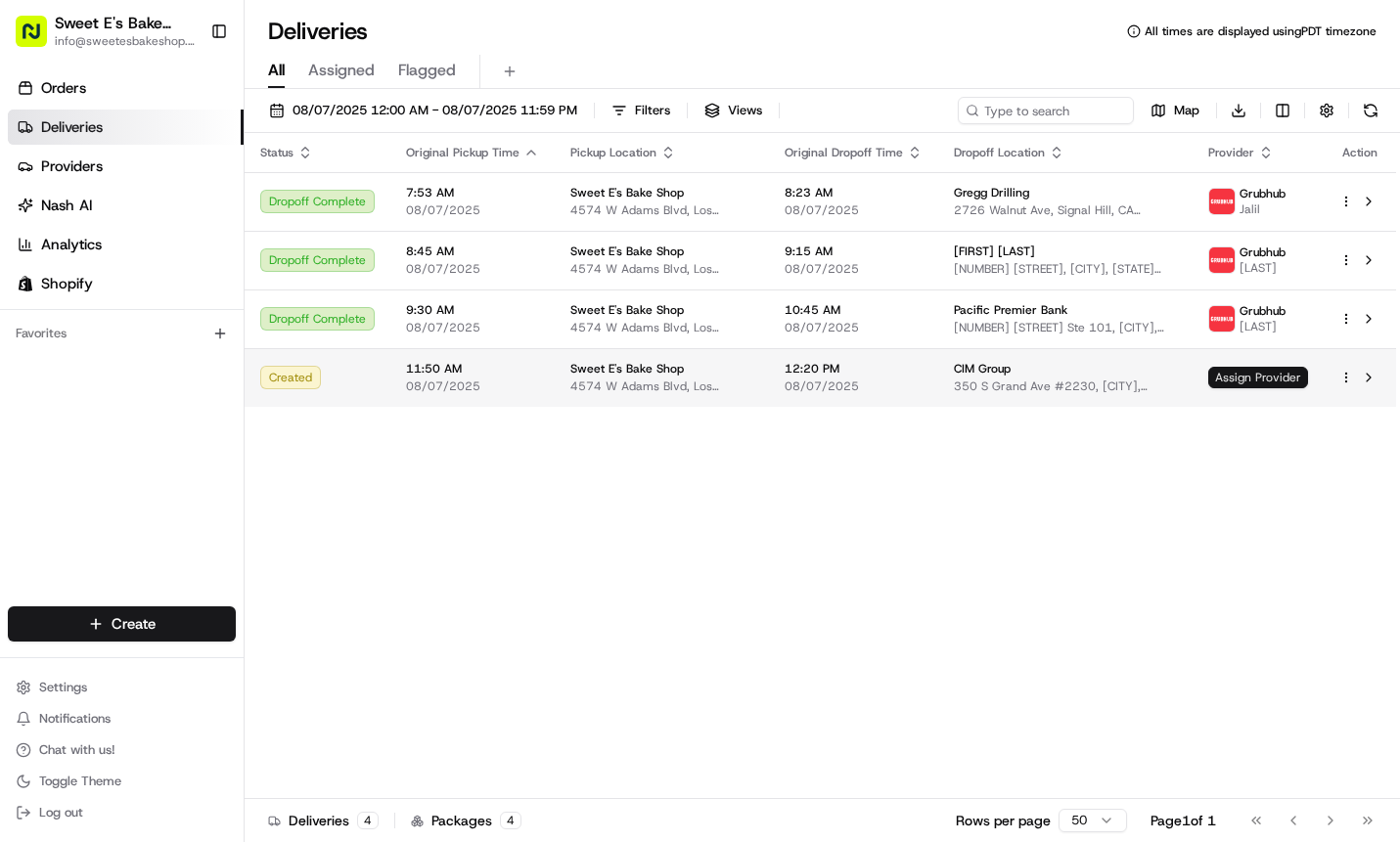 click on "Assign Provider" at bounding box center [1258, 377] 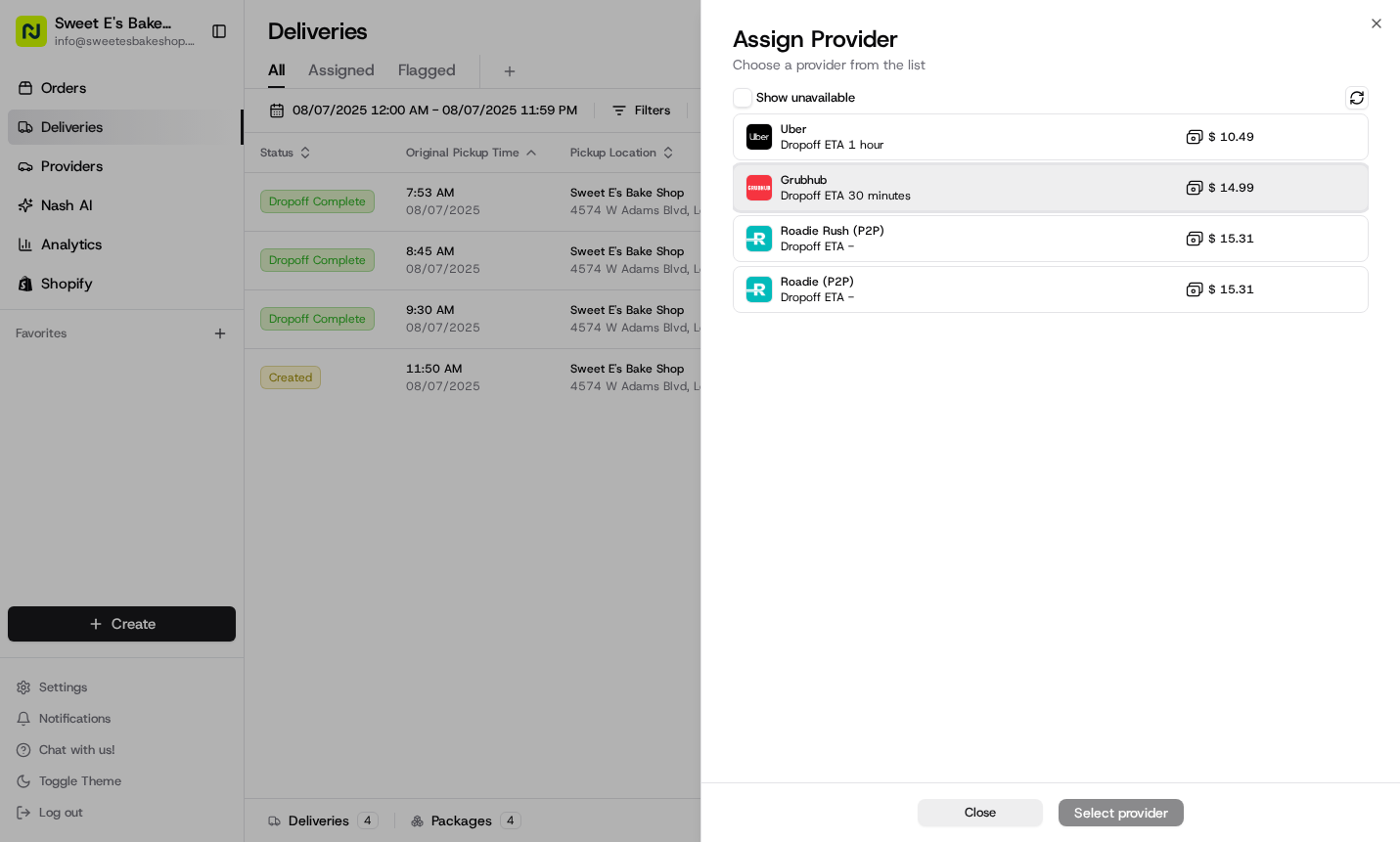 click on "Grubhub Dropoff ETA   30 minutes $   14.99" at bounding box center (1051, 188) 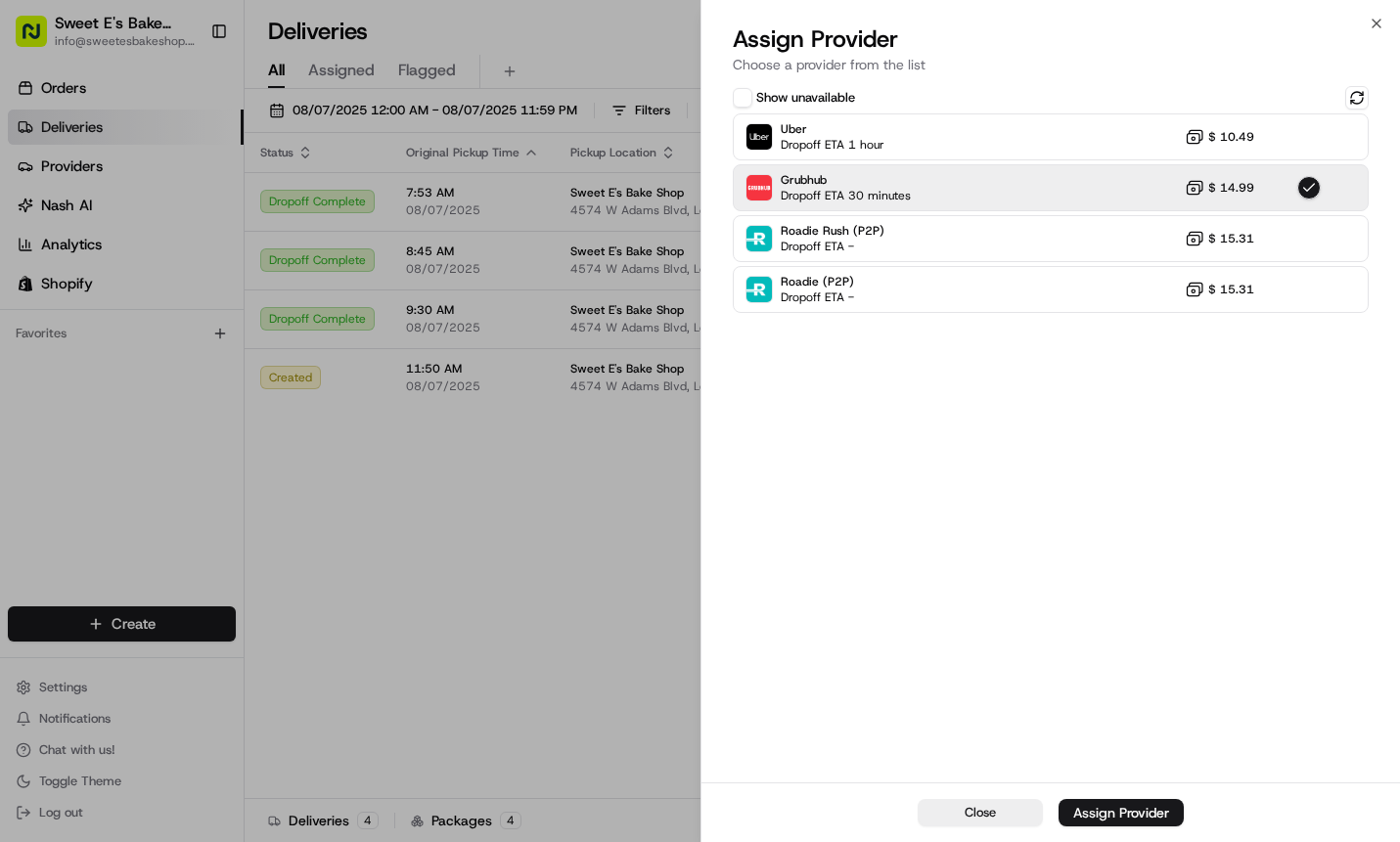 click on "Assign Provider" at bounding box center [1121, 813] 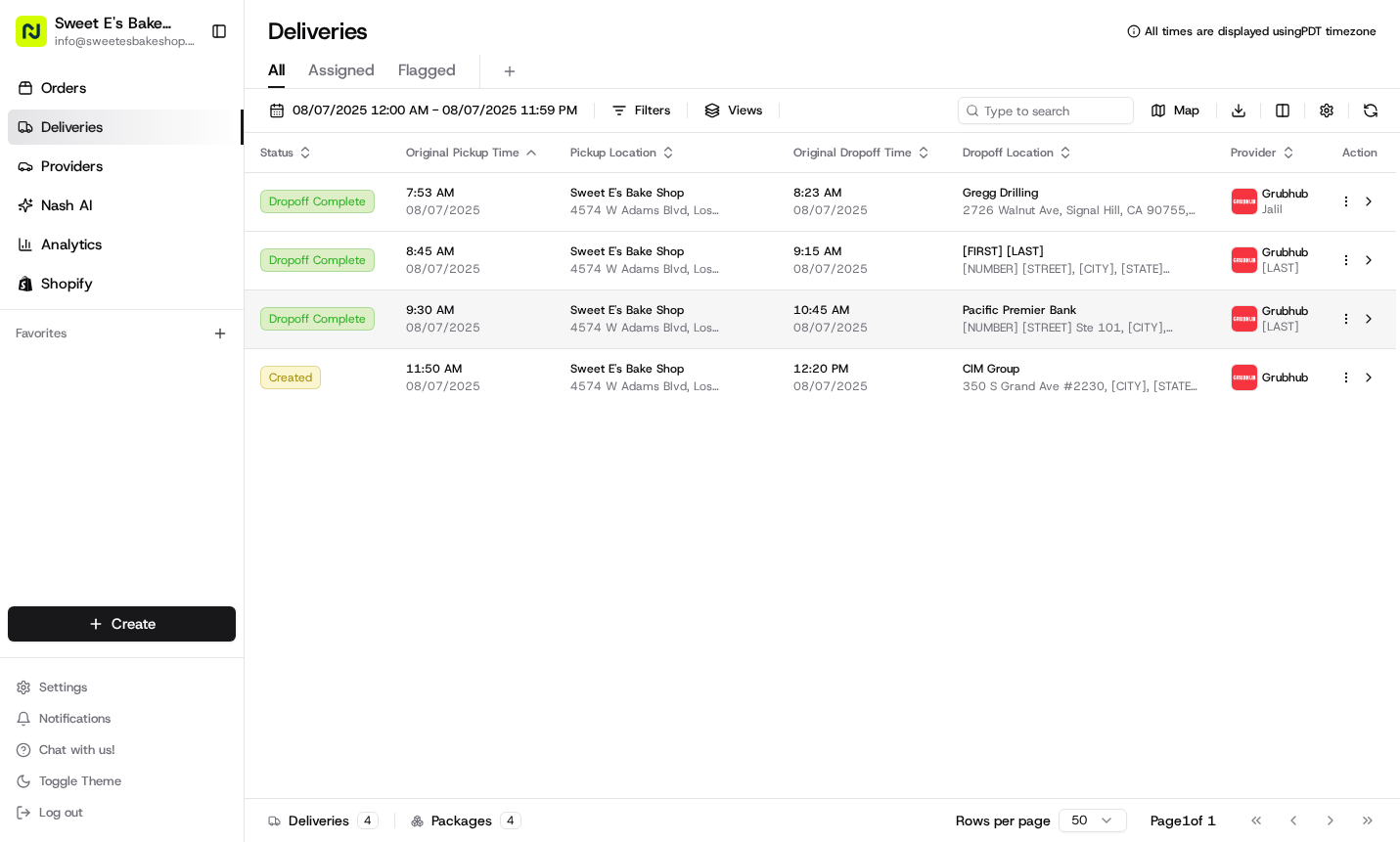 click on "9:30 AM 08/07/2025" at bounding box center (473, 319) 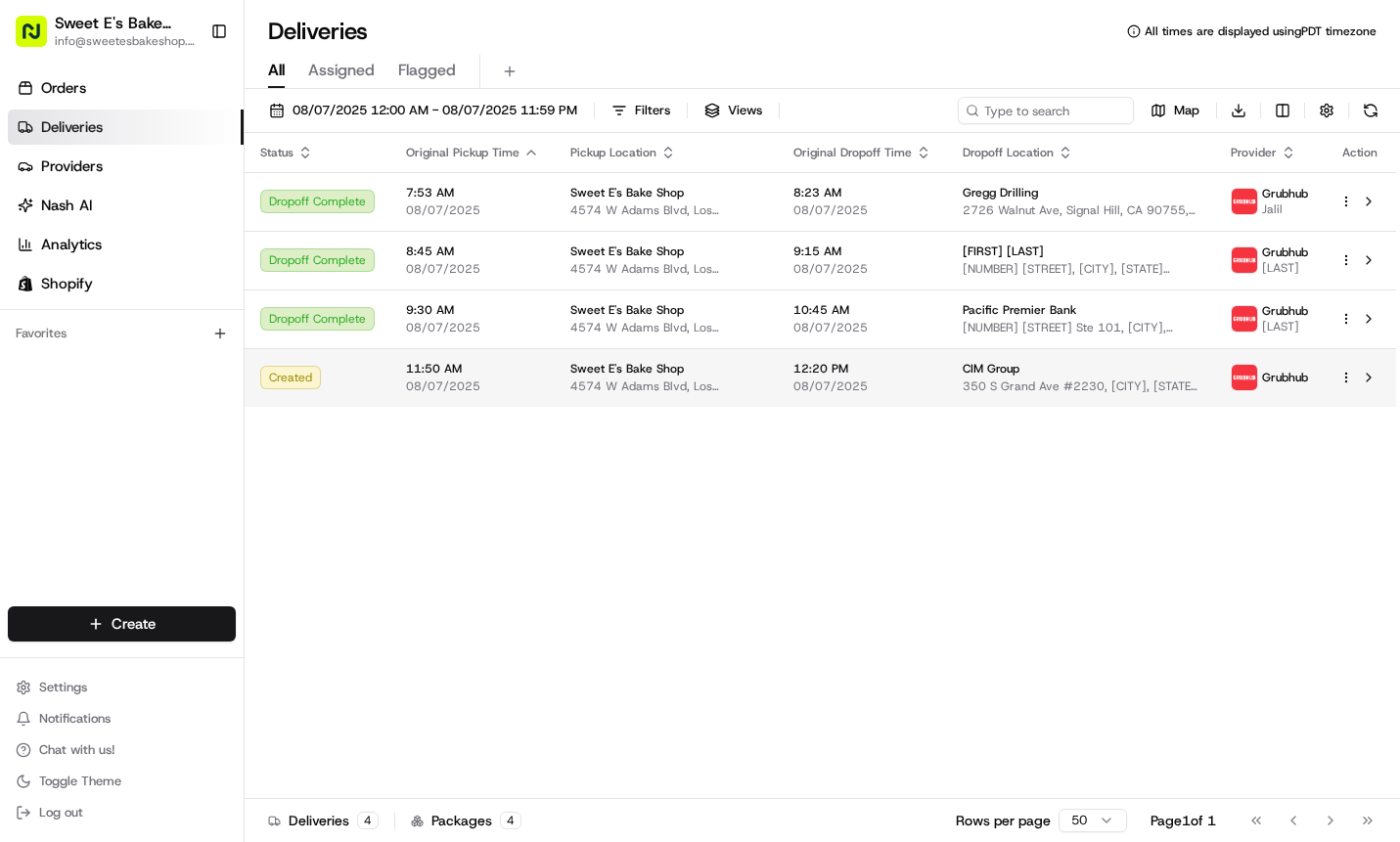click on "08/07/2025" at bounding box center [473, 386] 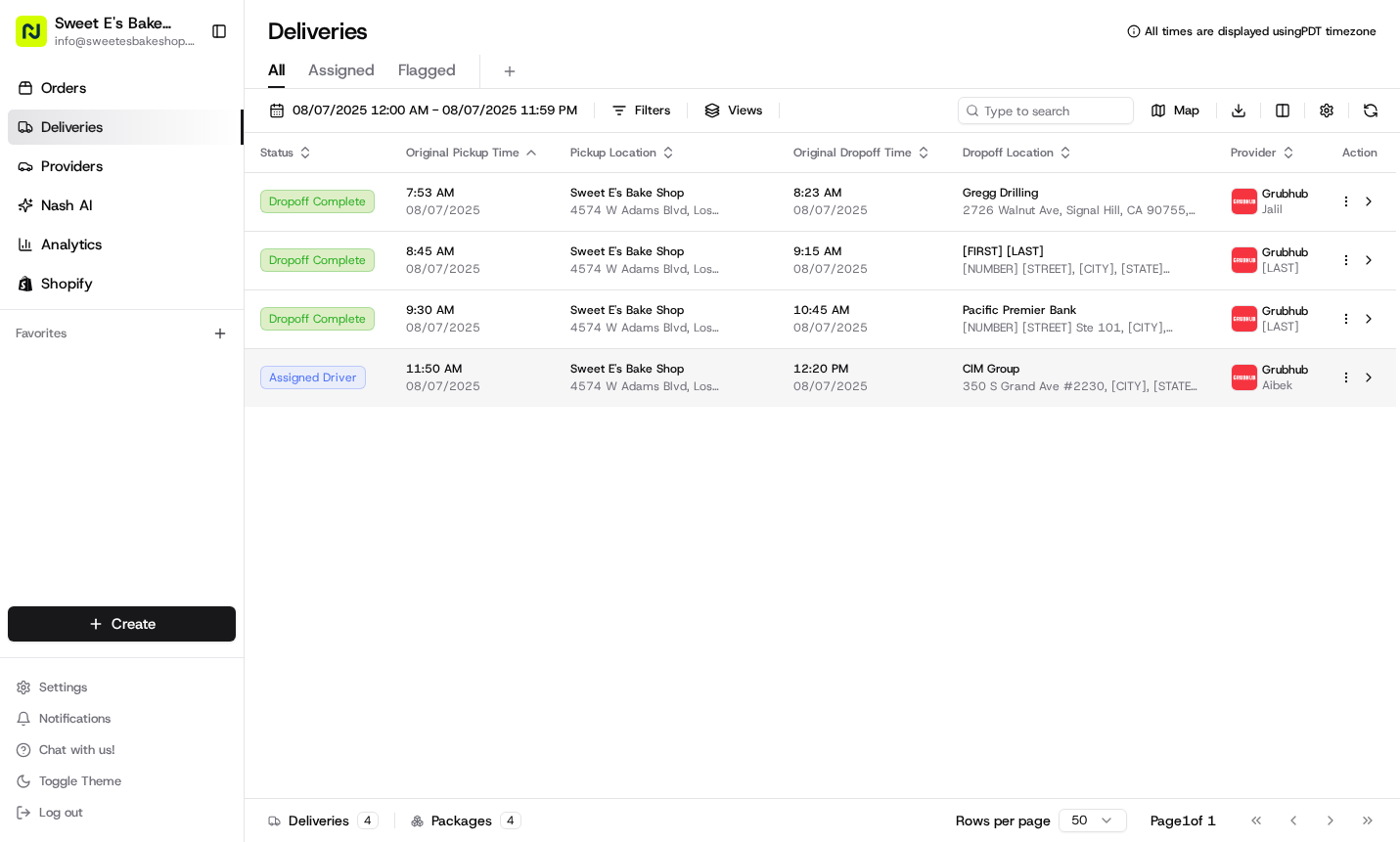 click on "Assigned Driver" at bounding box center [317, 377] 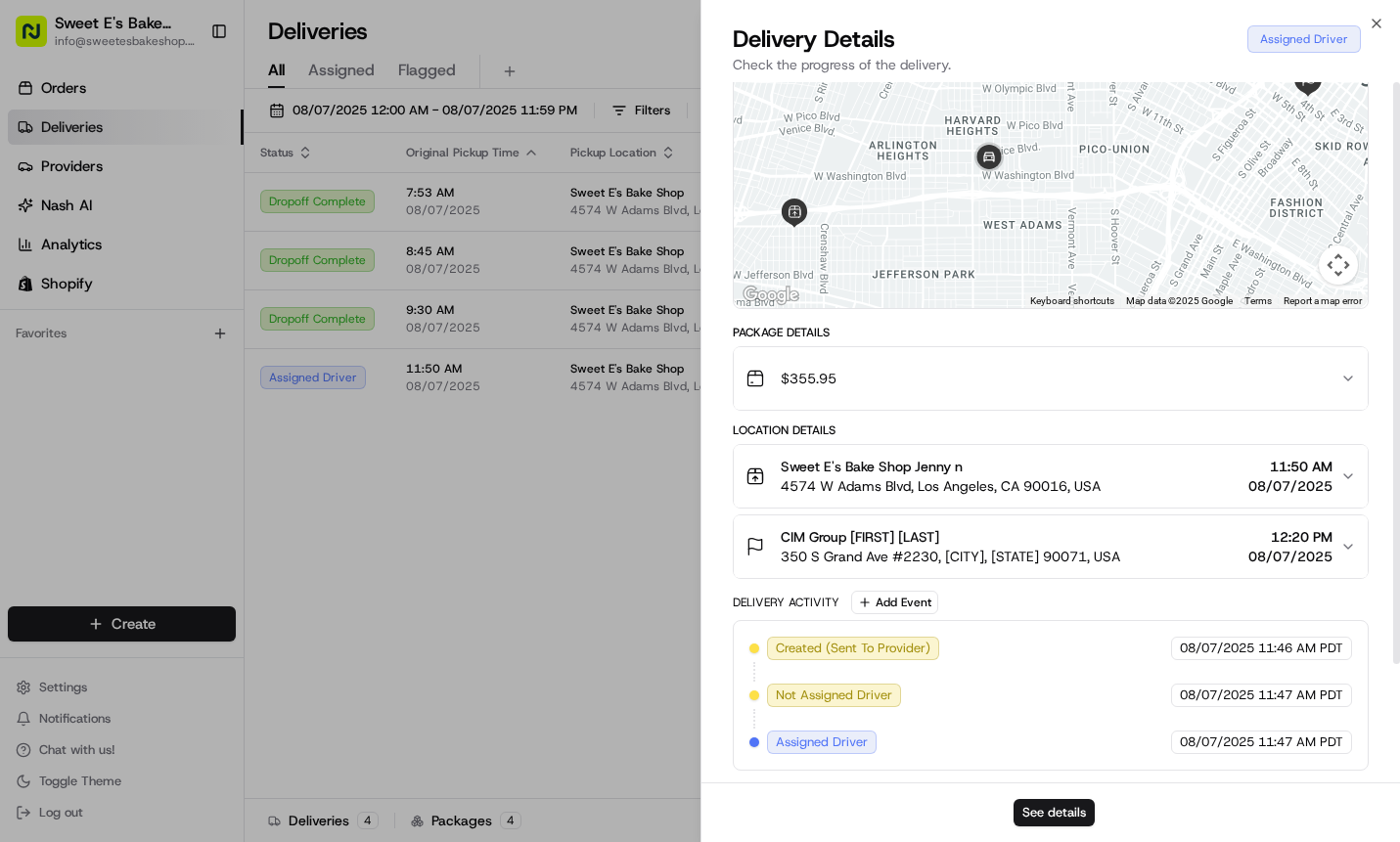 scroll, scrollTop: 0, scrollLeft: 0, axis: both 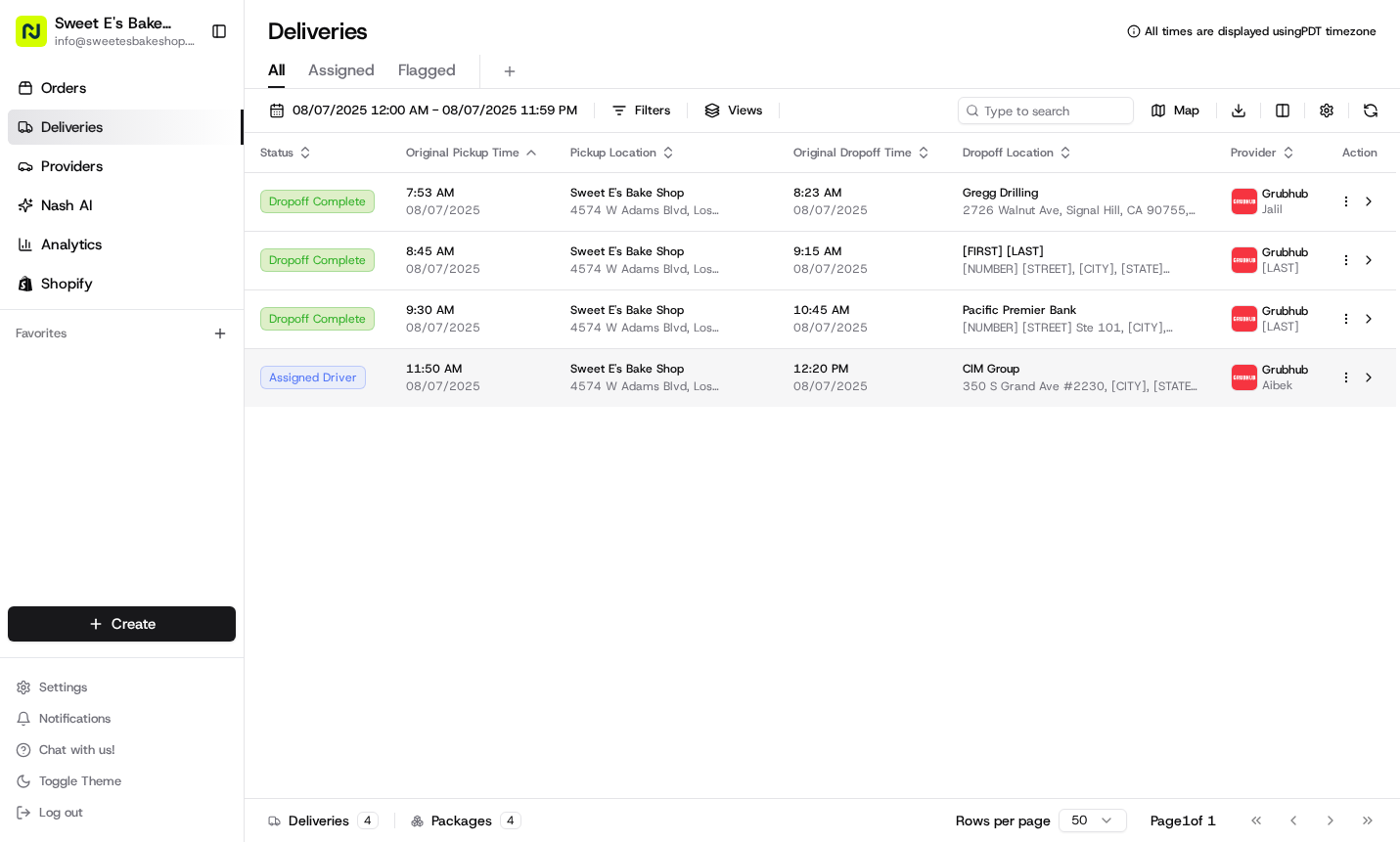 click on "Aibek" at bounding box center [1285, 385] 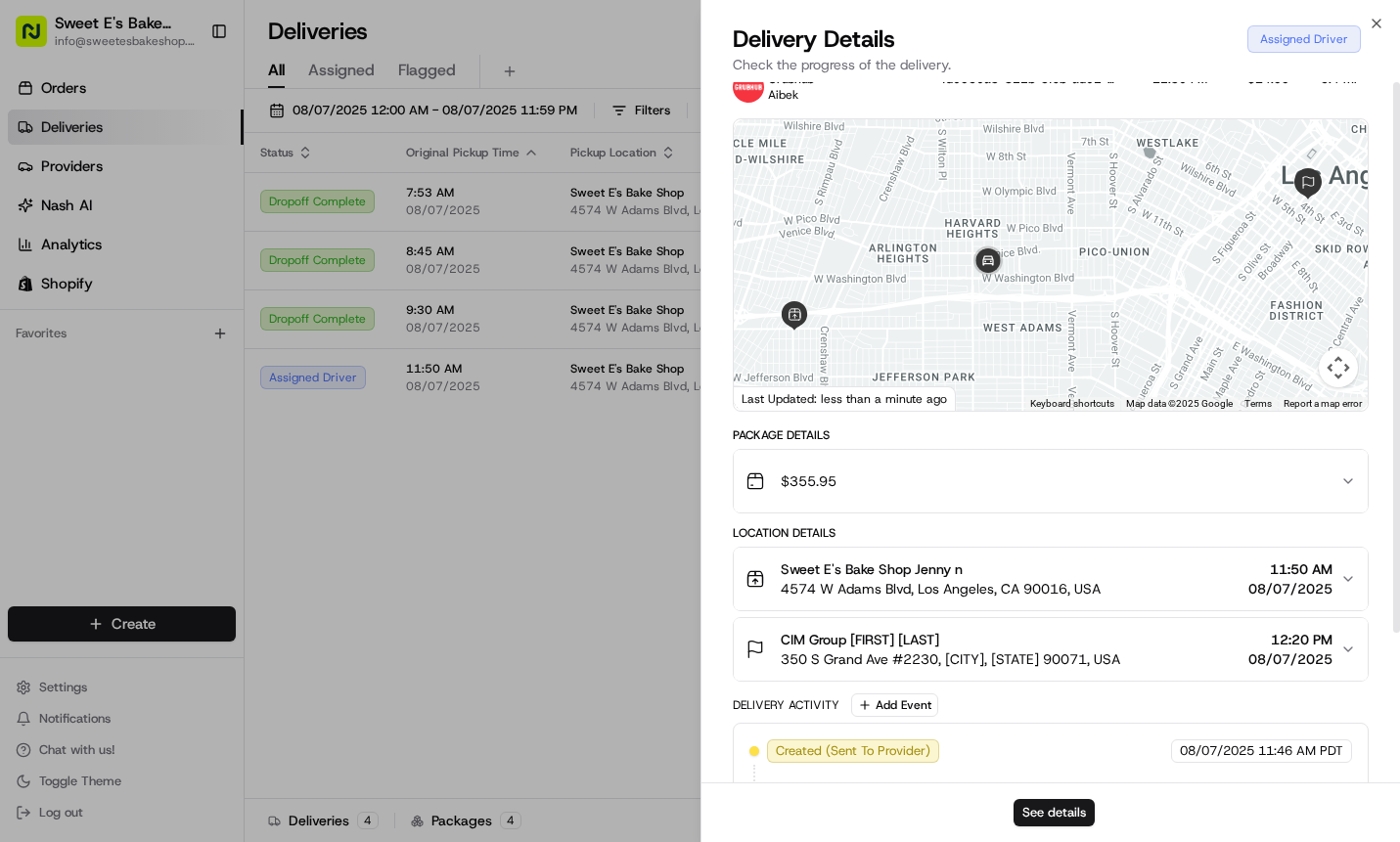 scroll, scrollTop: 0, scrollLeft: 0, axis: both 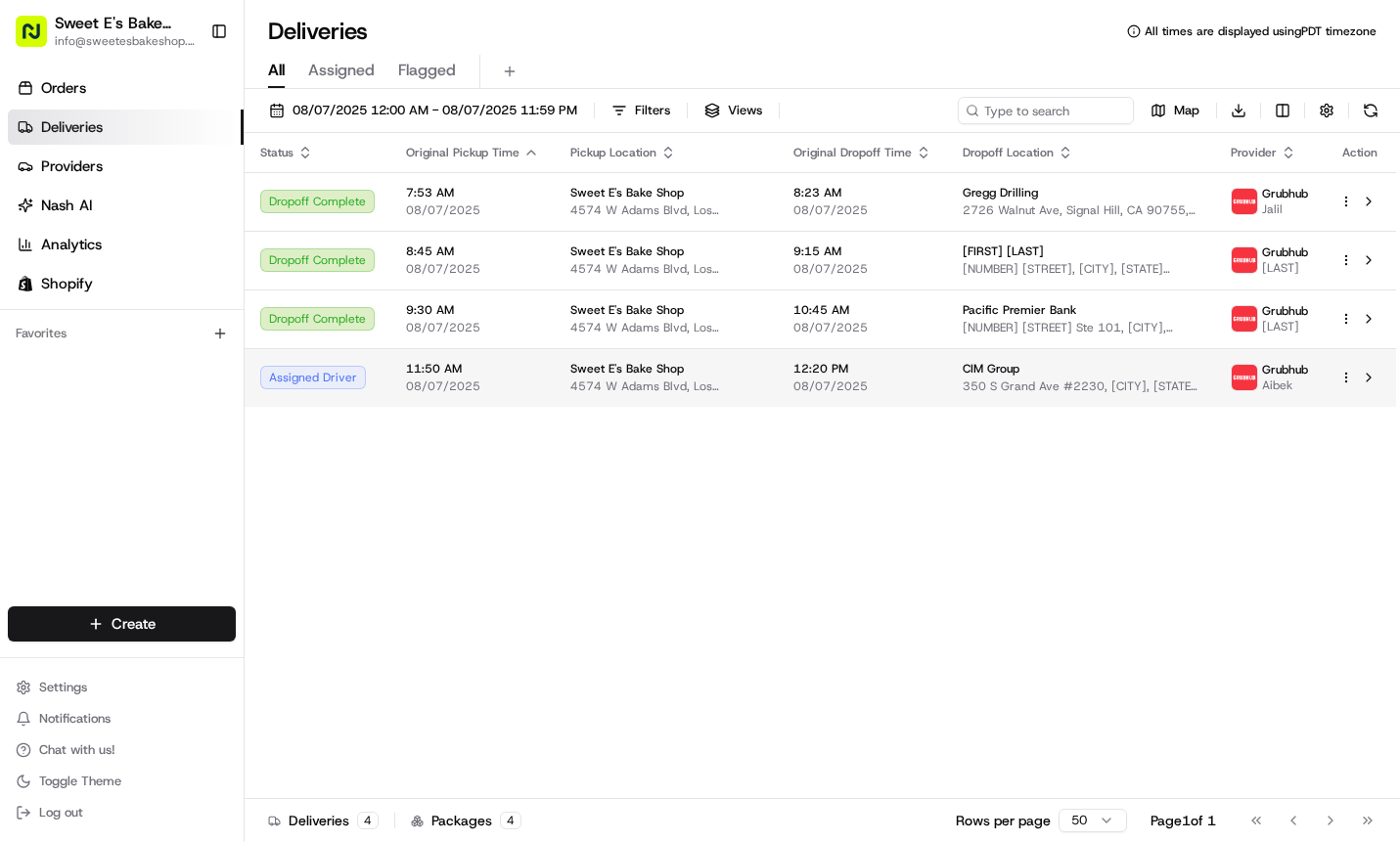 click on "4574 W Adams Blvd, Los Angeles, CA 90016, USA" at bounding box center (666, 386) 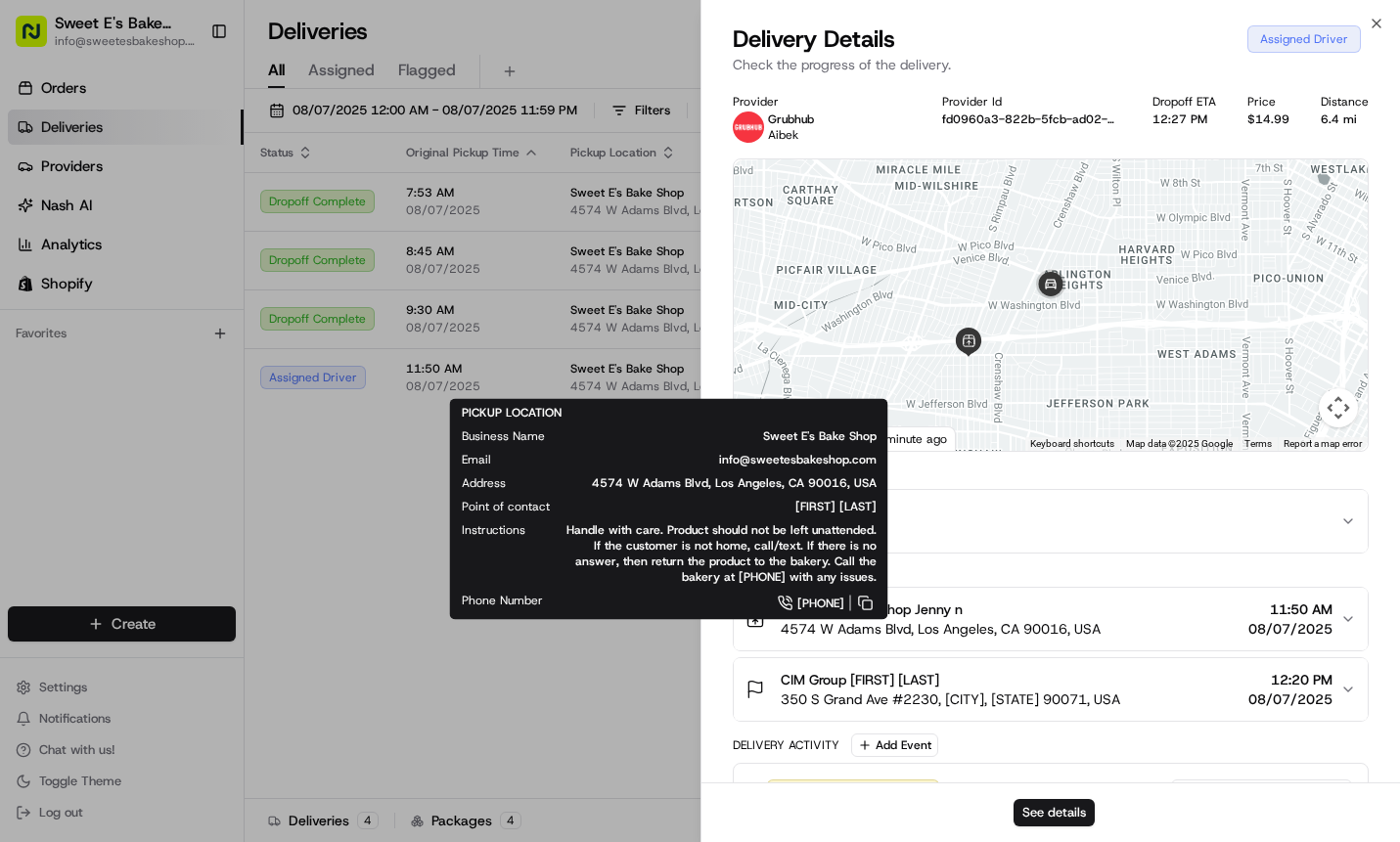 drag, startPoint x: 404, startPoint y: 533, endPoint x: 392, endPoint y: 532, distance: 12.0415946 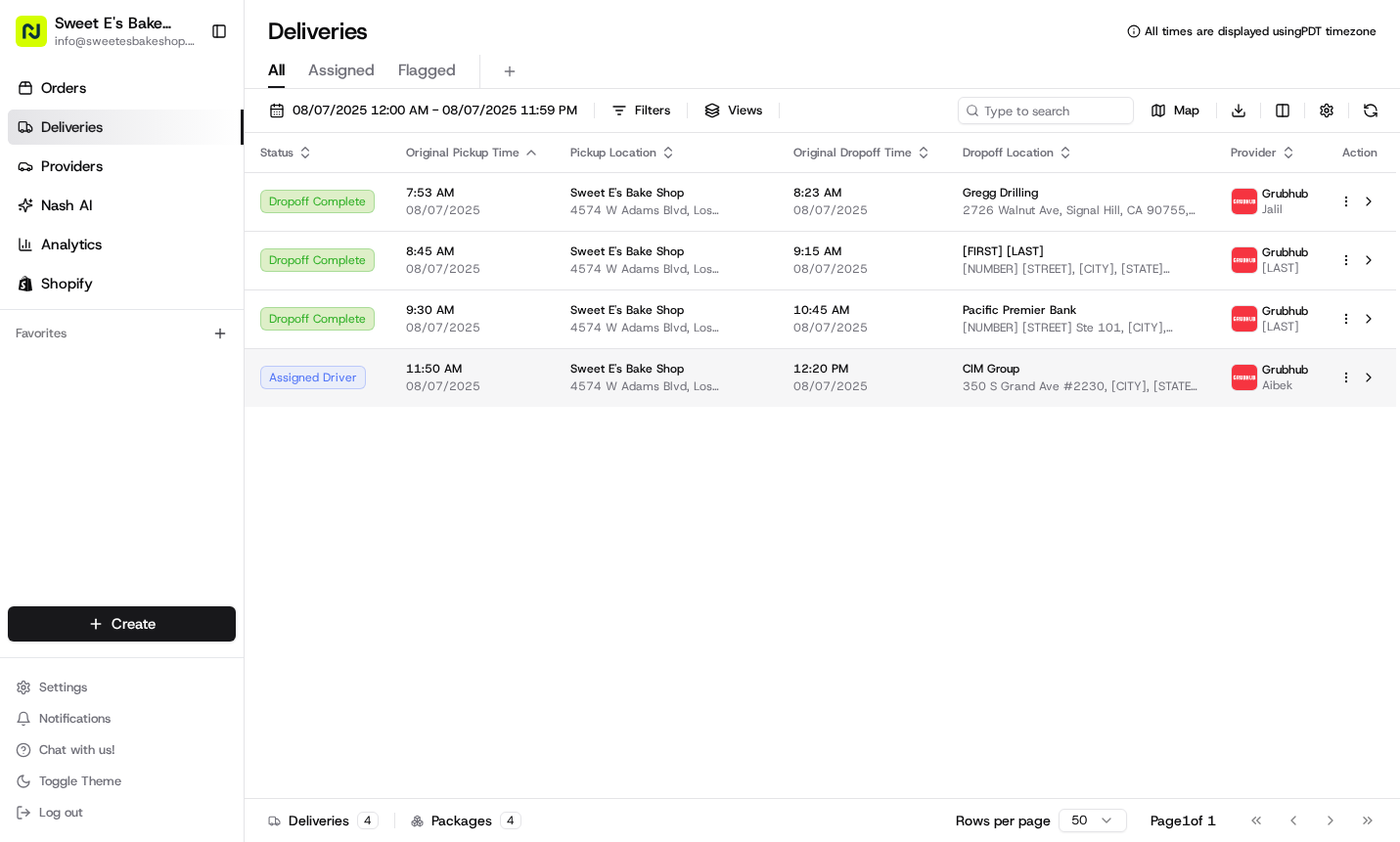 click on "CIM Group 350 S Grand Ave #2230, [CITY], [STATE] 90071, USA" at bounding box center (1081, 377) 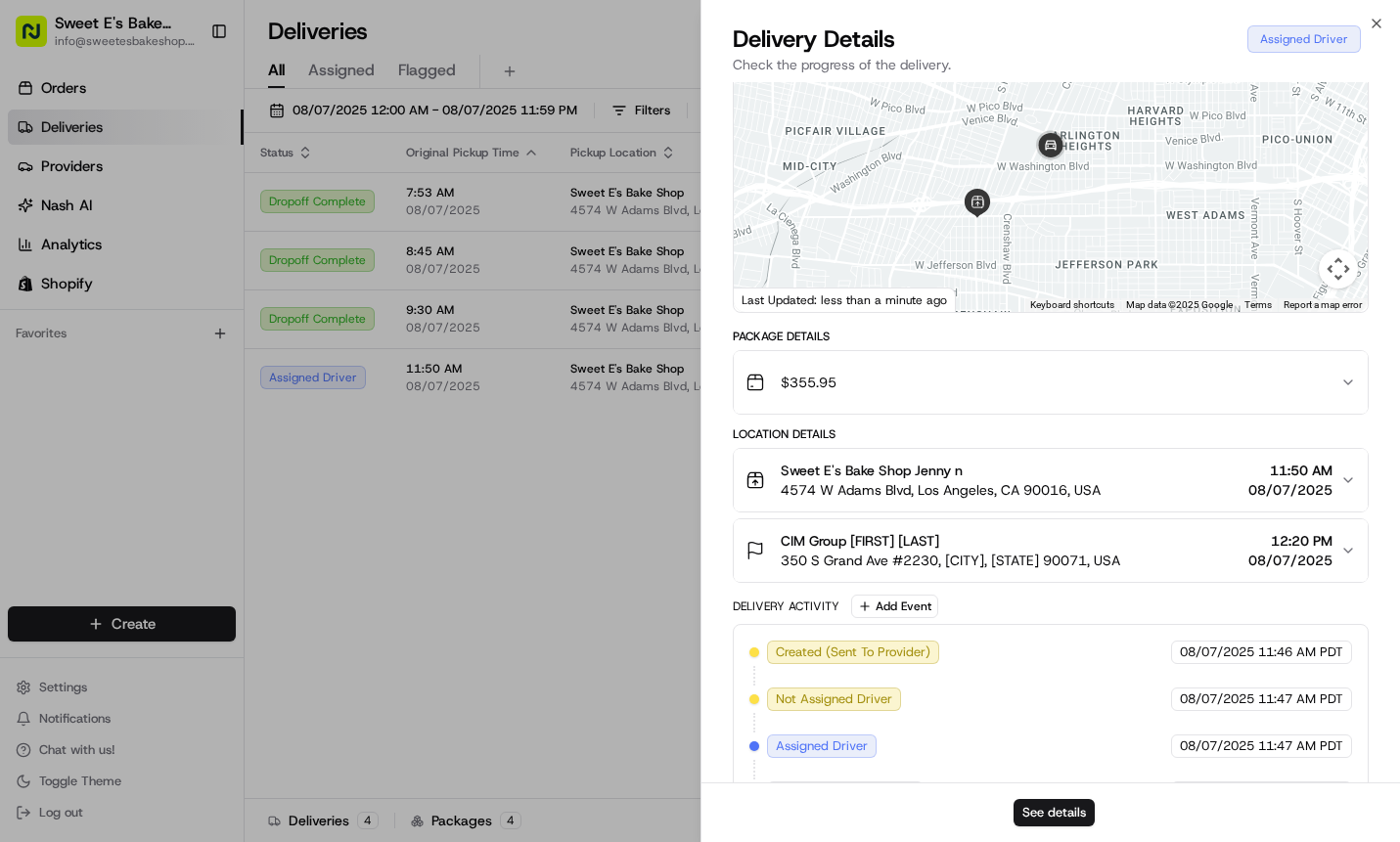 scroll, scrollTop: 190, scrollLeft: 0, axis: vertical 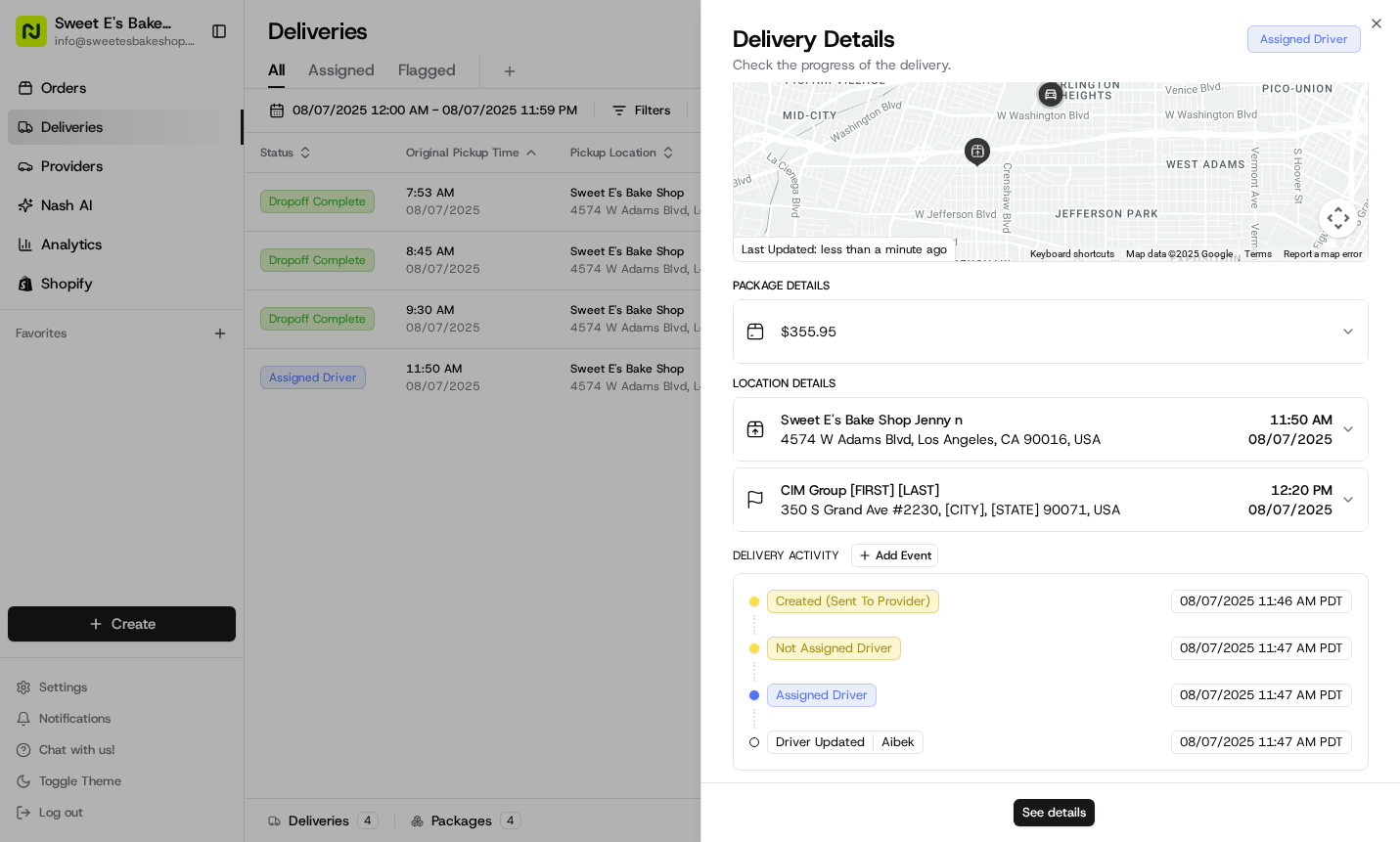click on "Aibek" at bounding box center [898, 742] 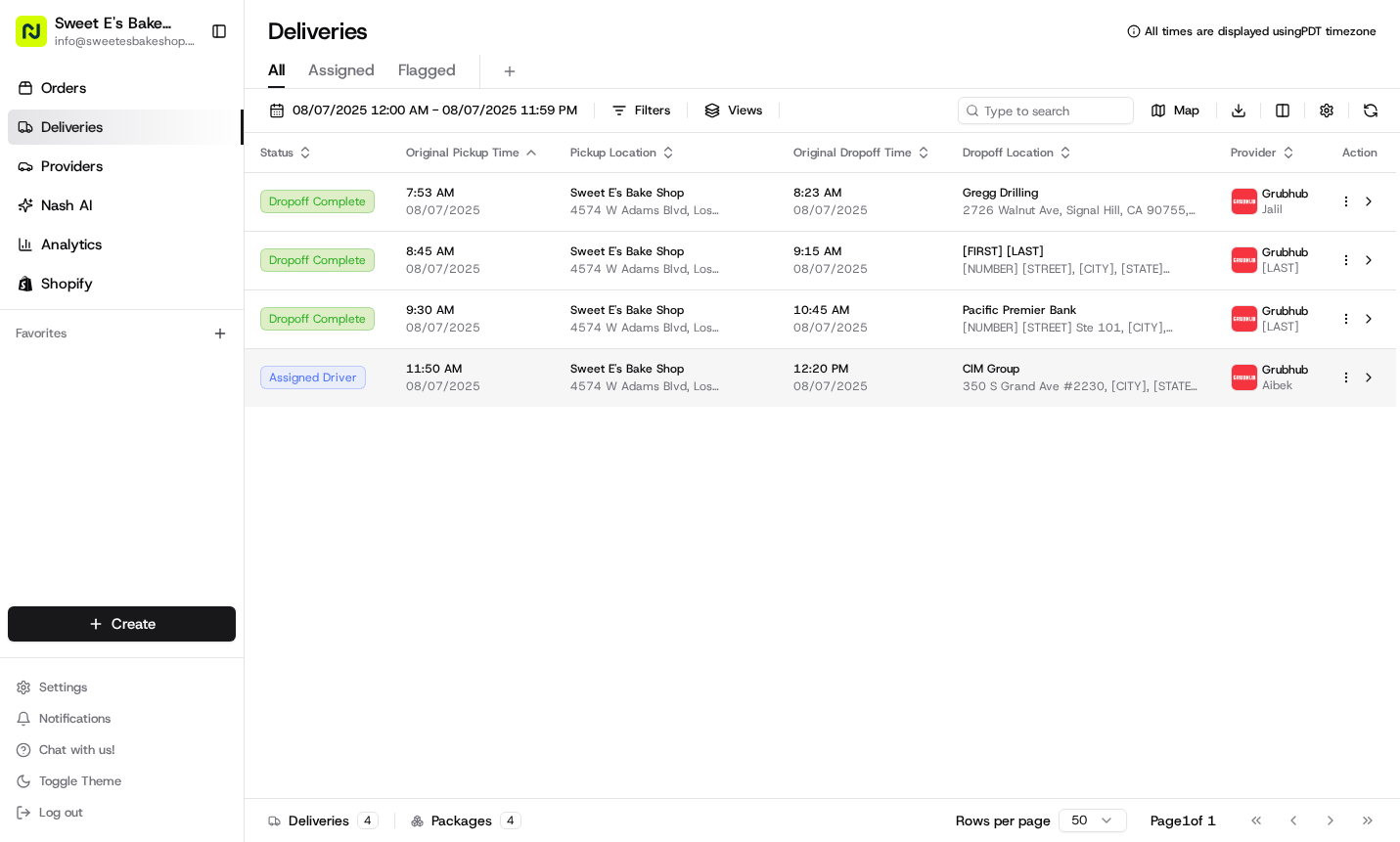 click on "4574 W Adams Blvd, Los Angeles, CA 90016, USA" at bounding box center (666, 386) 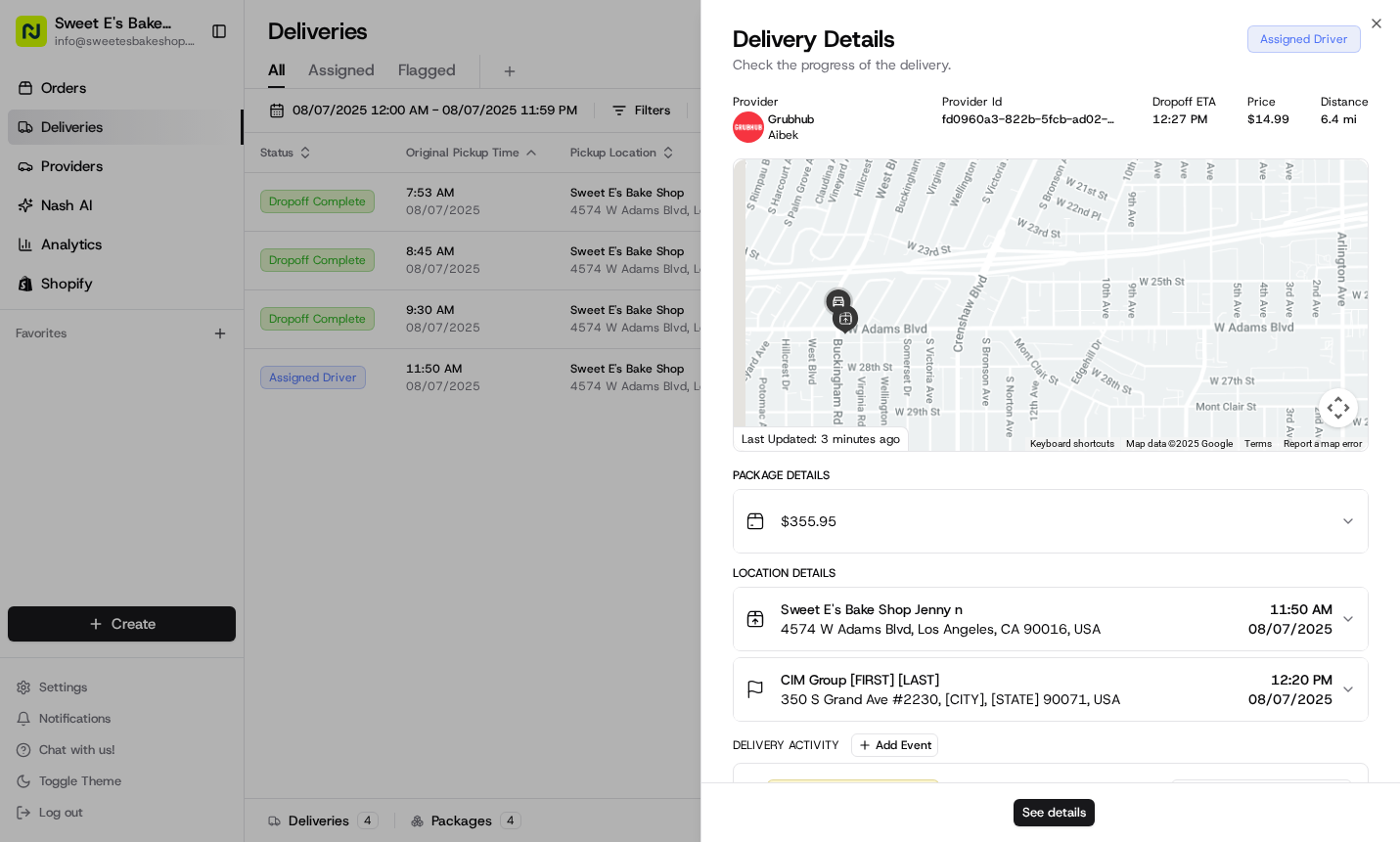 drag, startPoint x: 926, startPoint y: 341, endPoint x: 1111, endPoint y: 297, distance: 190.16046 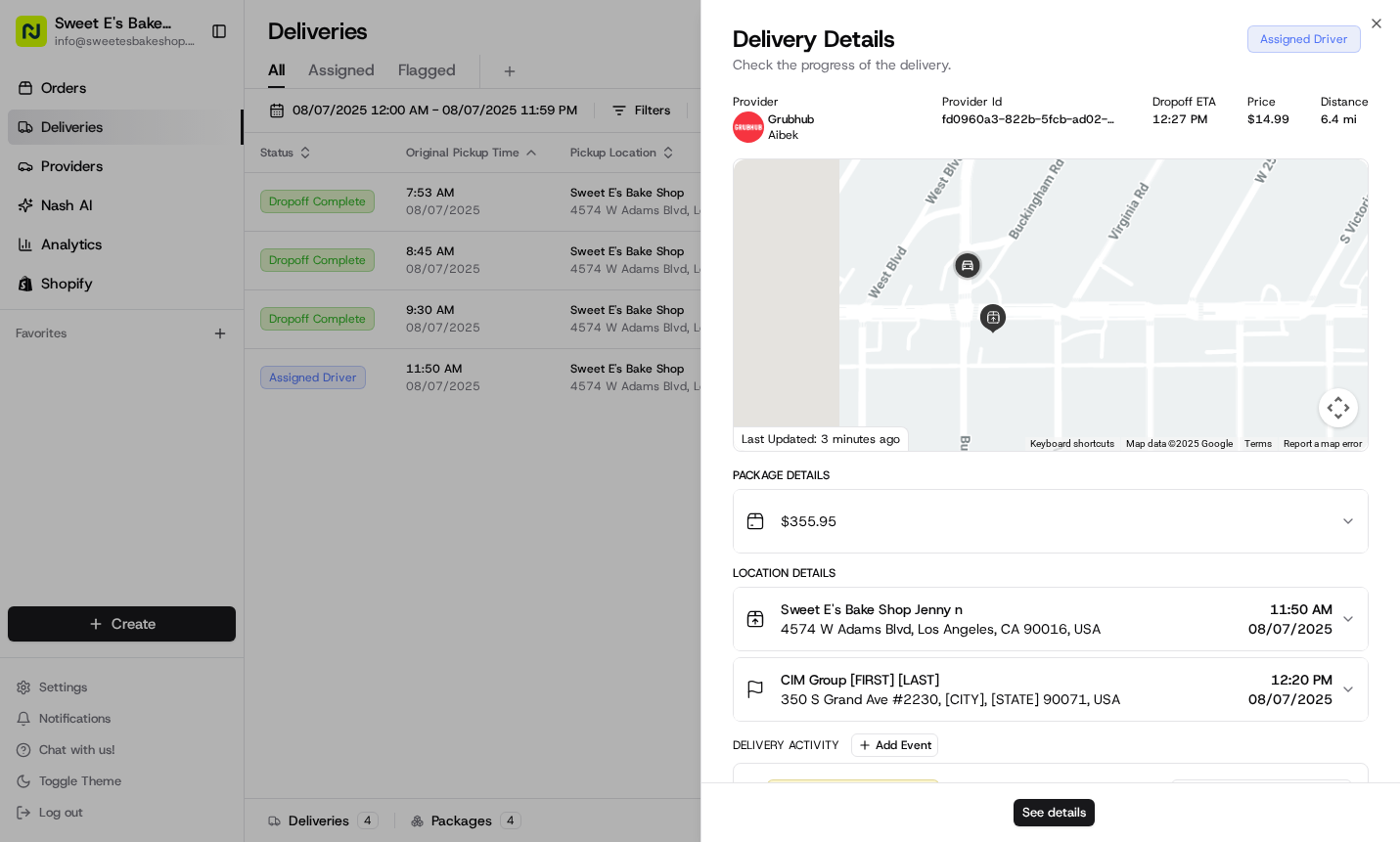 drag, startPoint x: 849, startPoint y: 338, endPoint x: 1135, endPoint y: 280, distance: 291.82186 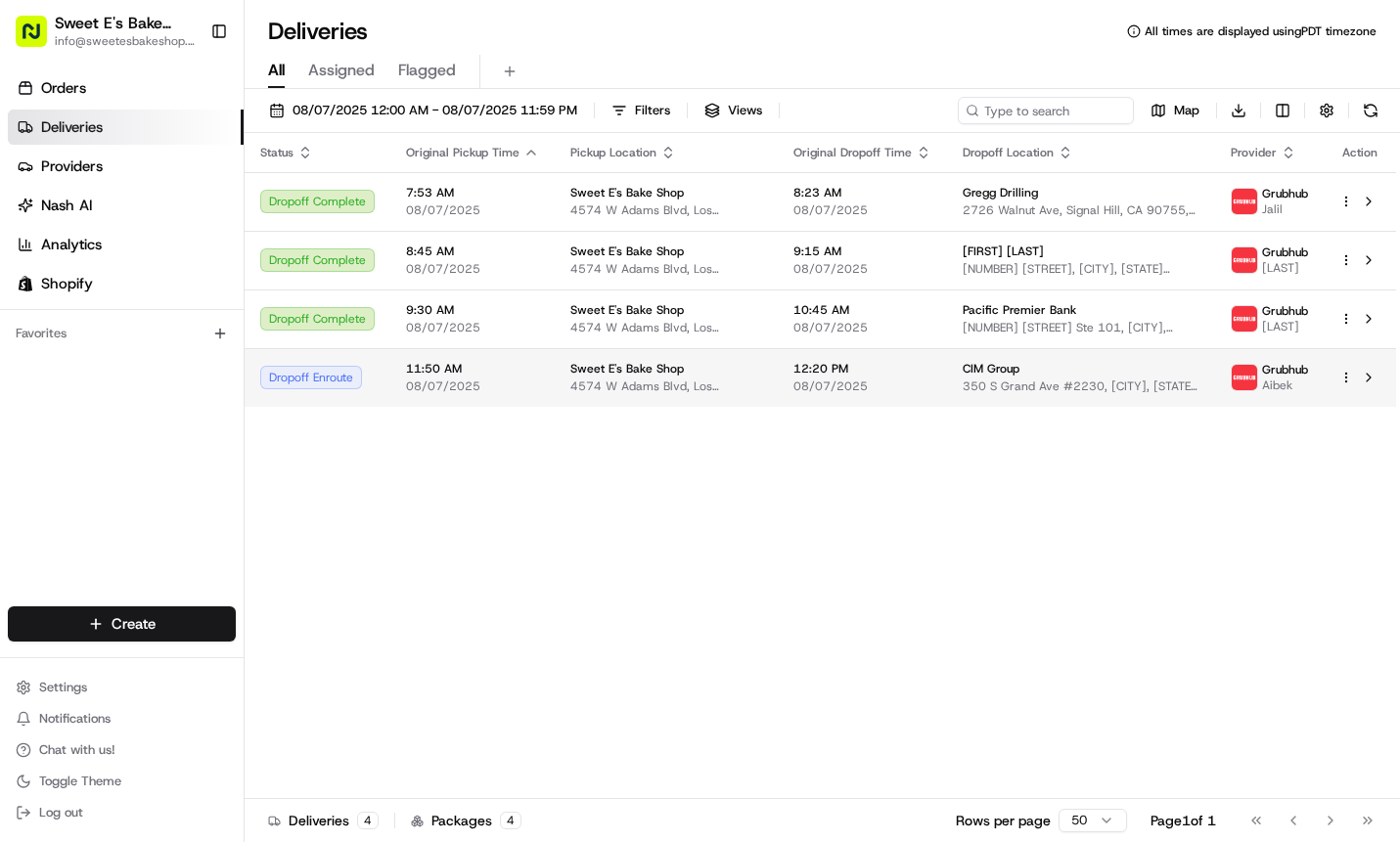 click on "Dropoff Enroute" at bounding box center [317, 377] 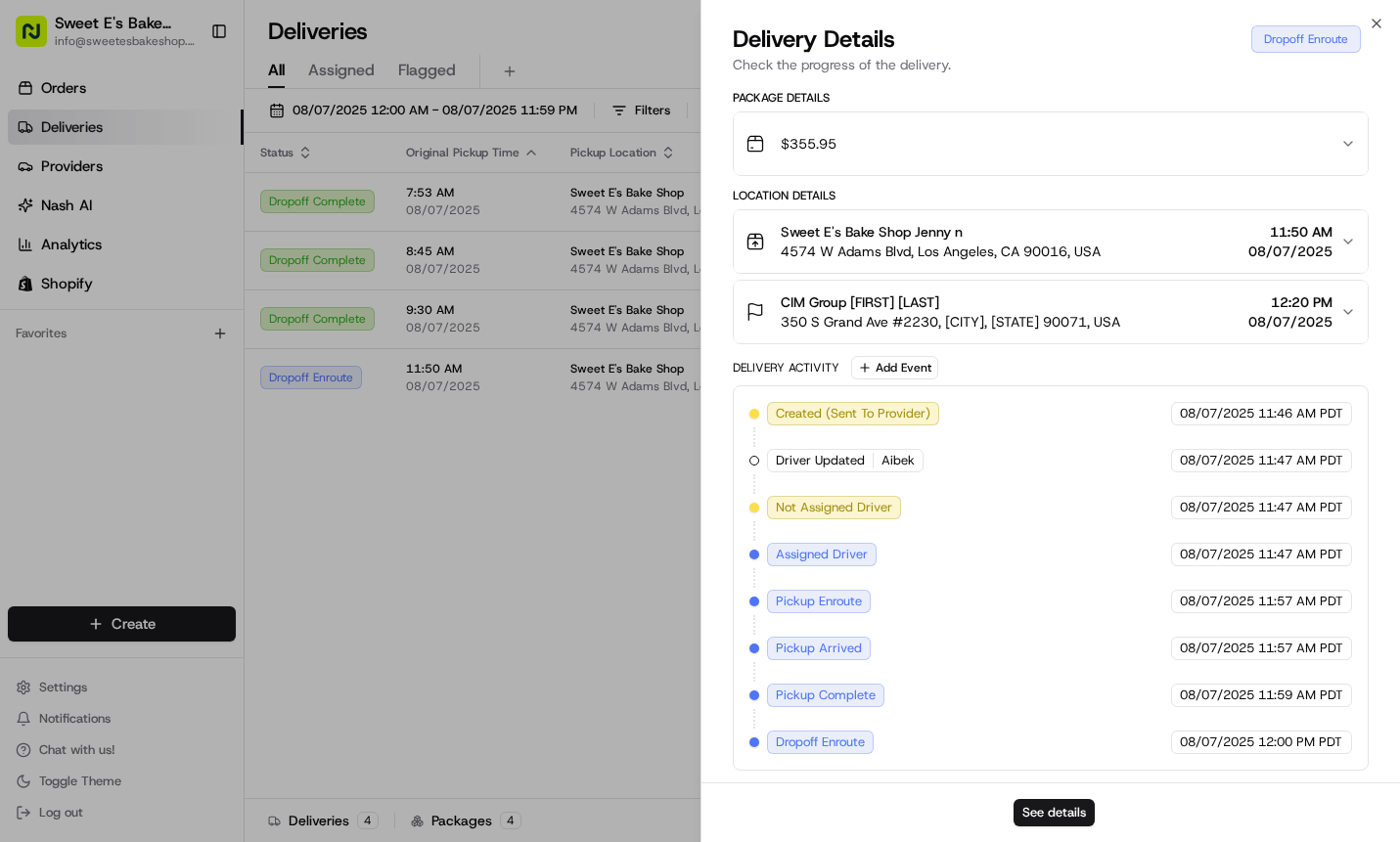 scroll, scrollTop: 377, scrollLeft: 0, axis: vertical 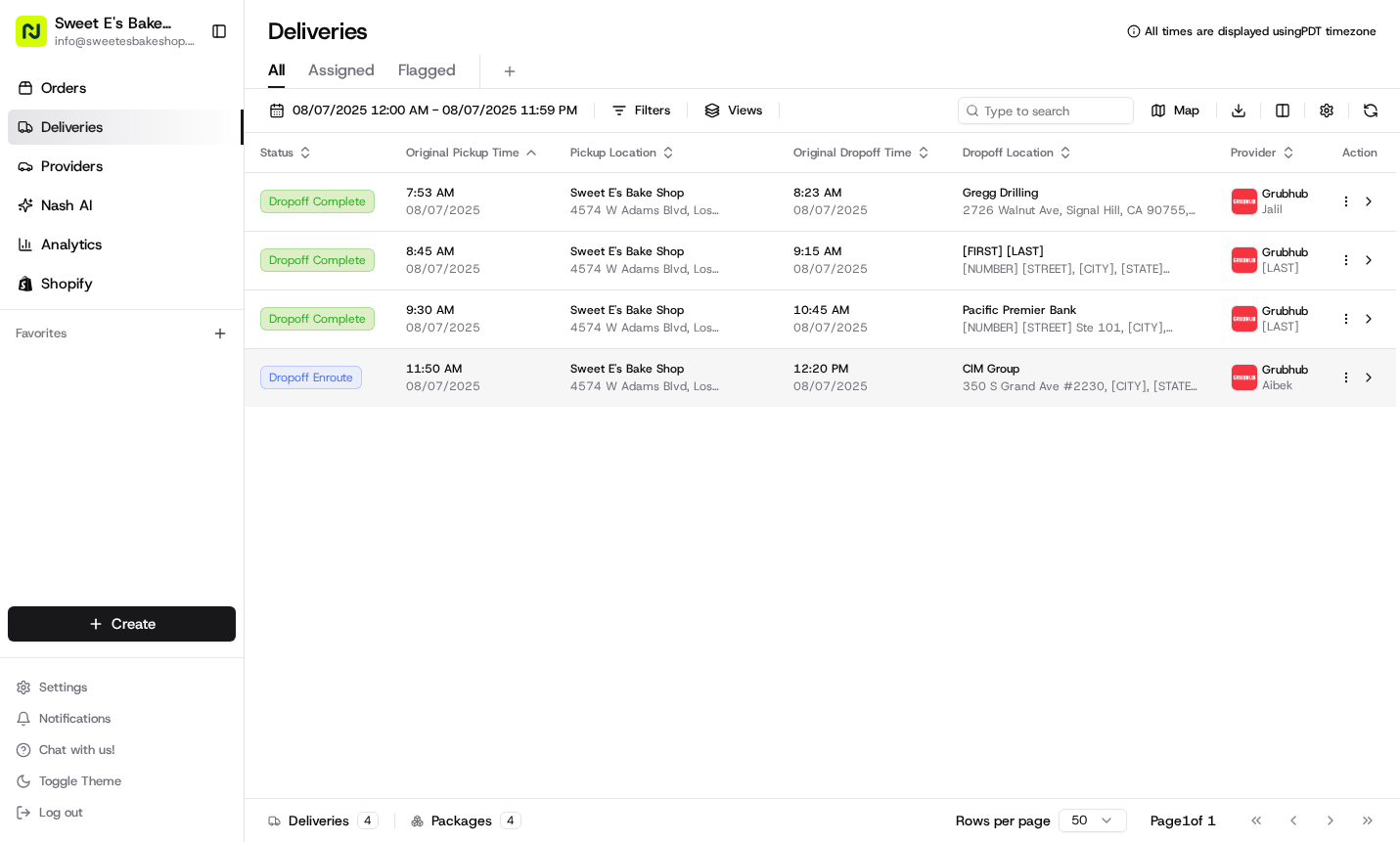 click on "Sweet E's Bake Shop" at bounding box center [666, 369] 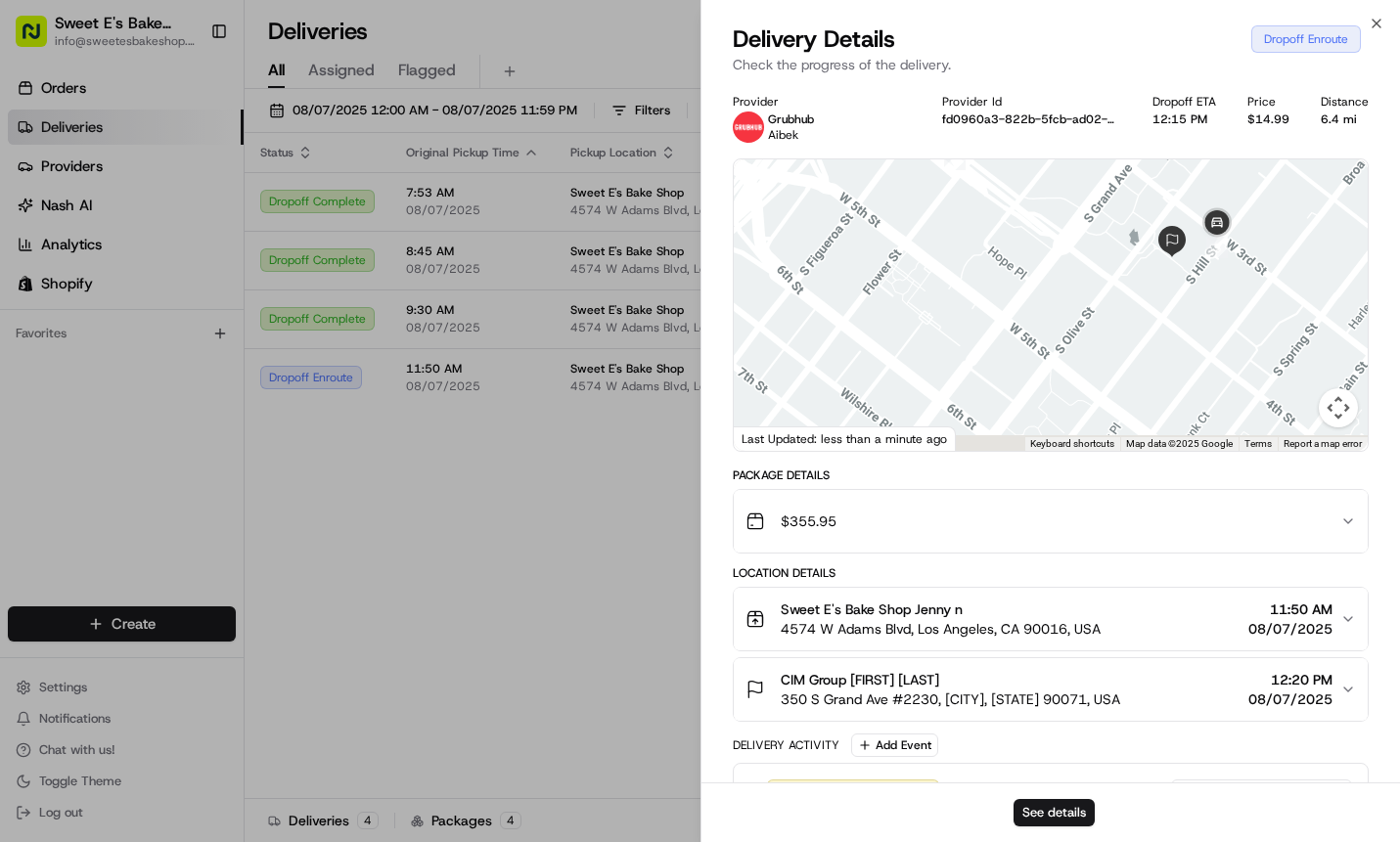 drag, startPoint x: 1132, startPoint y: 315, endPoint x: 1225, endPoint y: 241, distance: 118.84864 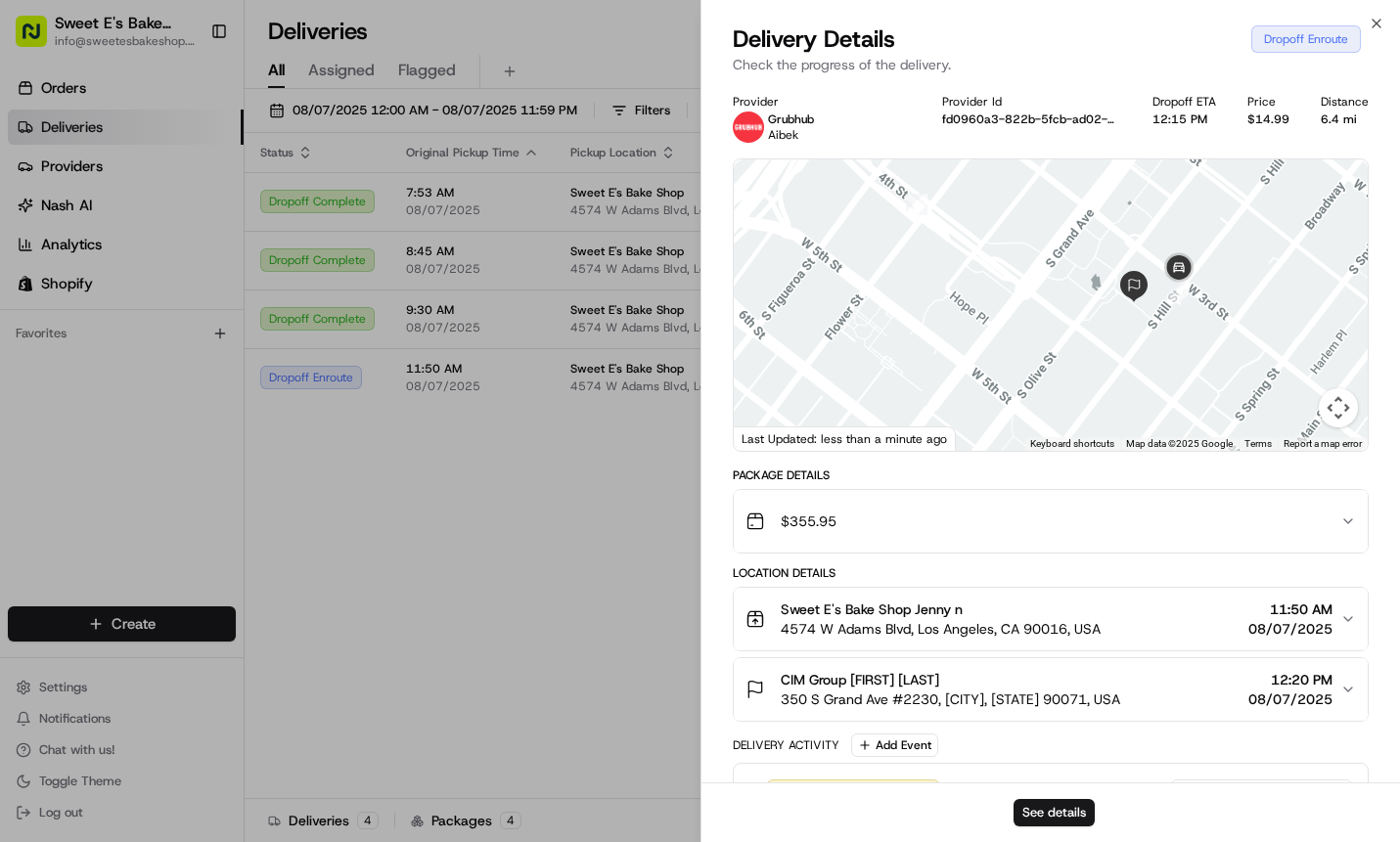 drag, startPoint x: 1236, startPoint y: 282, endPoint x: 1149, endPoint y: 380, distance: 131.04579 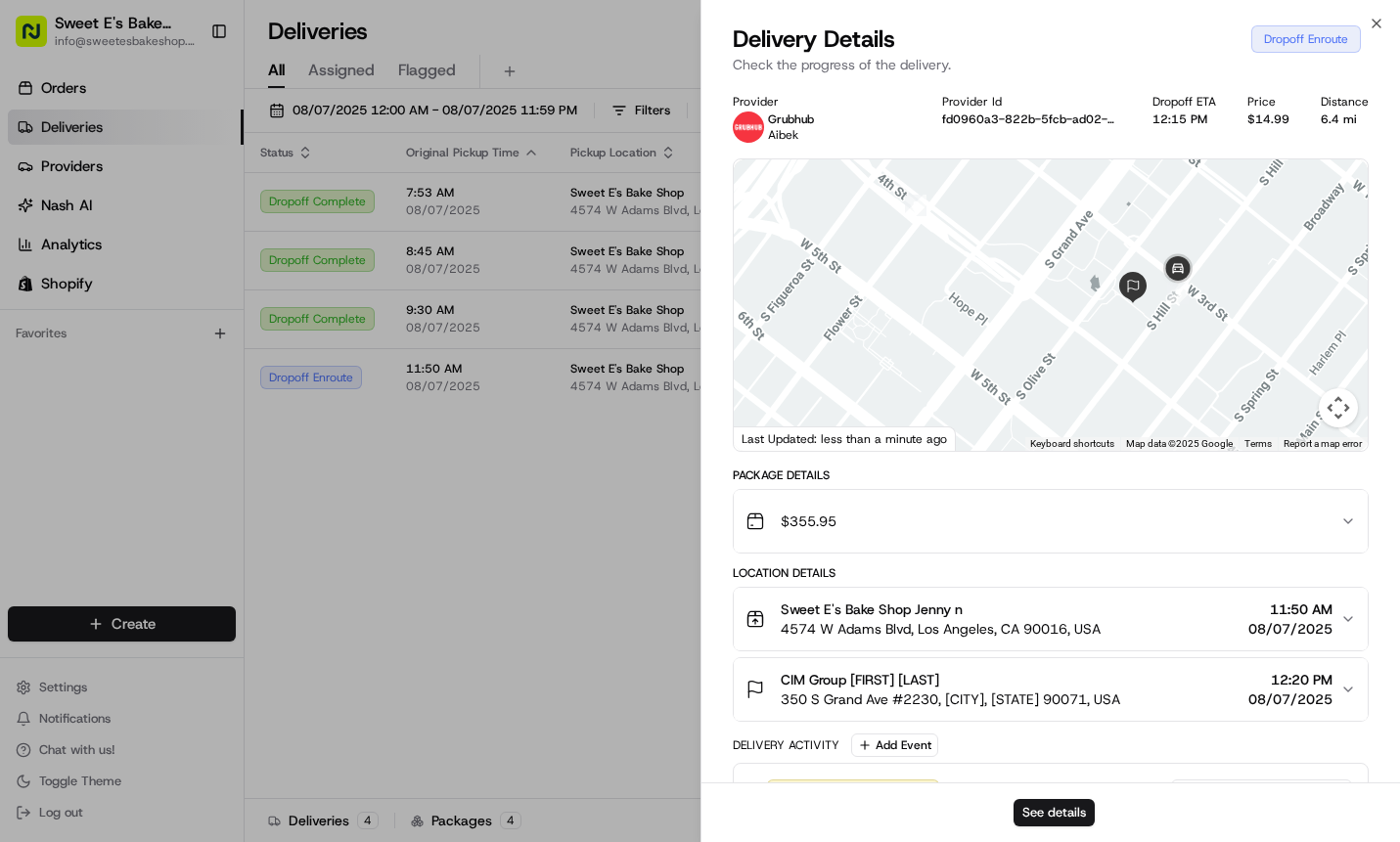 click on "350 S Grand Ave #2230, [CITY], [STATE] 90071, USA" at bounding box center (950, 699) 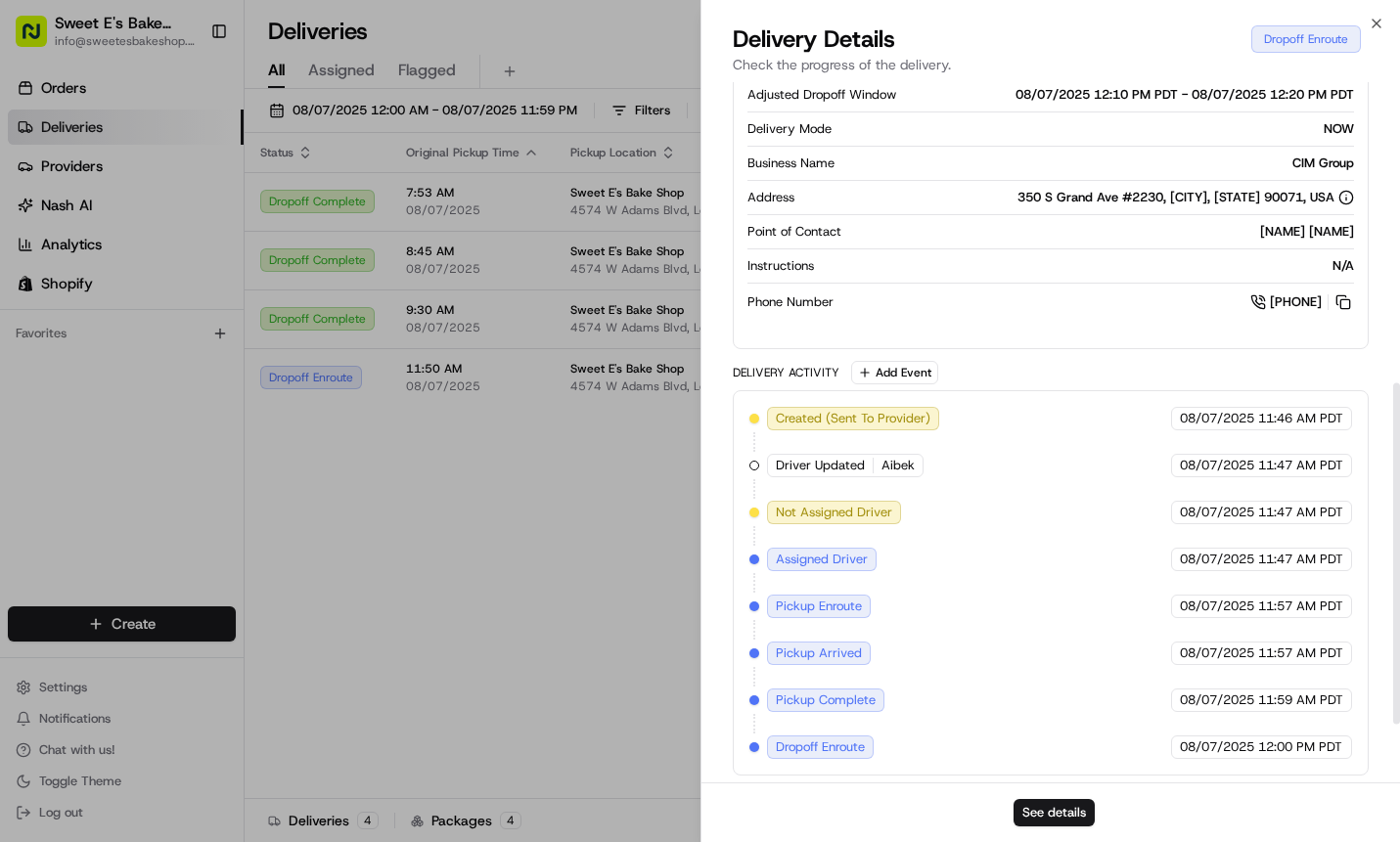 scroll, scrollTop: 734, scrollLeft: 0, axis: vertical 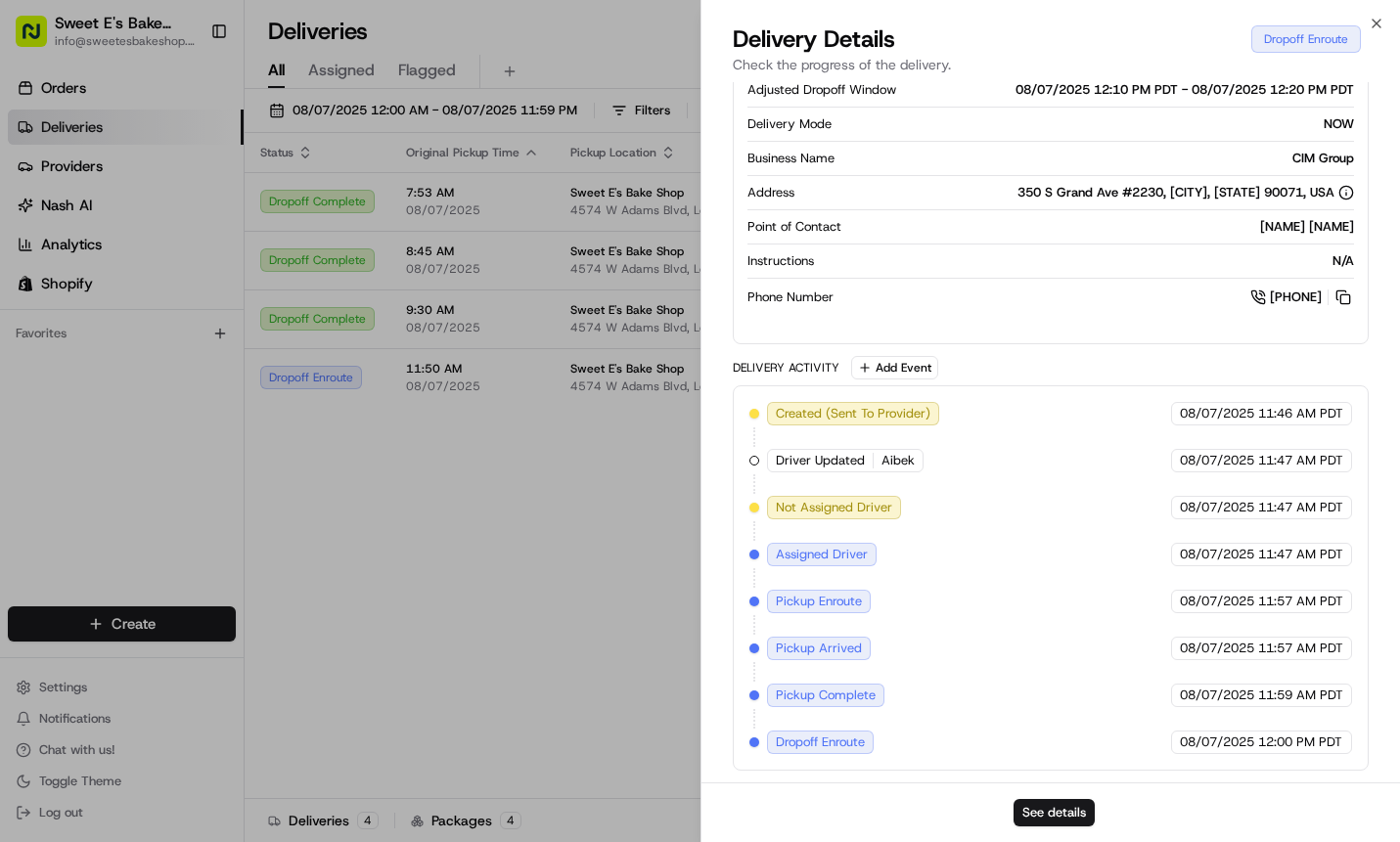 click on "Delivery Activity Add Event" at bounding box center (1051, 368) 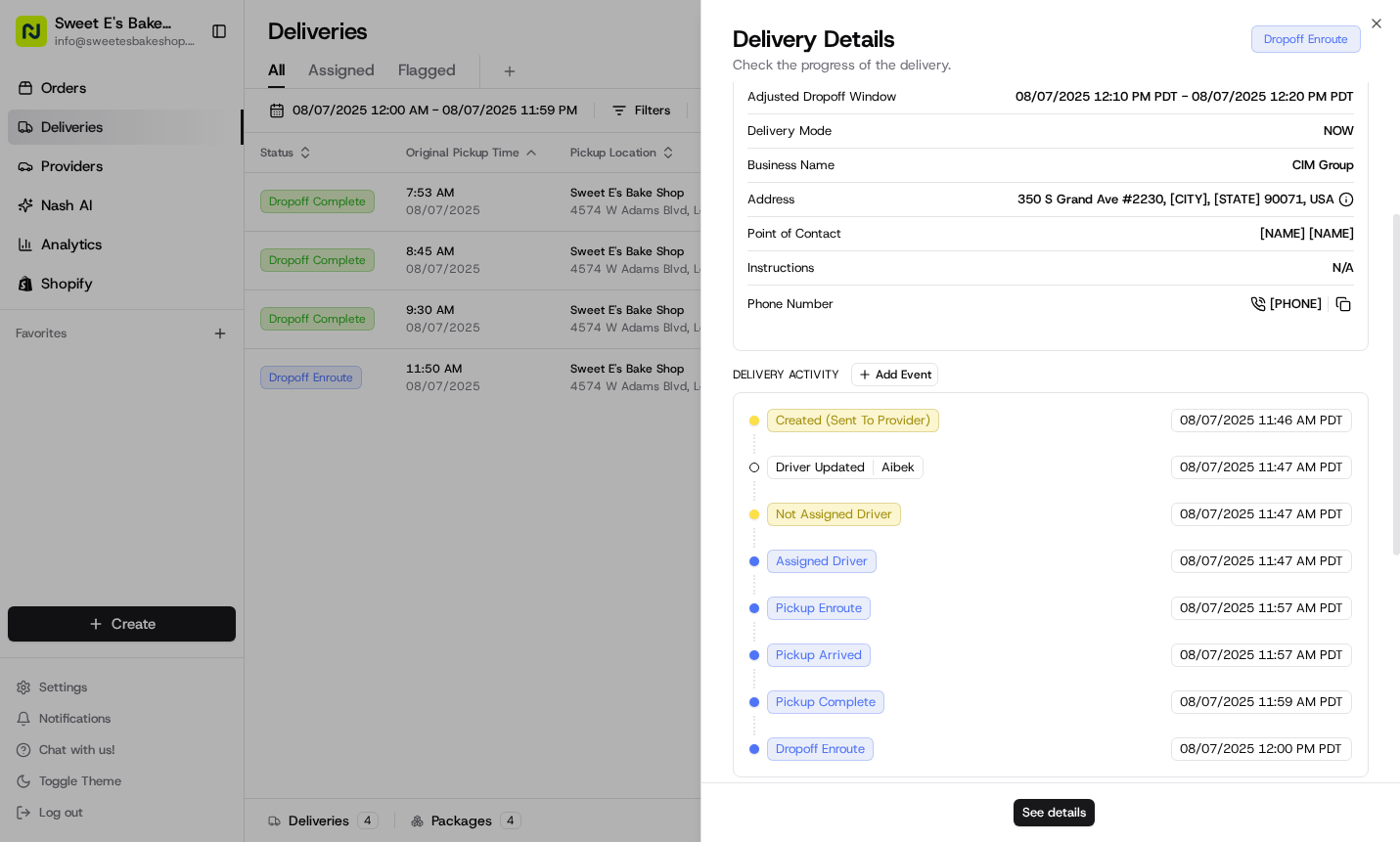 scroll, scrollTop: 0, scrollLeft: 0, axis: both 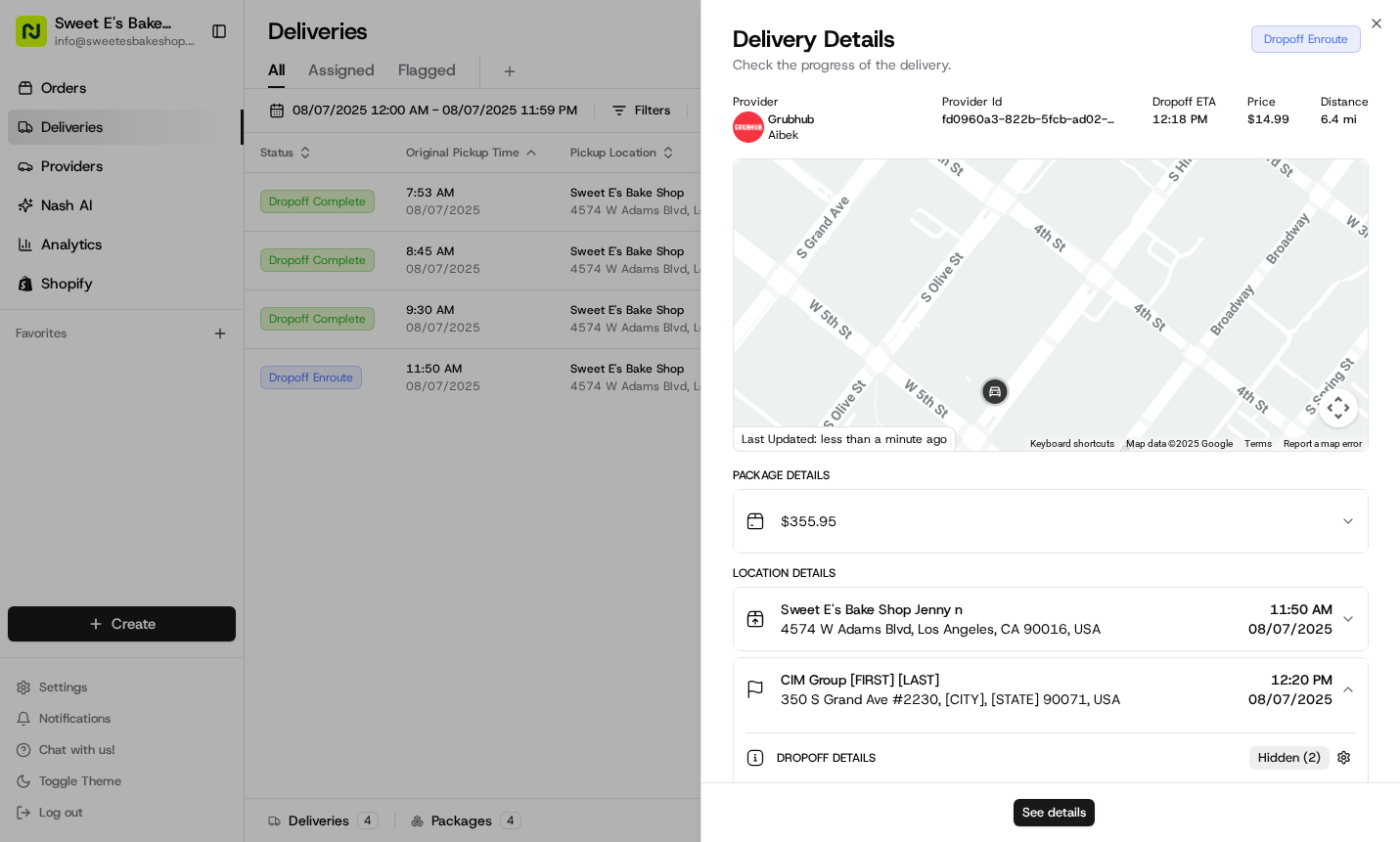 drag, startPoint x: 1186, startPoint y: 248, endPoint x: 1125, endPoint y: 365, distance: 131.94696 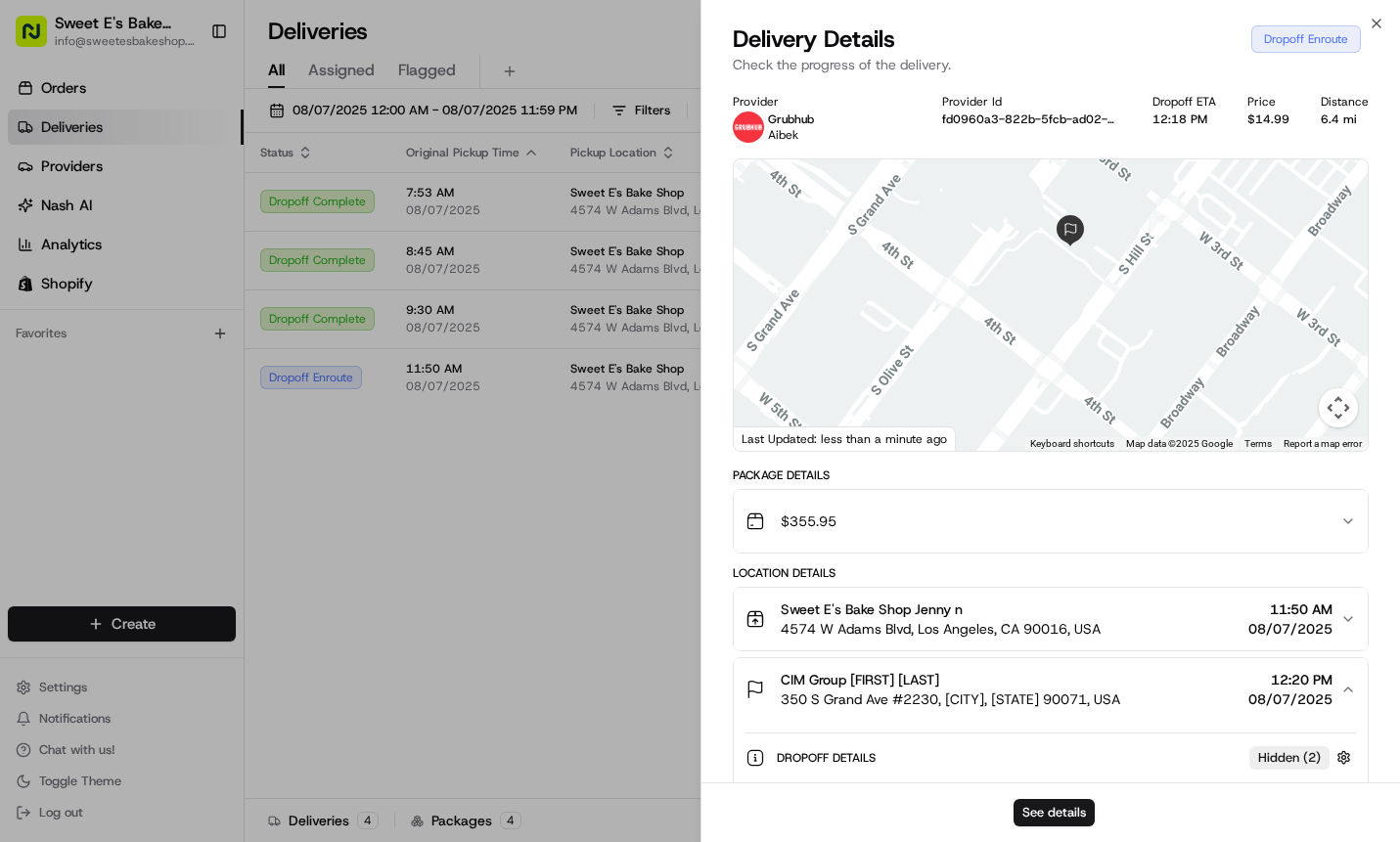 drag, startPoint x: 1208, startPoint y: 242, endPoint x: 1164, endPoint y: 329, distance: 97.49359 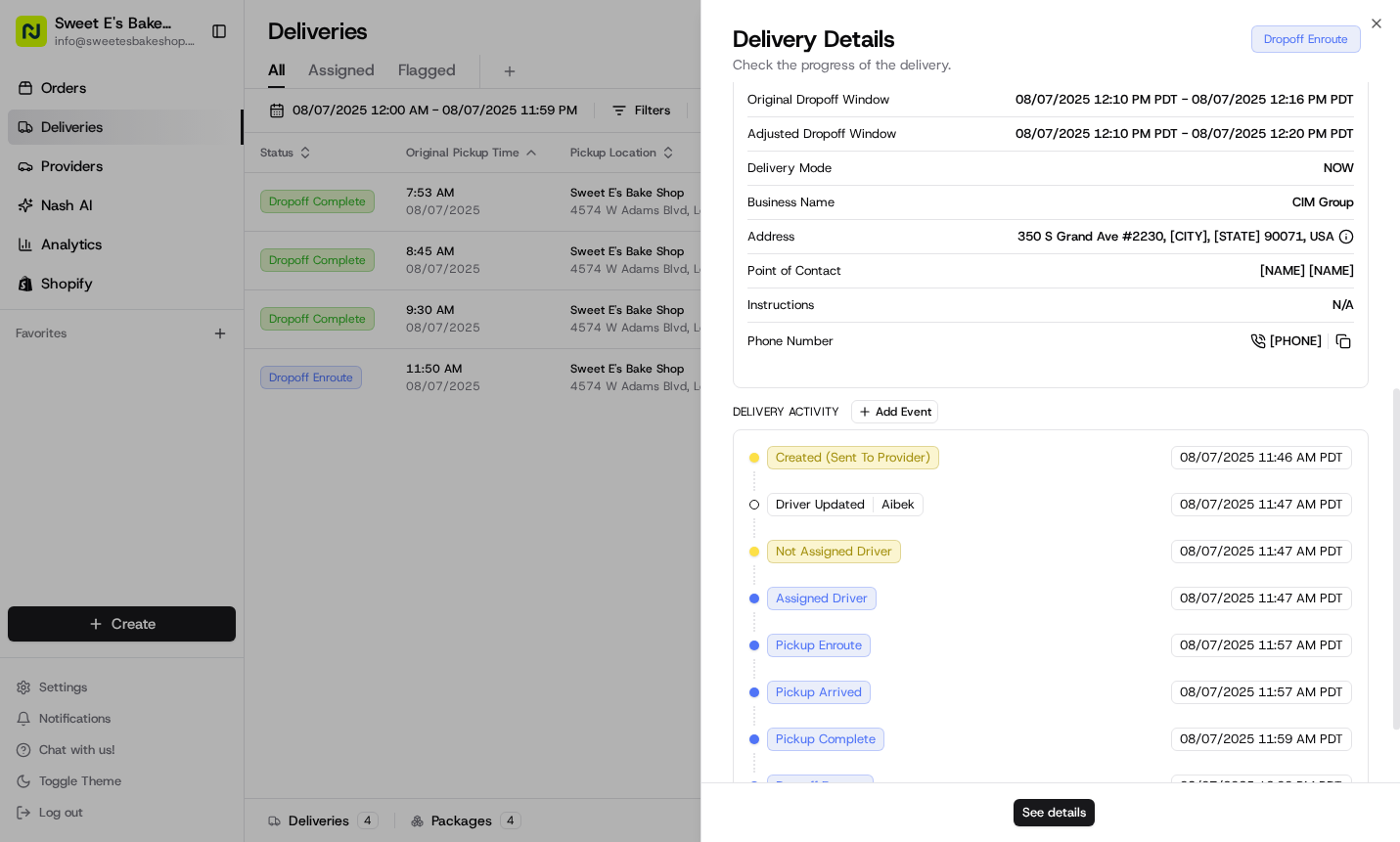 scroll, scrollTop: 734, scrollLeft: 0, axis: vertical 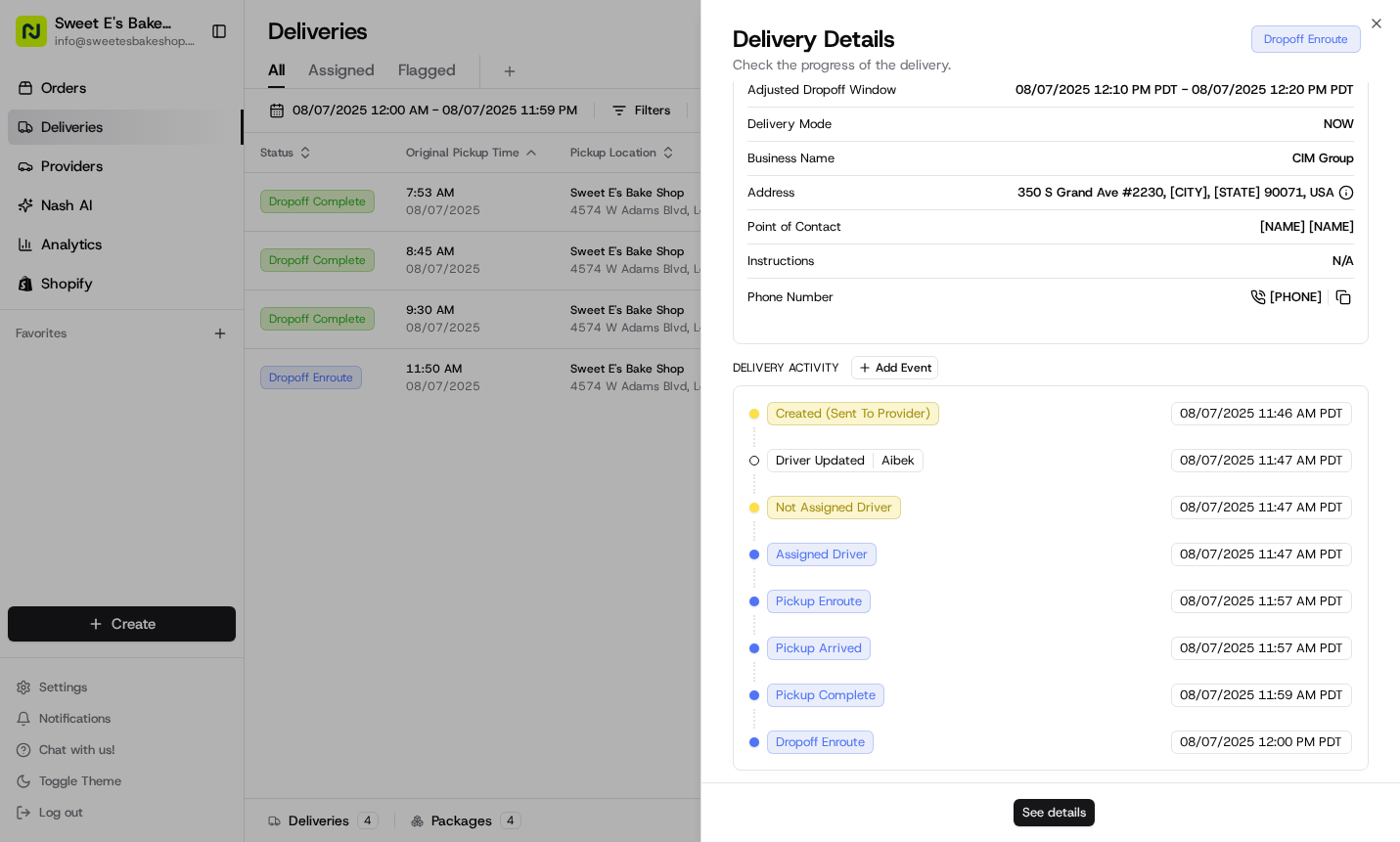 click on "See details" at bounding box center [1054, 813] 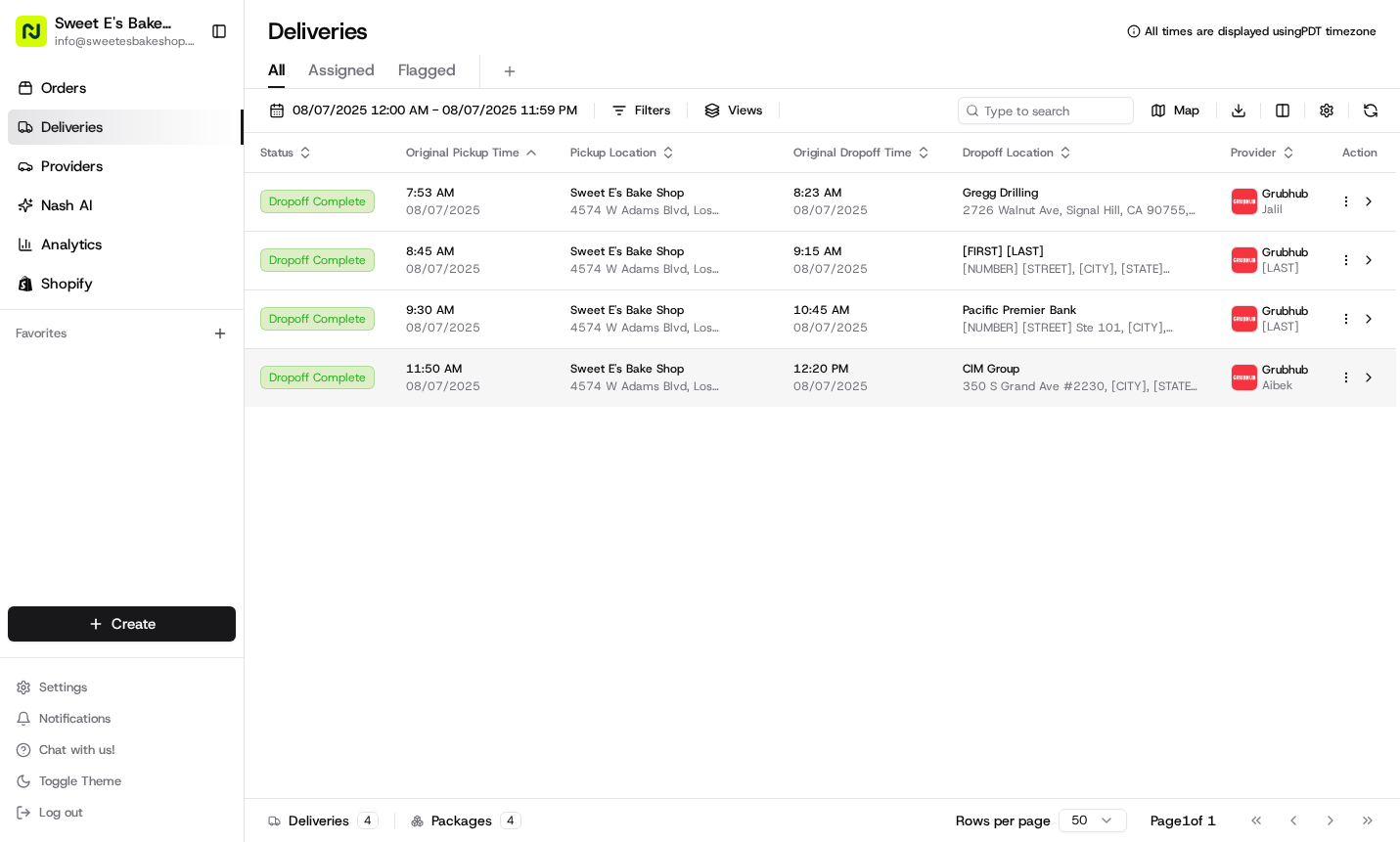 click on "Dropoff Complete" at bounding box center [317, 377] 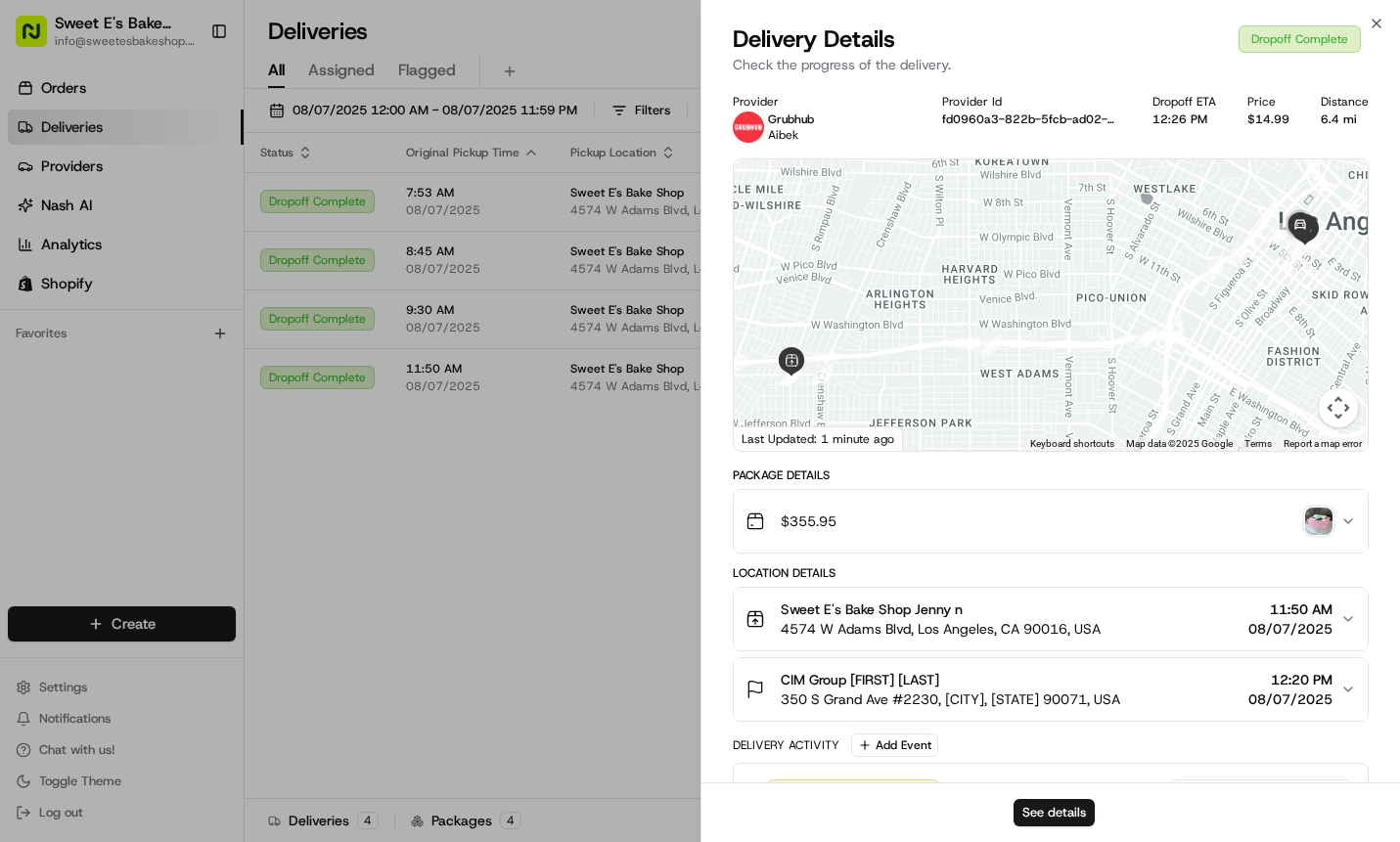 click at bounding box center [1319, 521] 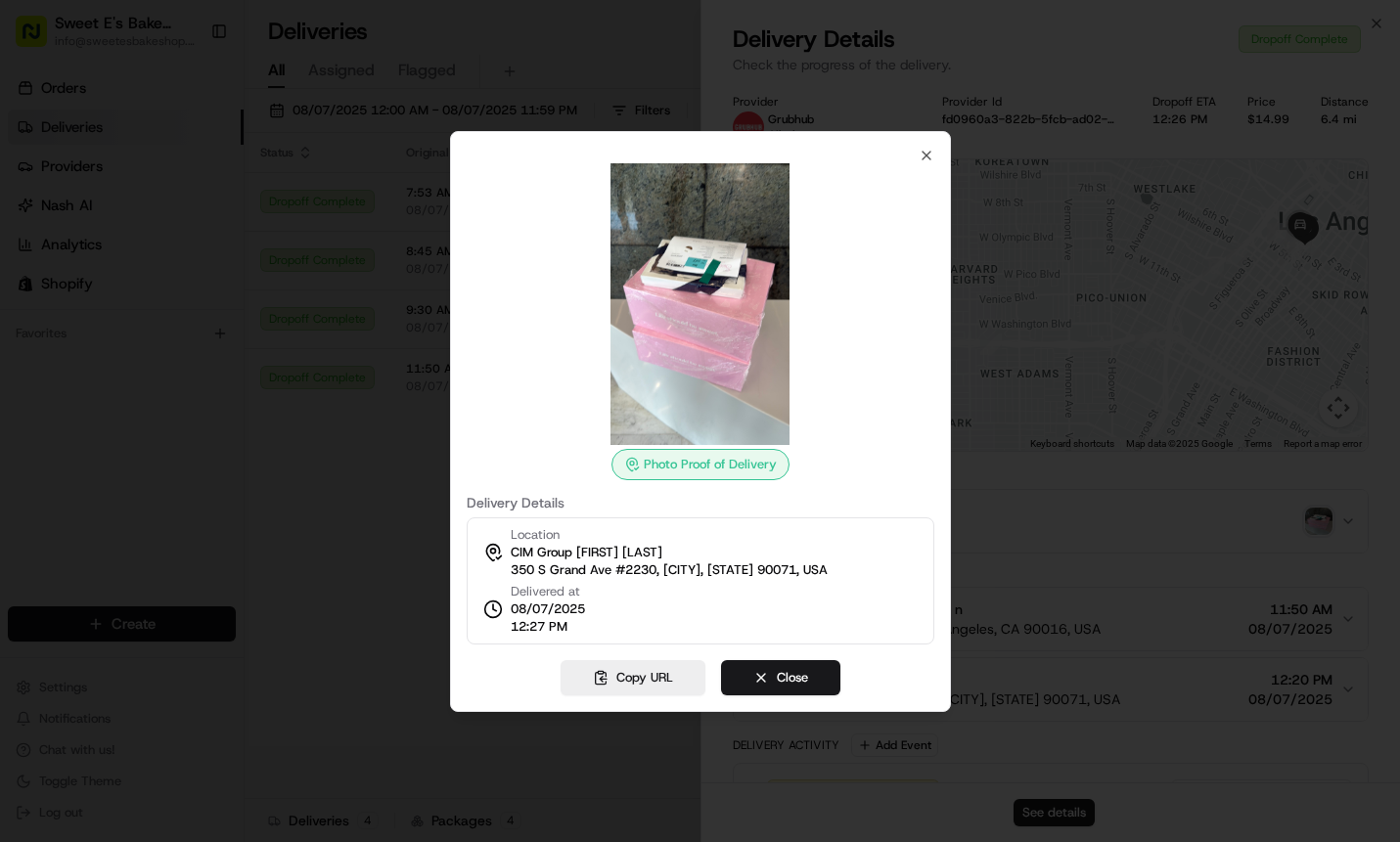 click on "Photo Proof of Delivery Delivery Details Location CIM Group [FIRST] [LAST] 350 S Grand Ave #2230, Los Angeles, CA 90071, USA Delivered at 08/07/2025 12:27 PM Copy URL Close Close" at bounding box center [700, 421] 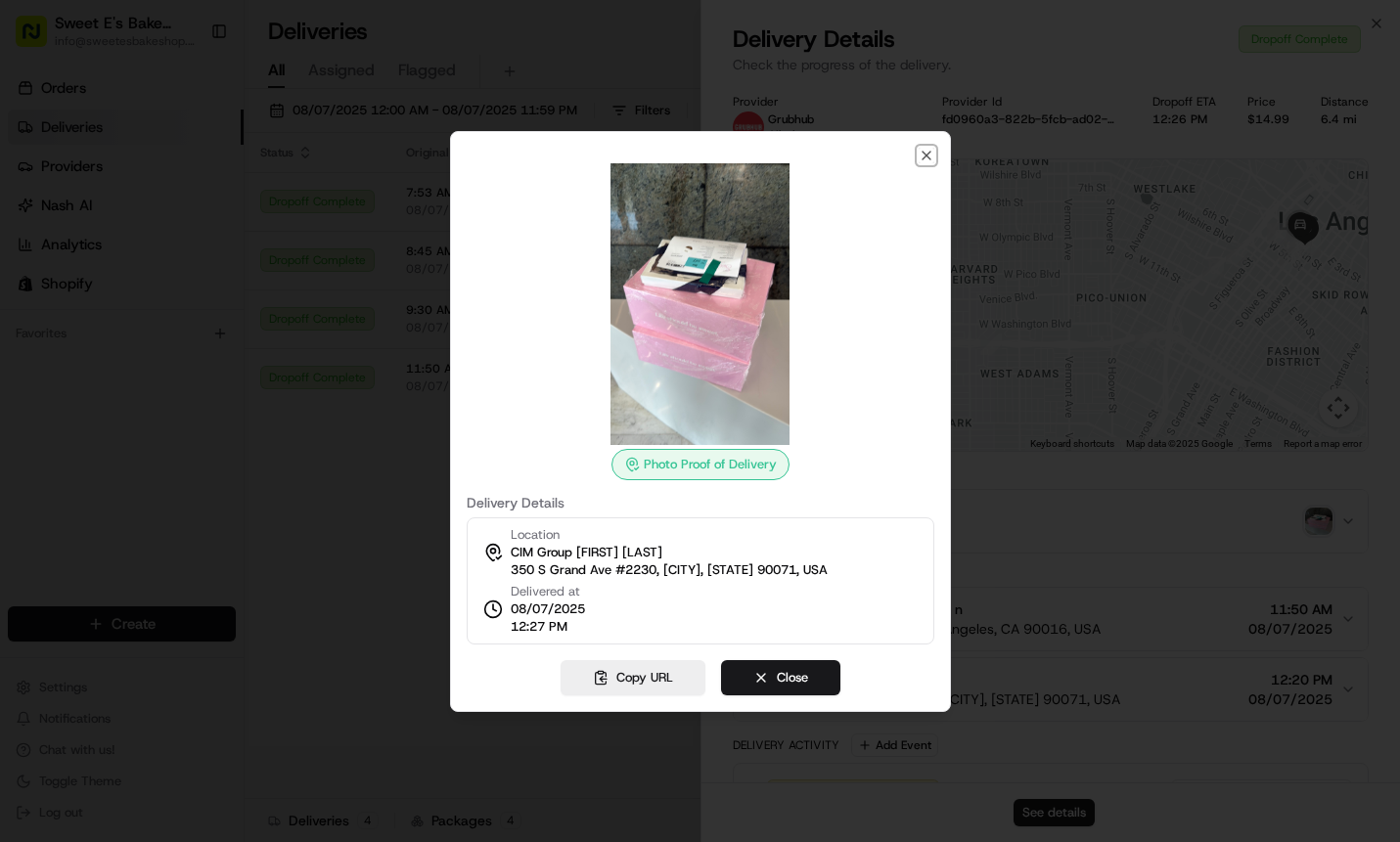 drag, startPoint x: 930, startPoint y: 152, endPoint x: 932, endPoint y: 170, distance: 18.11077 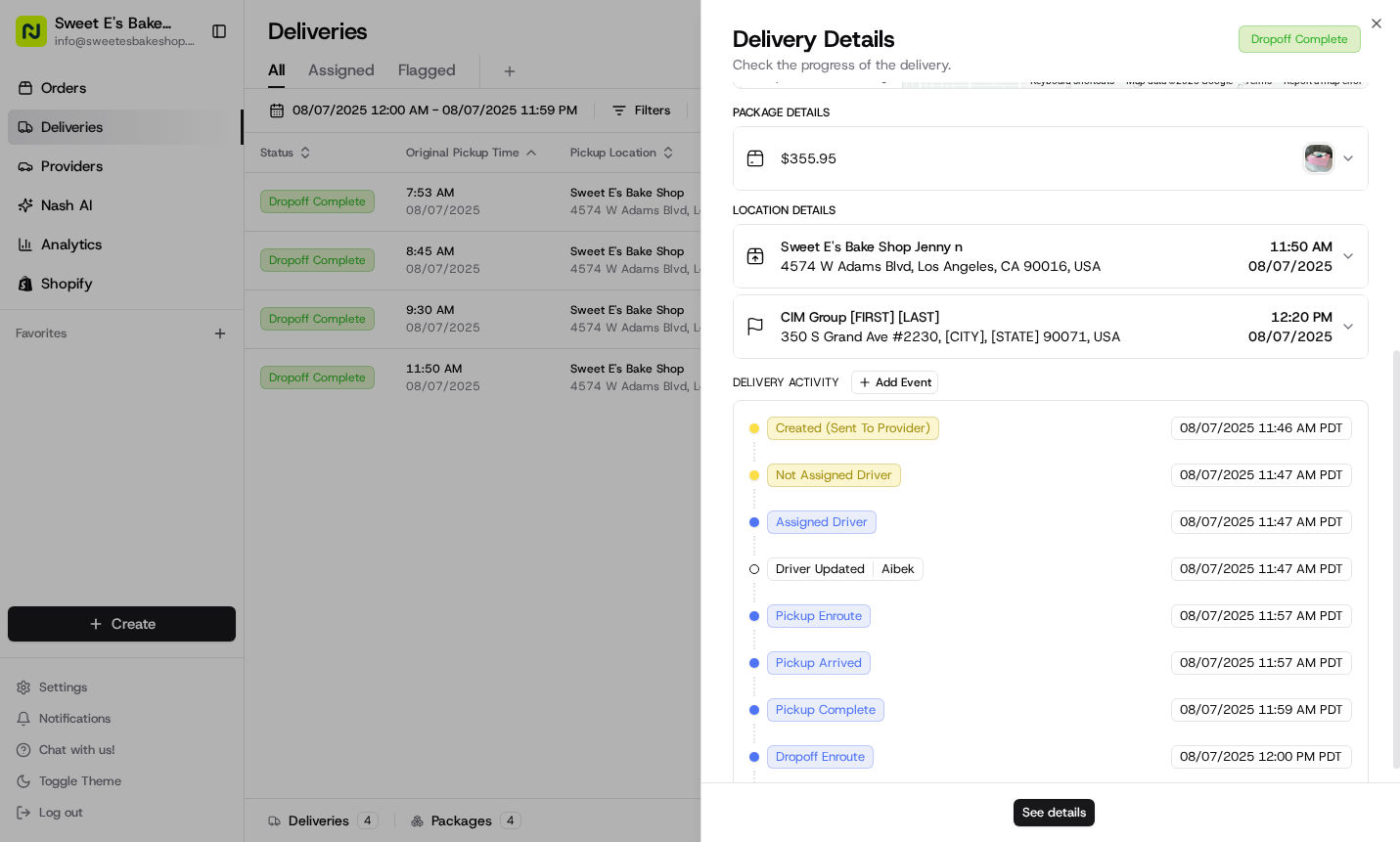 scroll, scrollTop: 471, scrollLeft: 0, axis: vertical 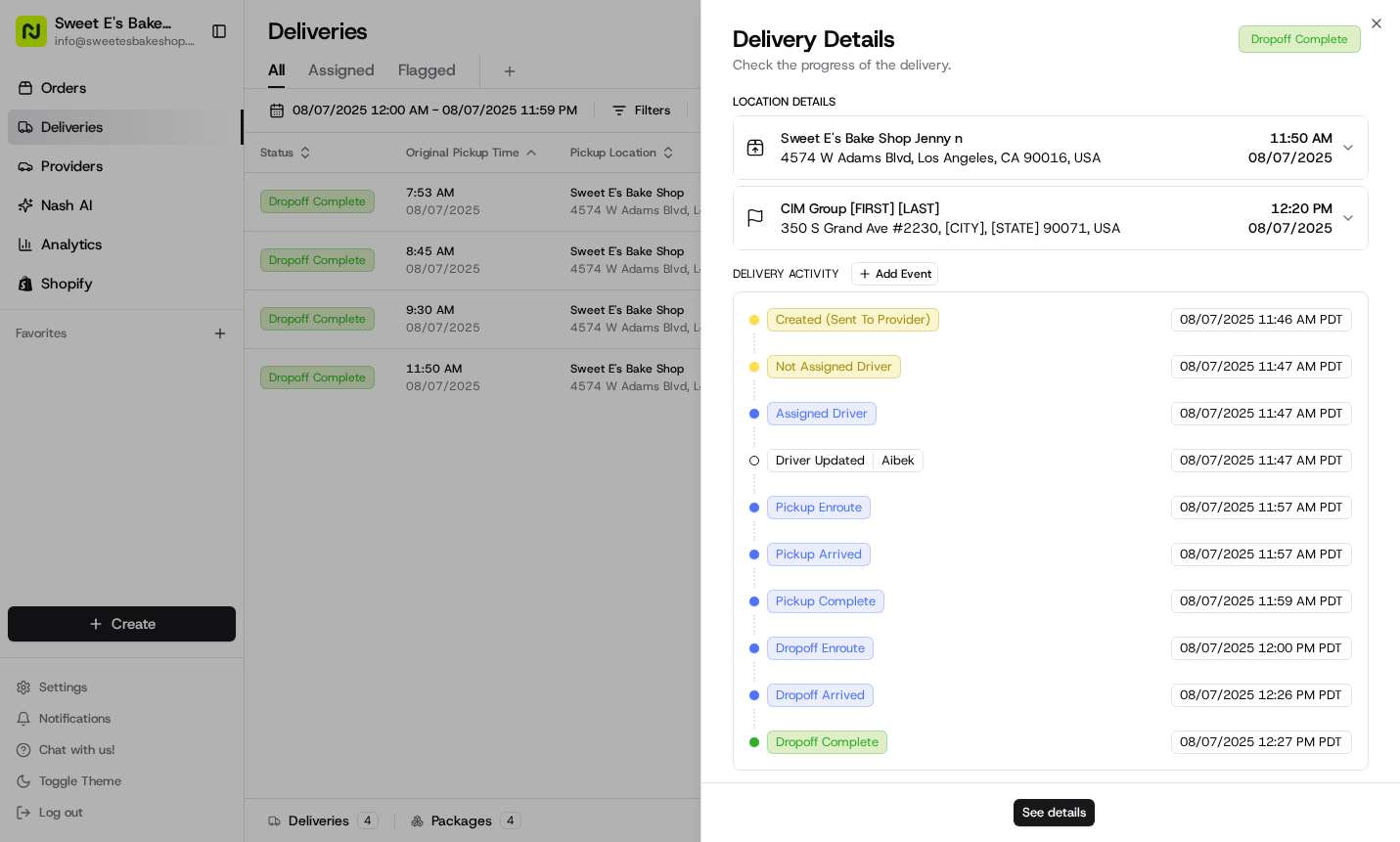 click on "CIM Group [FIRST] [LAST]" at bounding box center (950, 208) 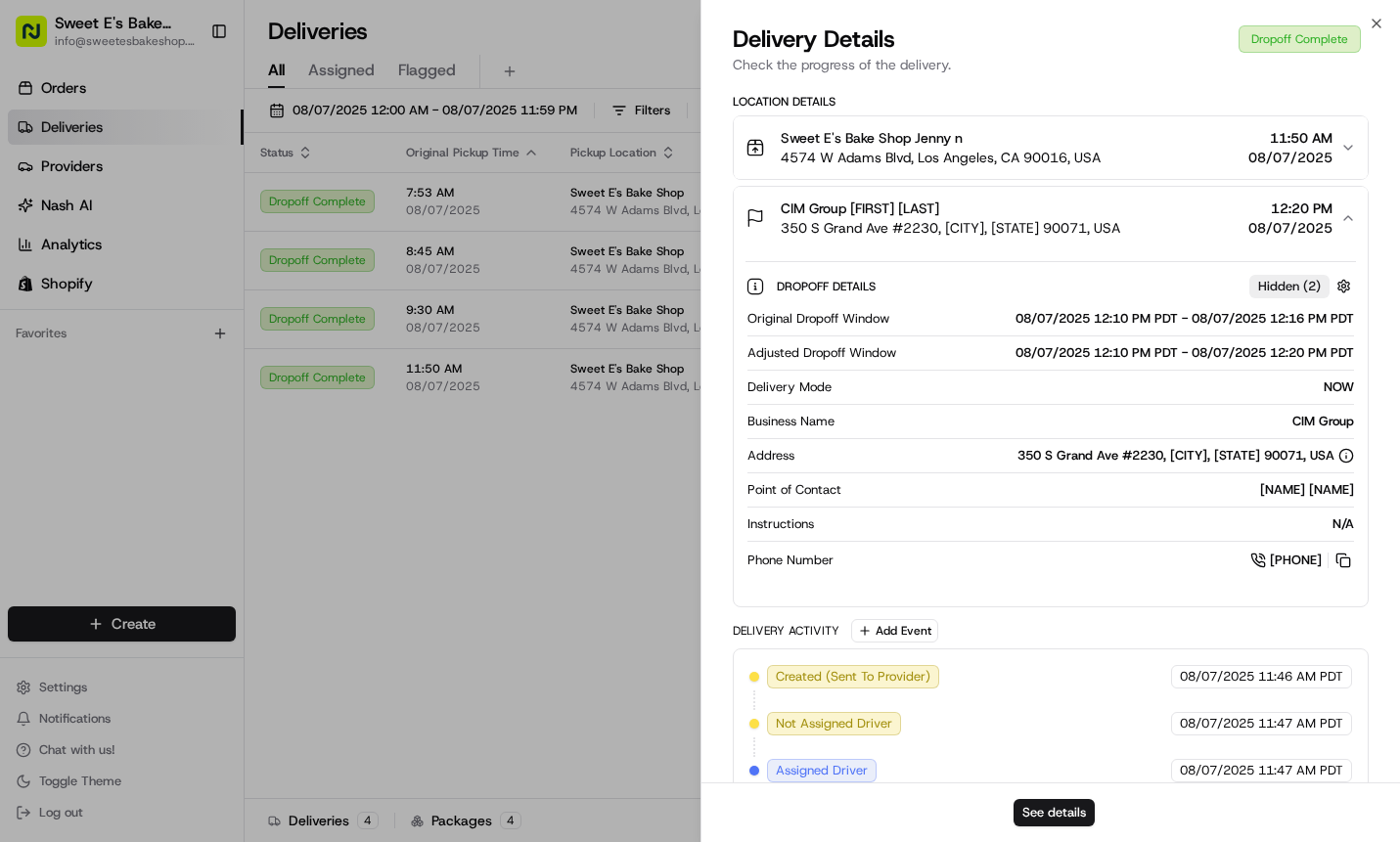 scroll, scrollTop: 472, scrollLeft: 0, axis: vertical 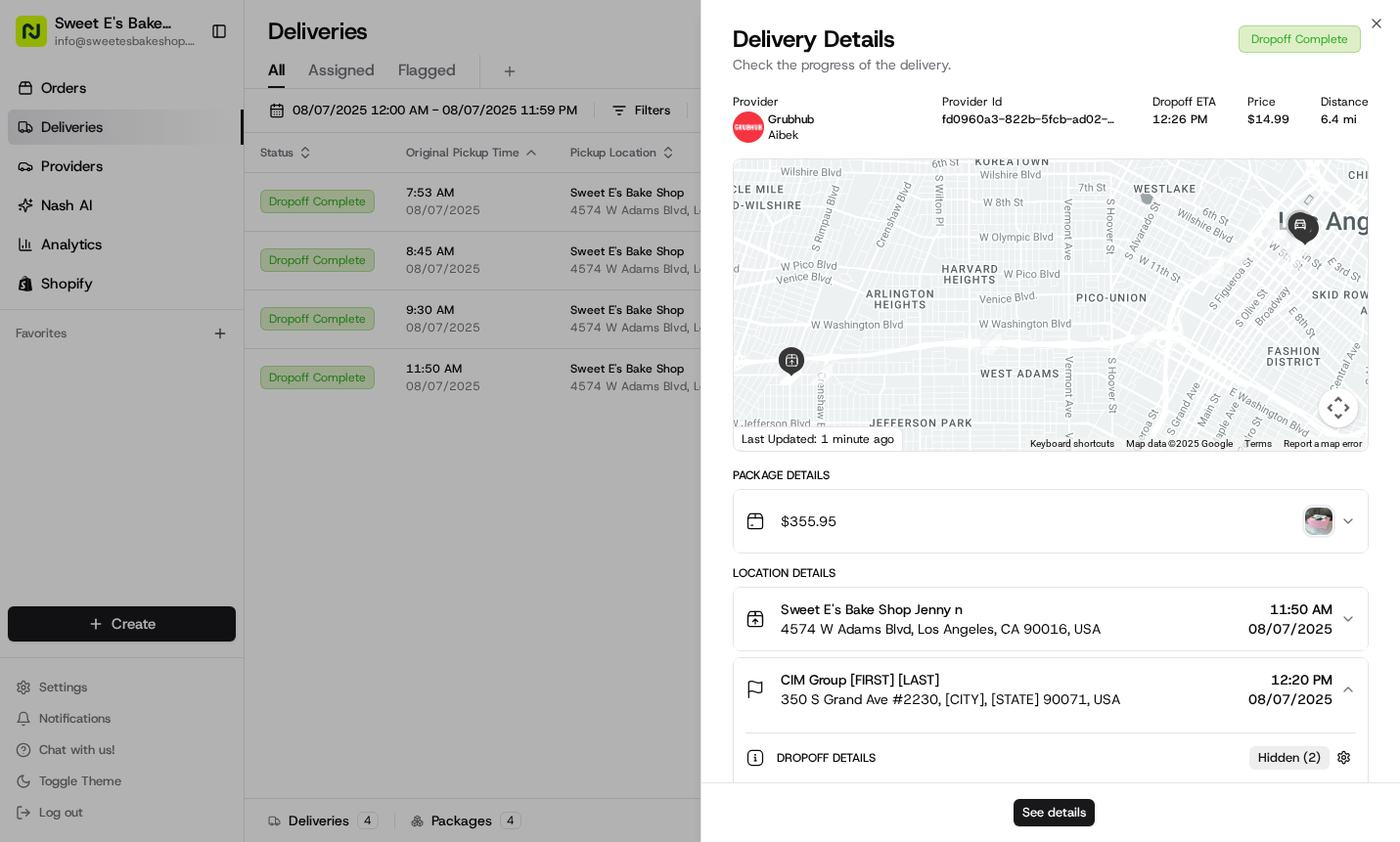 click at bounding box center [1319, 521] 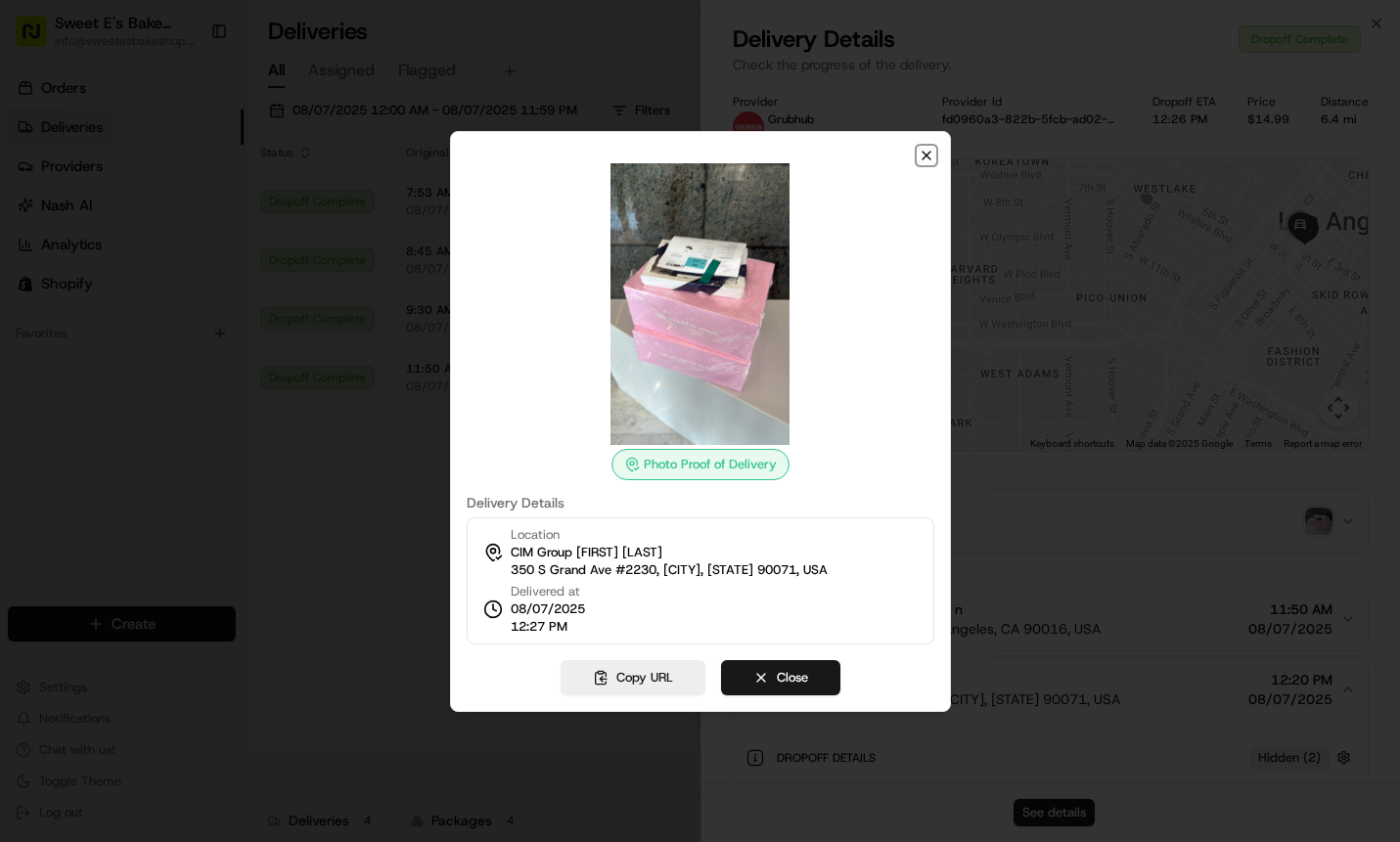 click 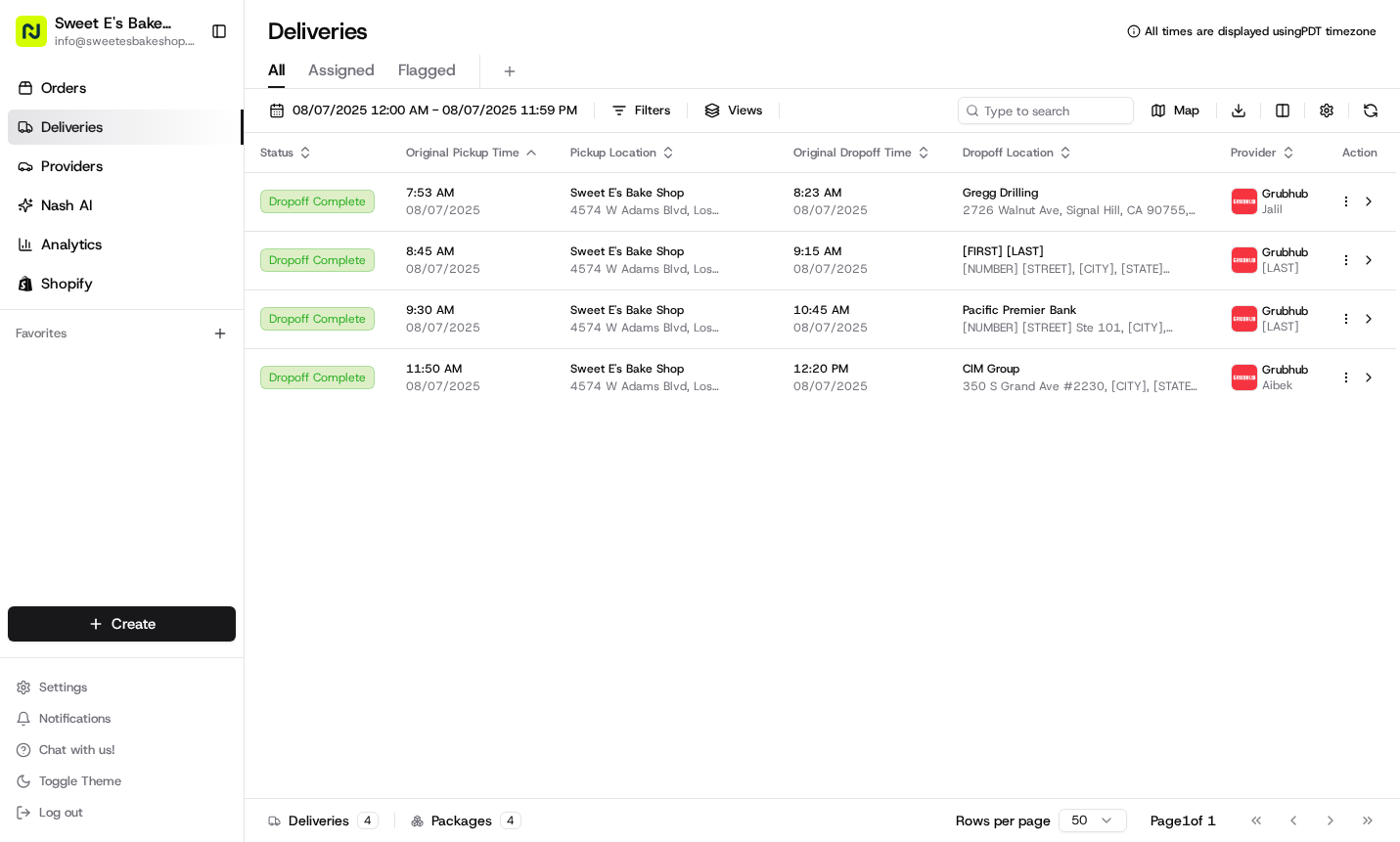 drag, startPoint x: 511, startPoint y: 525, endPoint x: 491, endPoint y: 518, distance: 21.18962 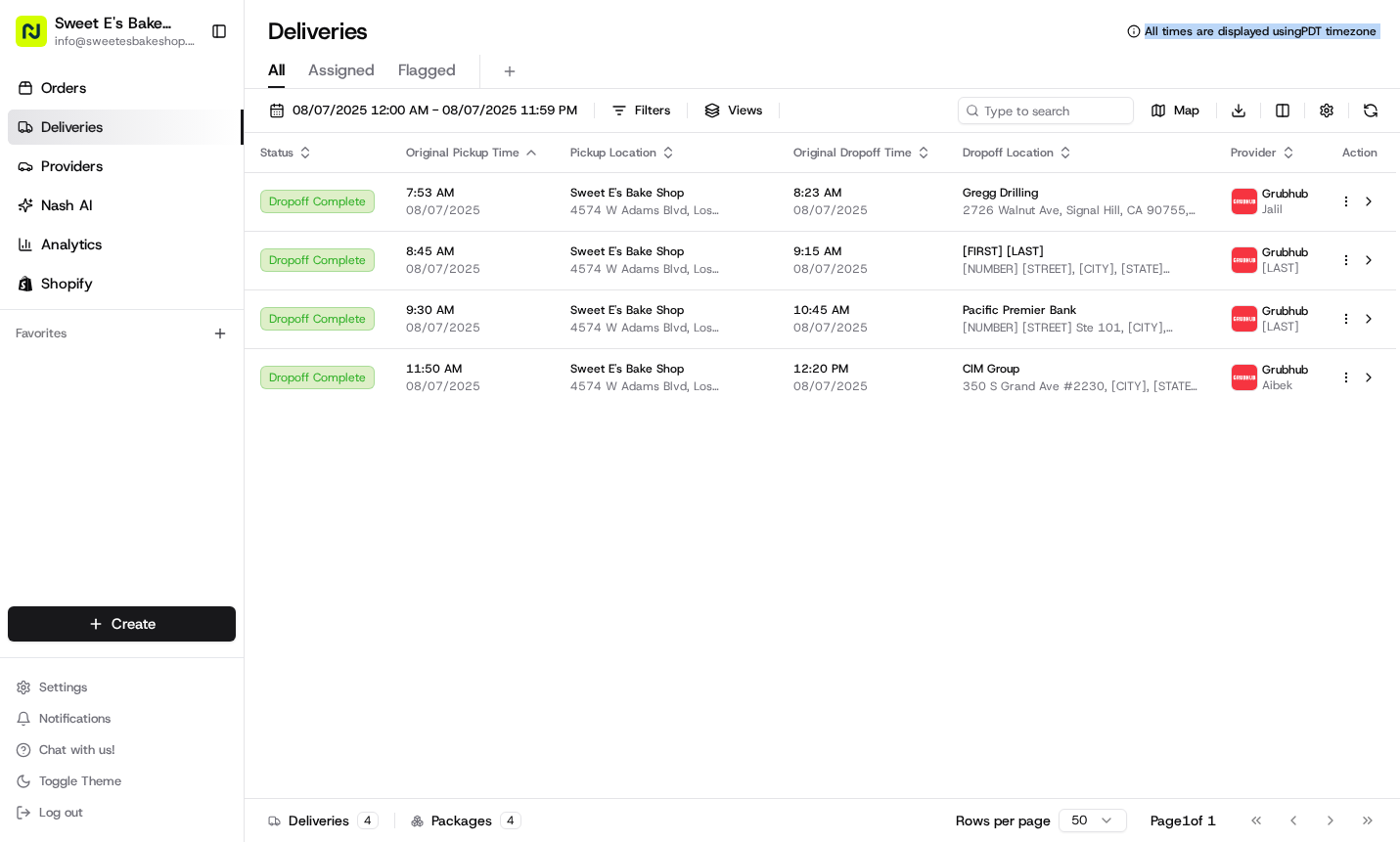 drag, startPoint x: 822, startPoint y: 46, endPoint x: 457, endPoint y: 27, distance: 365.4942 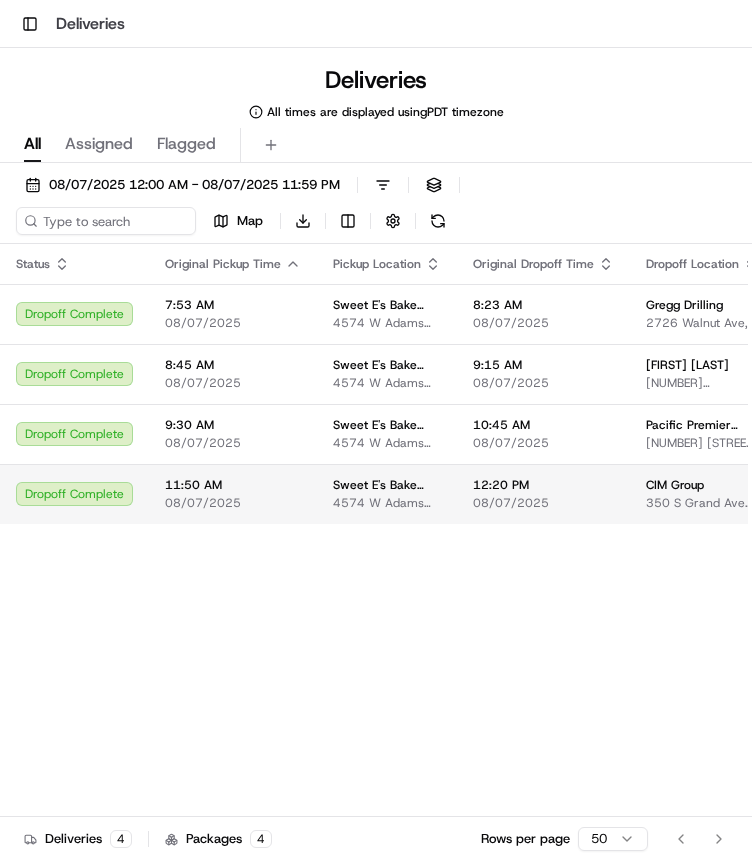 click on "4574 W Adams Blvd, Los Angeles, CA 90016, USA" at bounding box center (387, 503) 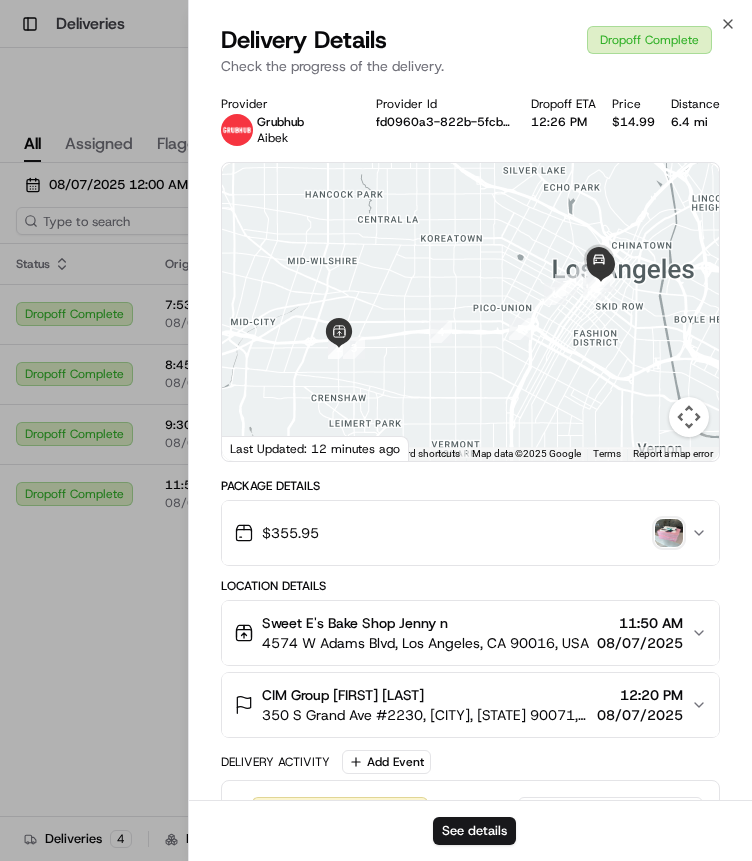 click at bounding box center [669, 533] 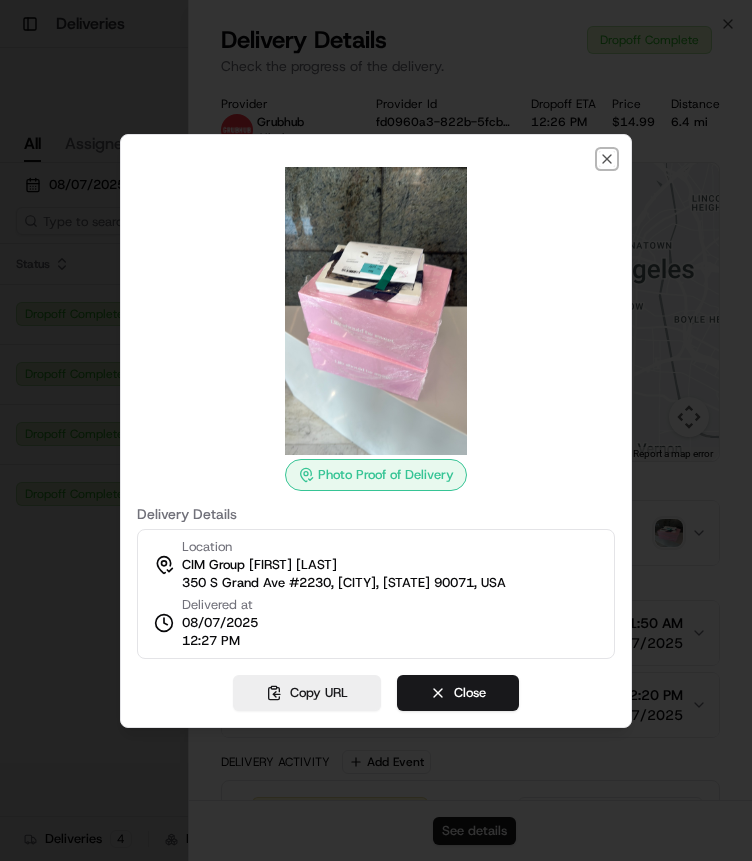 drag, startPoint x: 601, startPoint y: 156, endPoint x: 576, endPoint y: 161, distance: 25.495098 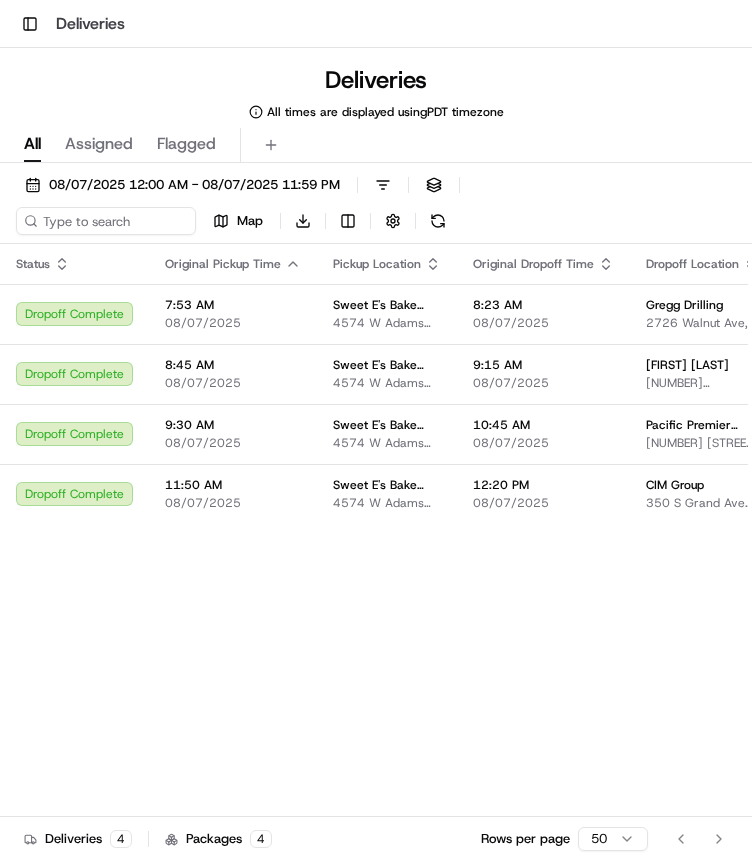 scroll, scrollTop: 0, scrollLeft: 55, axis: horizontal 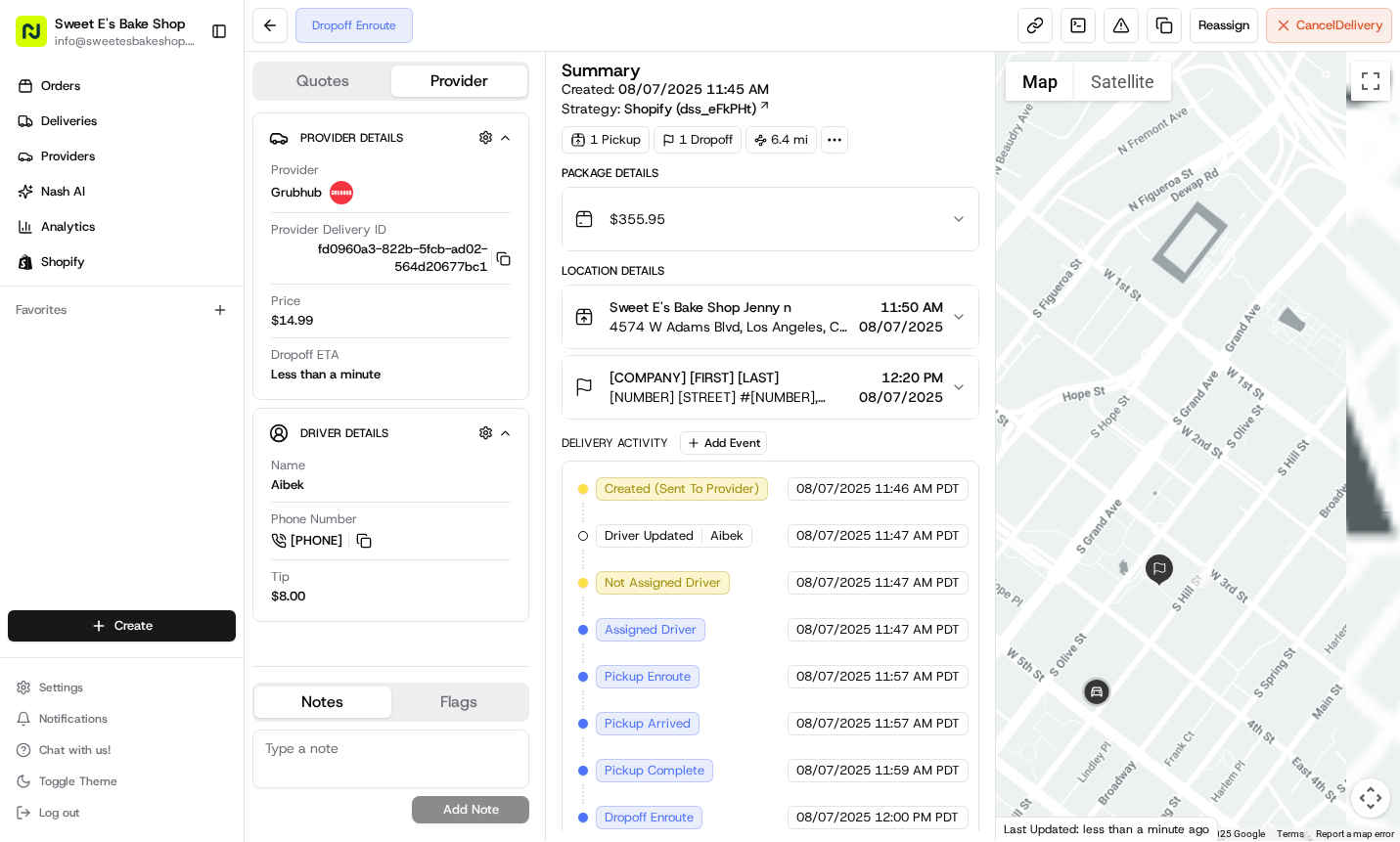 drag, startPoint x: 1222, startPoint y: 396, endPoint x: 1153, endPoint y: 261, distance: 151.6113 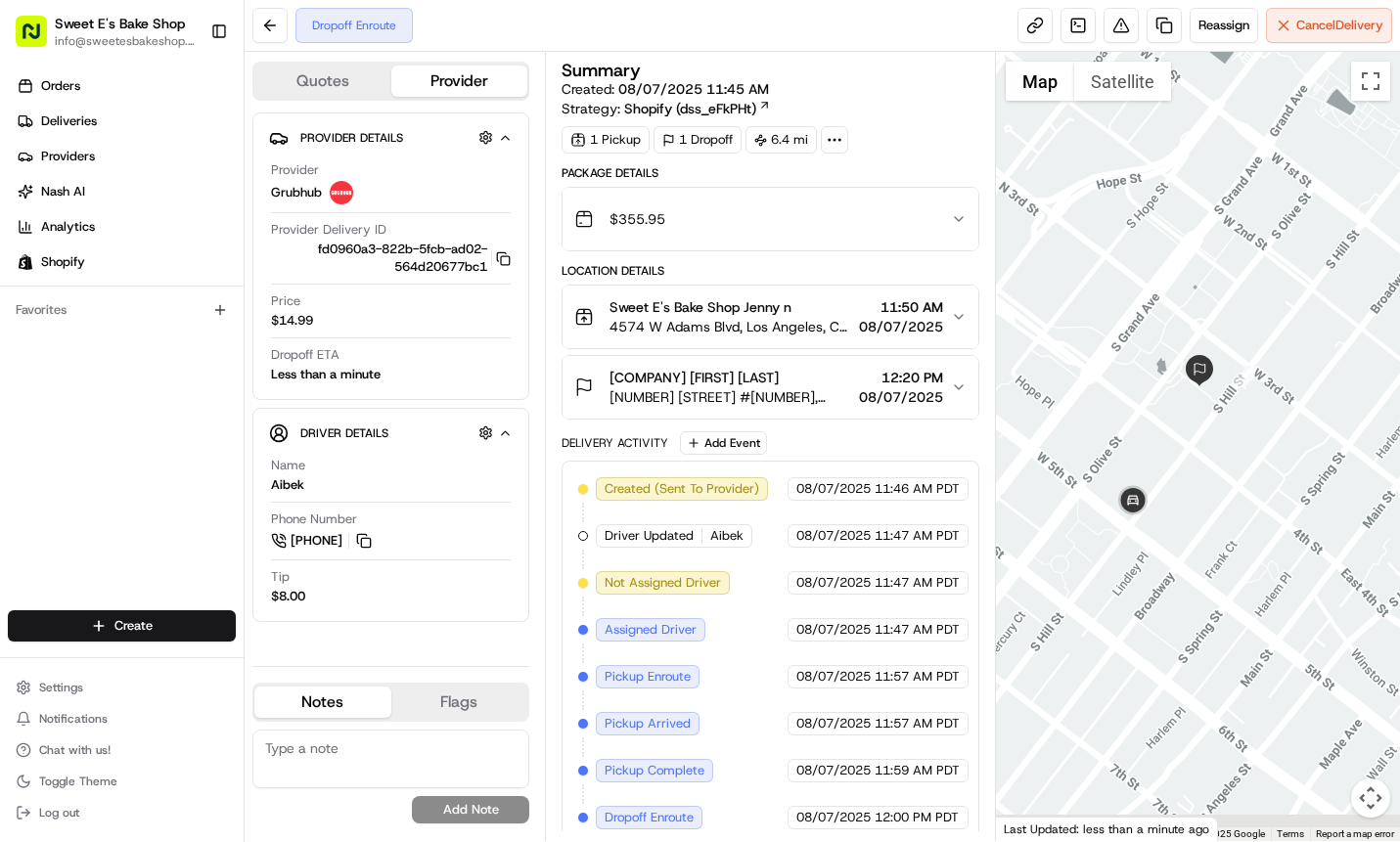 drag, startPoint x: 1161, startPoint y: 436, endPoint x: 1251, endPoint y: 329, distance: 139.81774 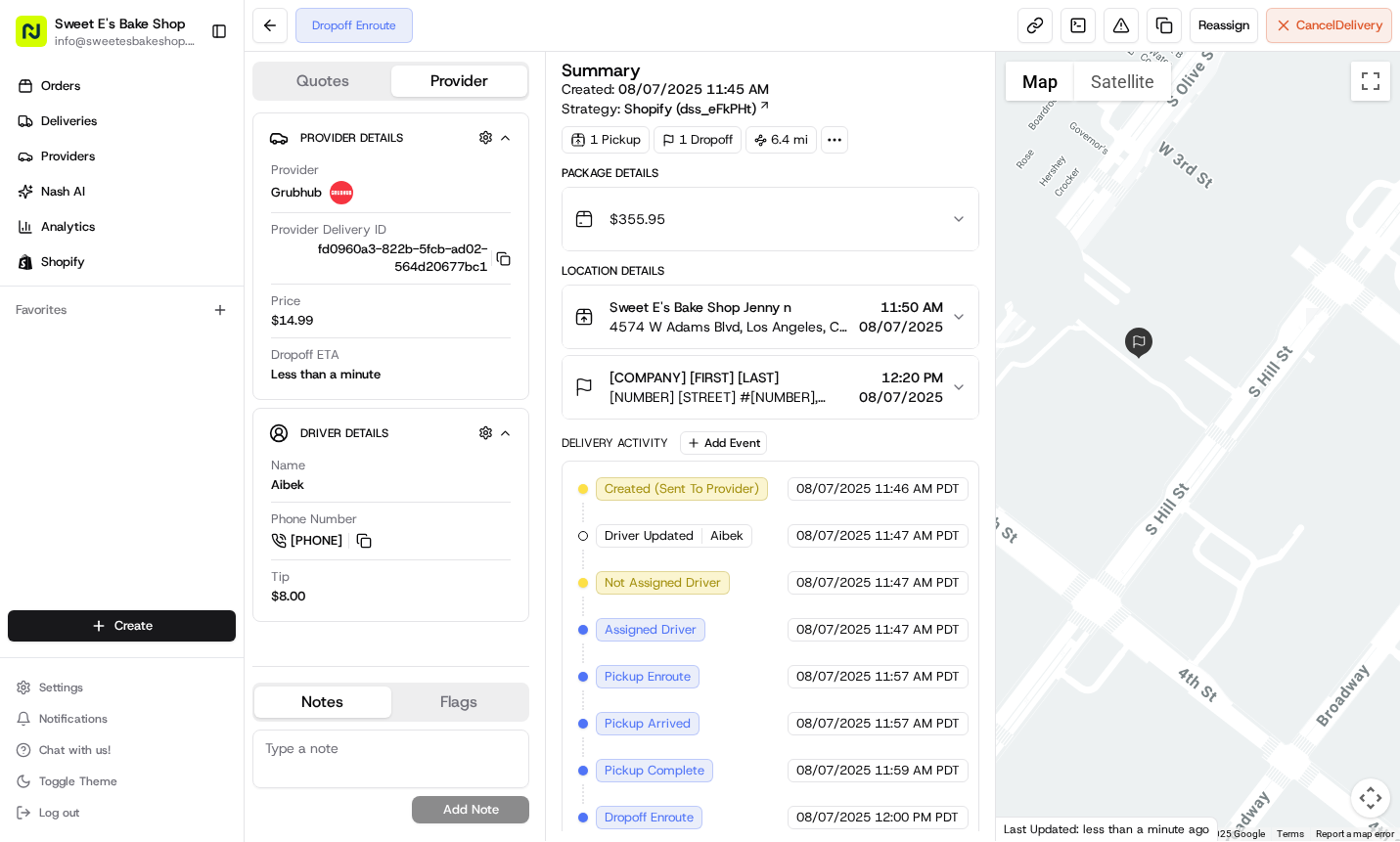 drag, startPoint x: 1203, startPoint y: 359, endPoint x: 1291, endPoint y: 233, distance: 153.688 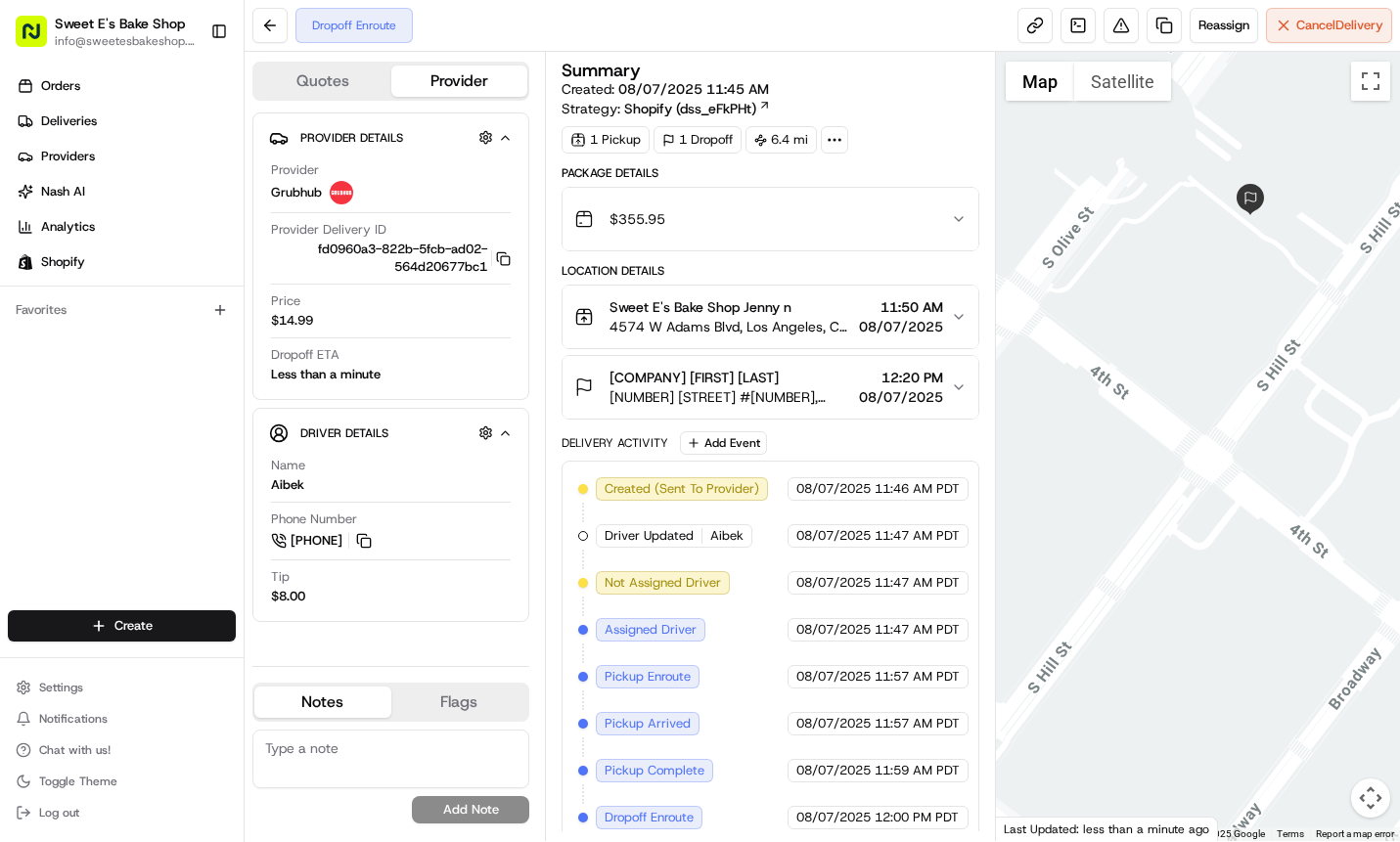 drag, startPoint x: 1254, startPoint y: 316, endPoint x: 1368, endPoint y: 167, distance: 187.6086 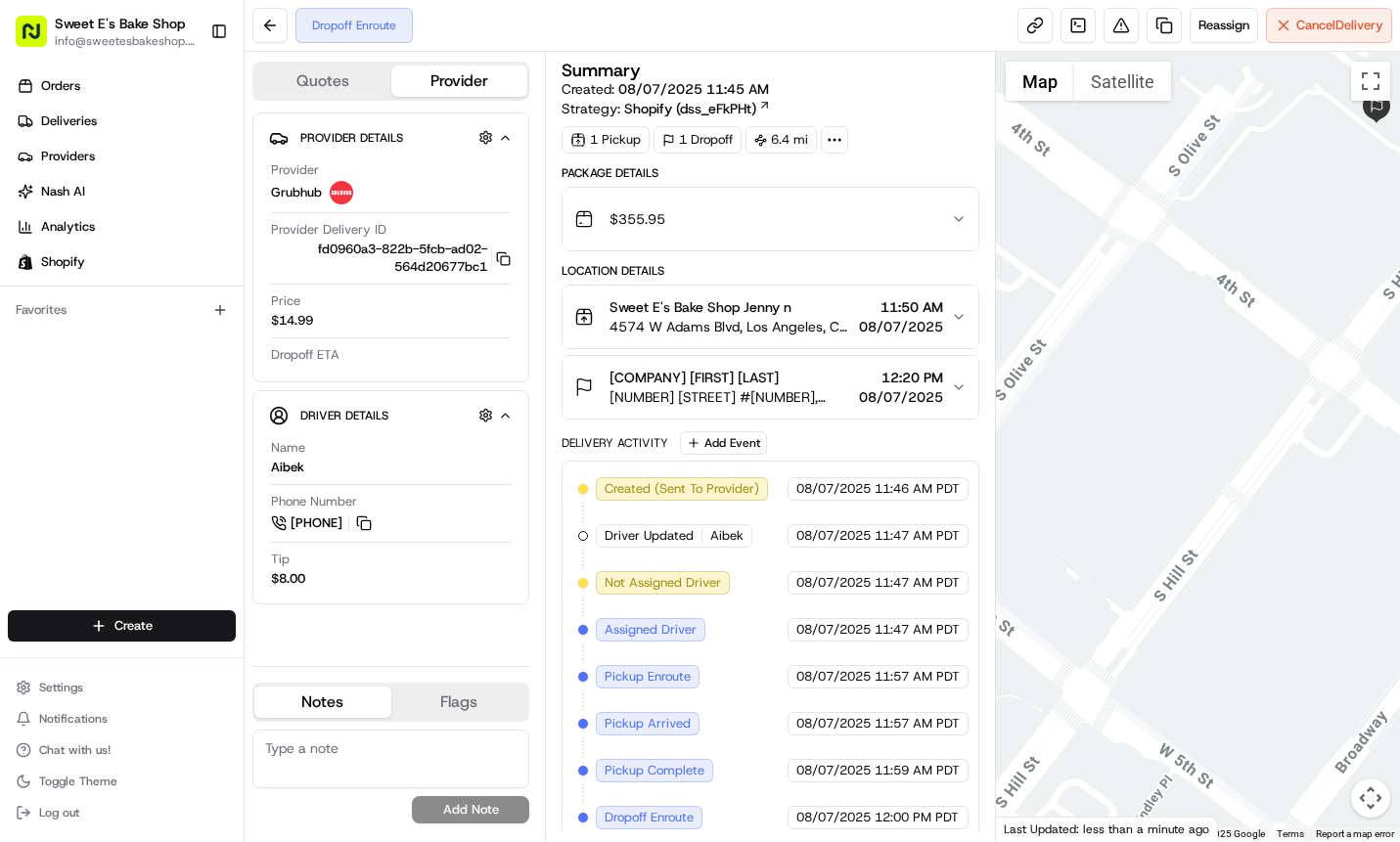 drag, startPoint x: 1149, startPoint y: 309, endPoint x: 1278, endPoint y: 215, distance: 159.61516 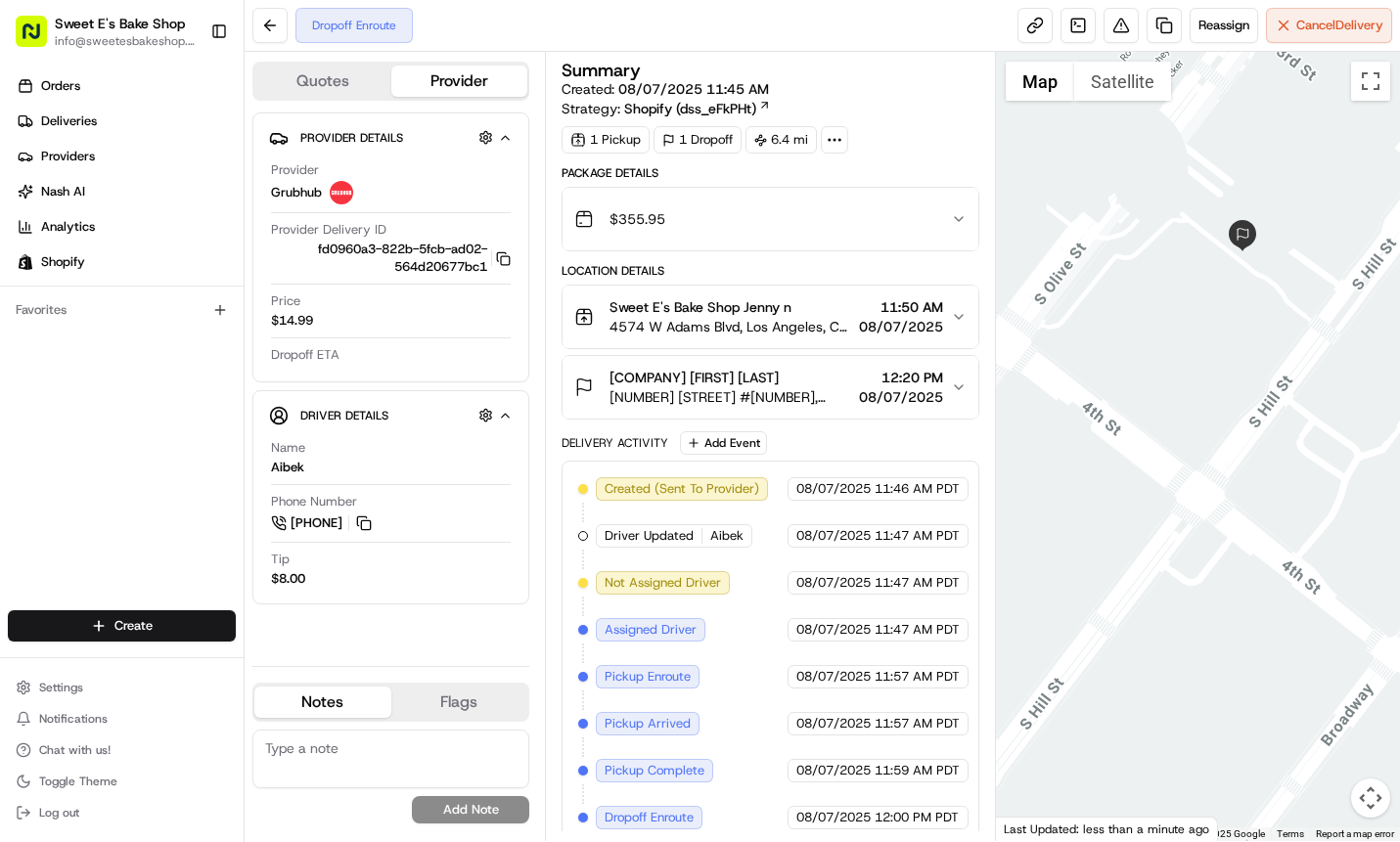 drag, startPoint x: 1261, startPoint y: 291, endPoint x: 1123, endPoint y: 422, distance: 190.27612 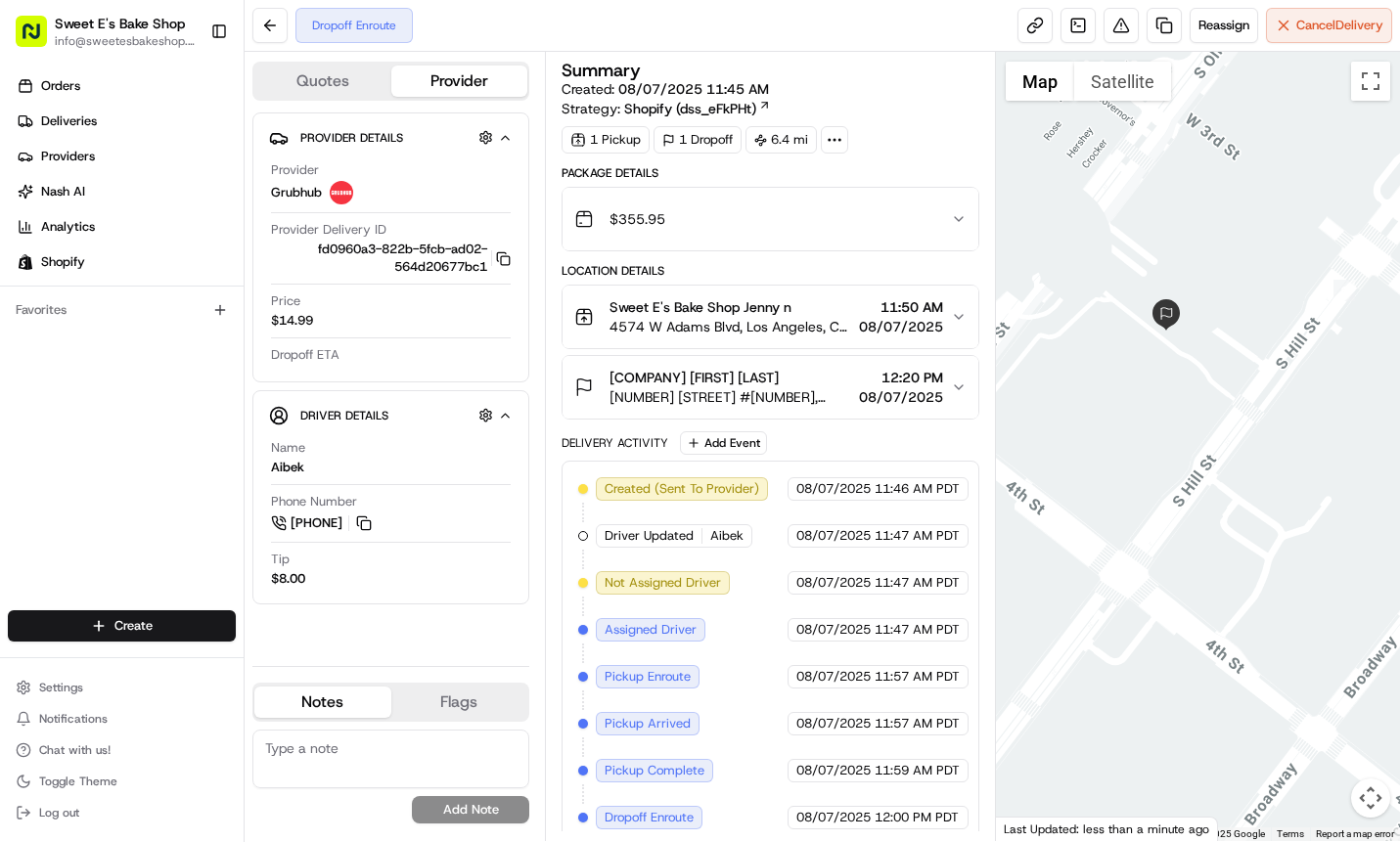 drag, startPoint x: 1258, startPoint y: 258, endPoint x: 1193, endPoint y: 330, distance: 97 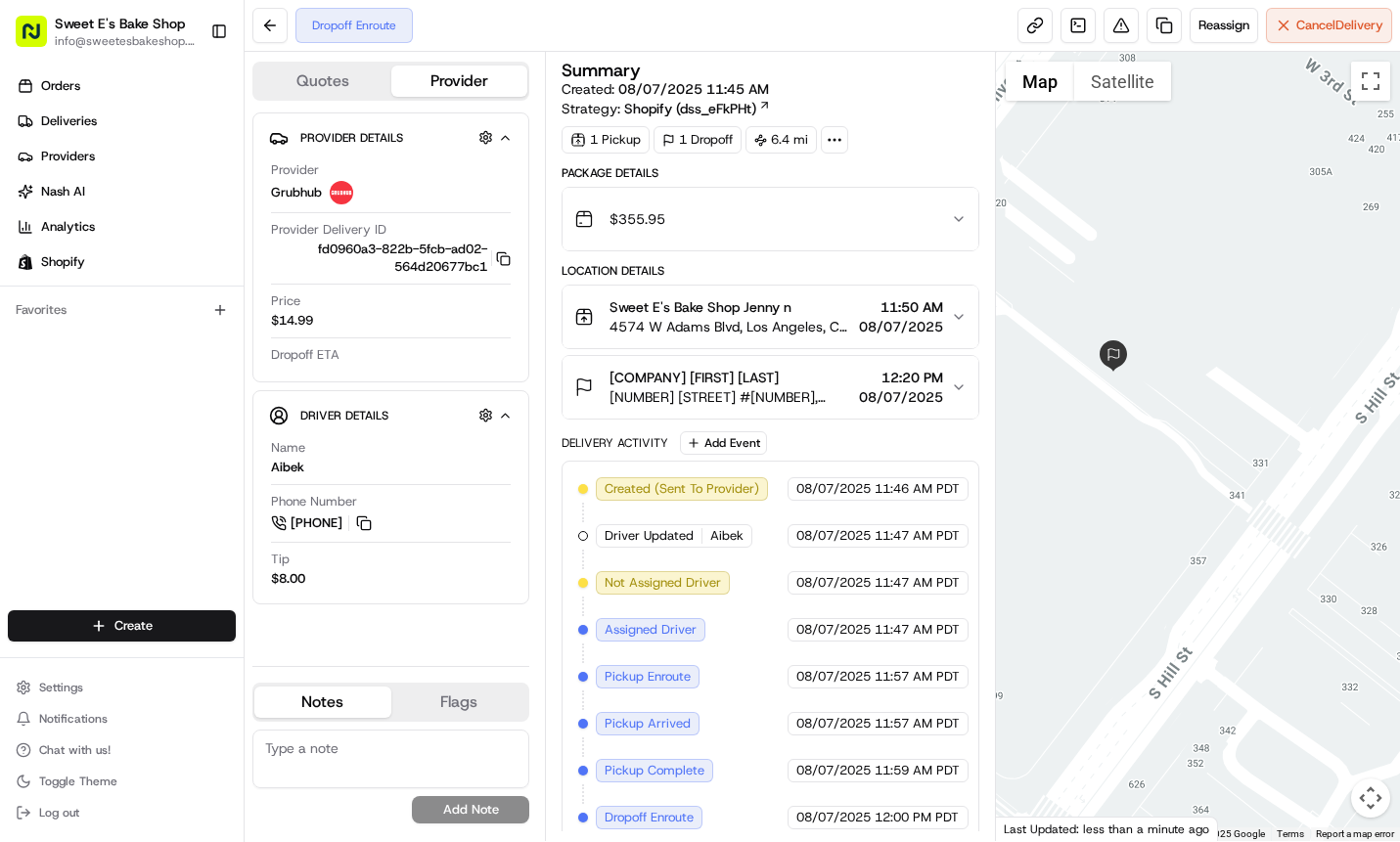 drag, startPoint x: 1246, startPoint y: 355, endPoint x: 1219, endPoint y: 396, distance: 49.09175 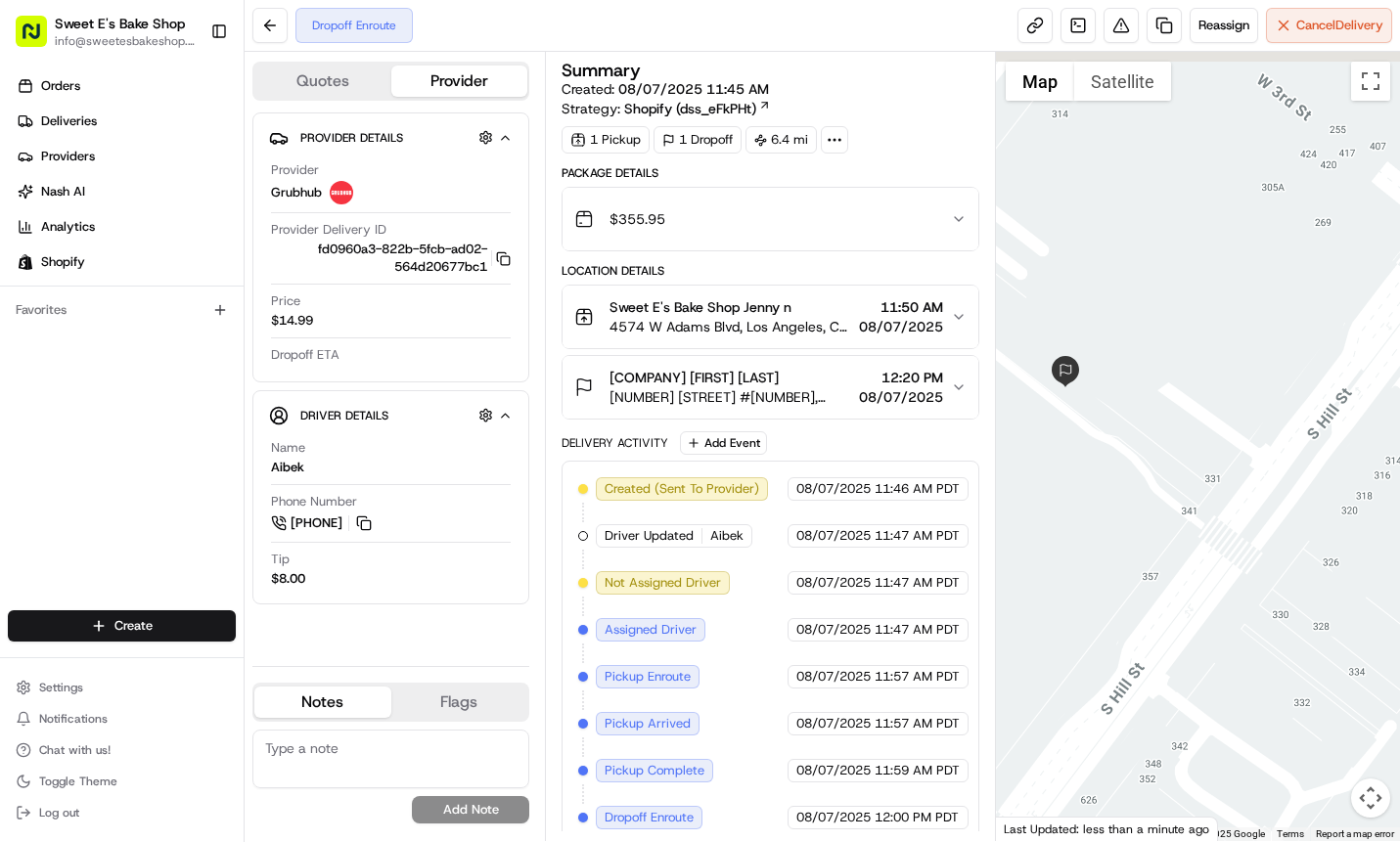 drag, startPoint x: 1242, startPoint y: 364, endPoint x: 1191, endPoint y: 381, distance: 53.75872 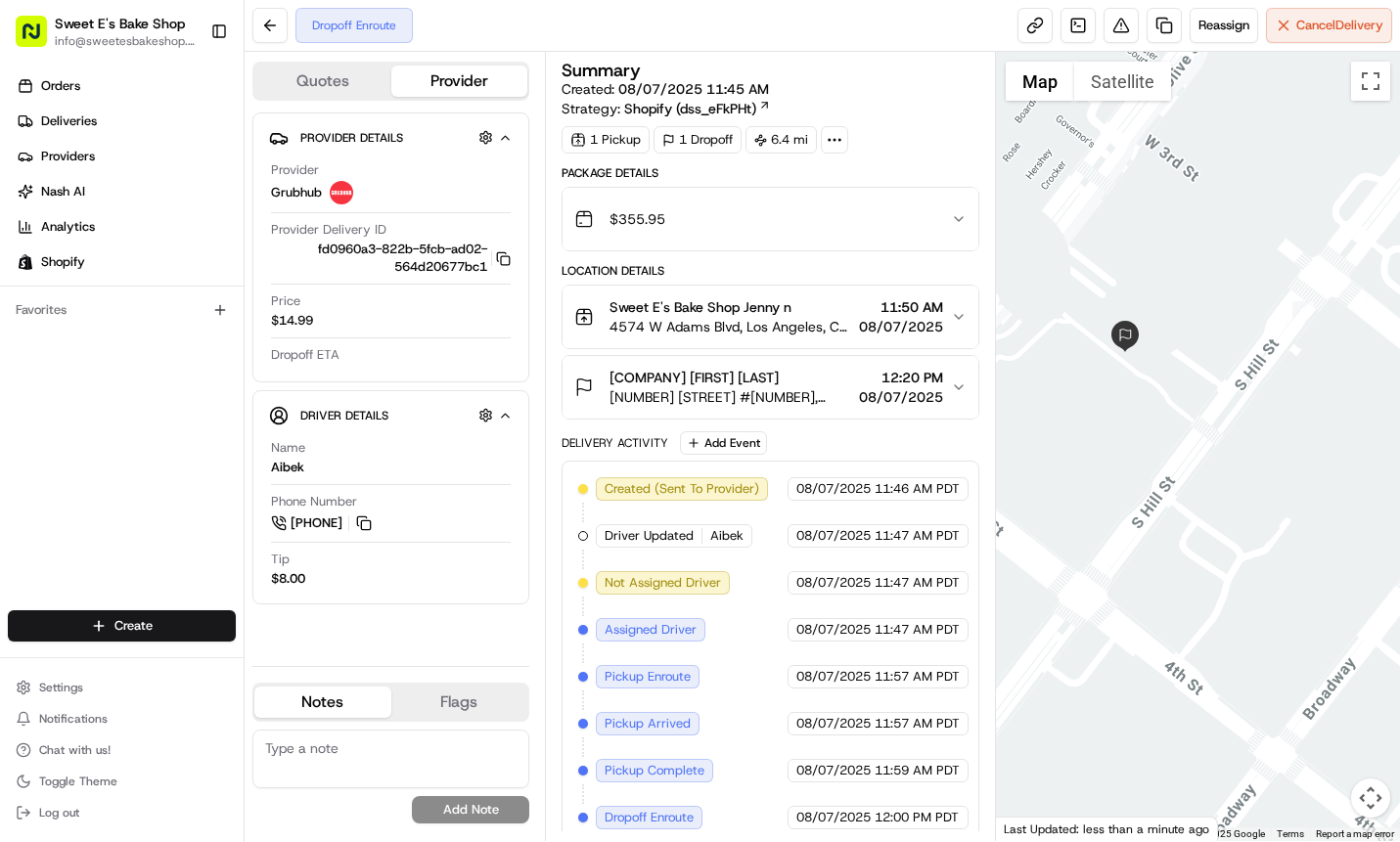 drag, startPoint x: 1180, startPoint y: 357, endPoint x: 1258, endPoint y: 362, distance: 78.1601 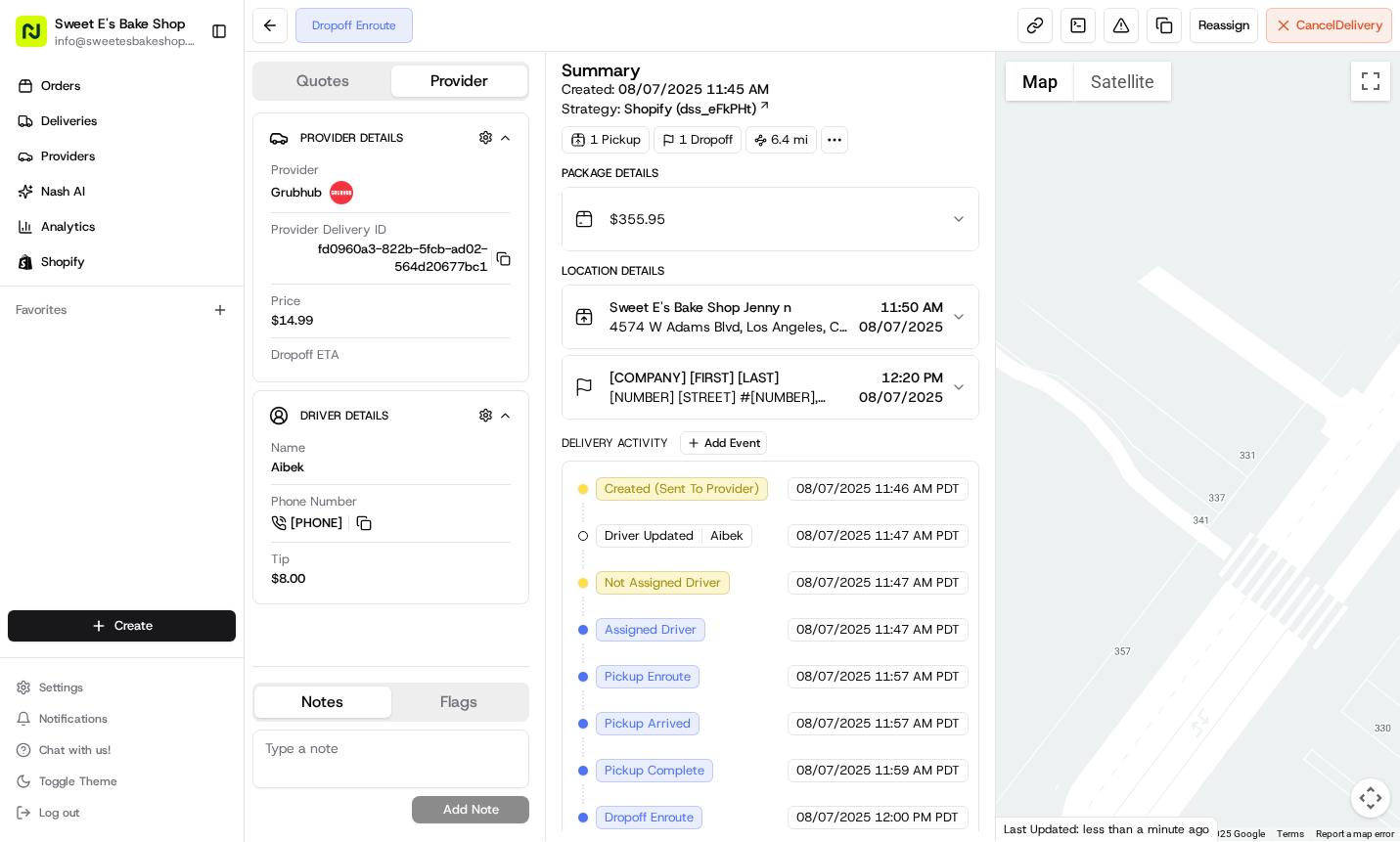 drag, startPoint x: 1177, startPoint y: 354, endPoint x: 1327, endPoint y: 288, distance: 163.878 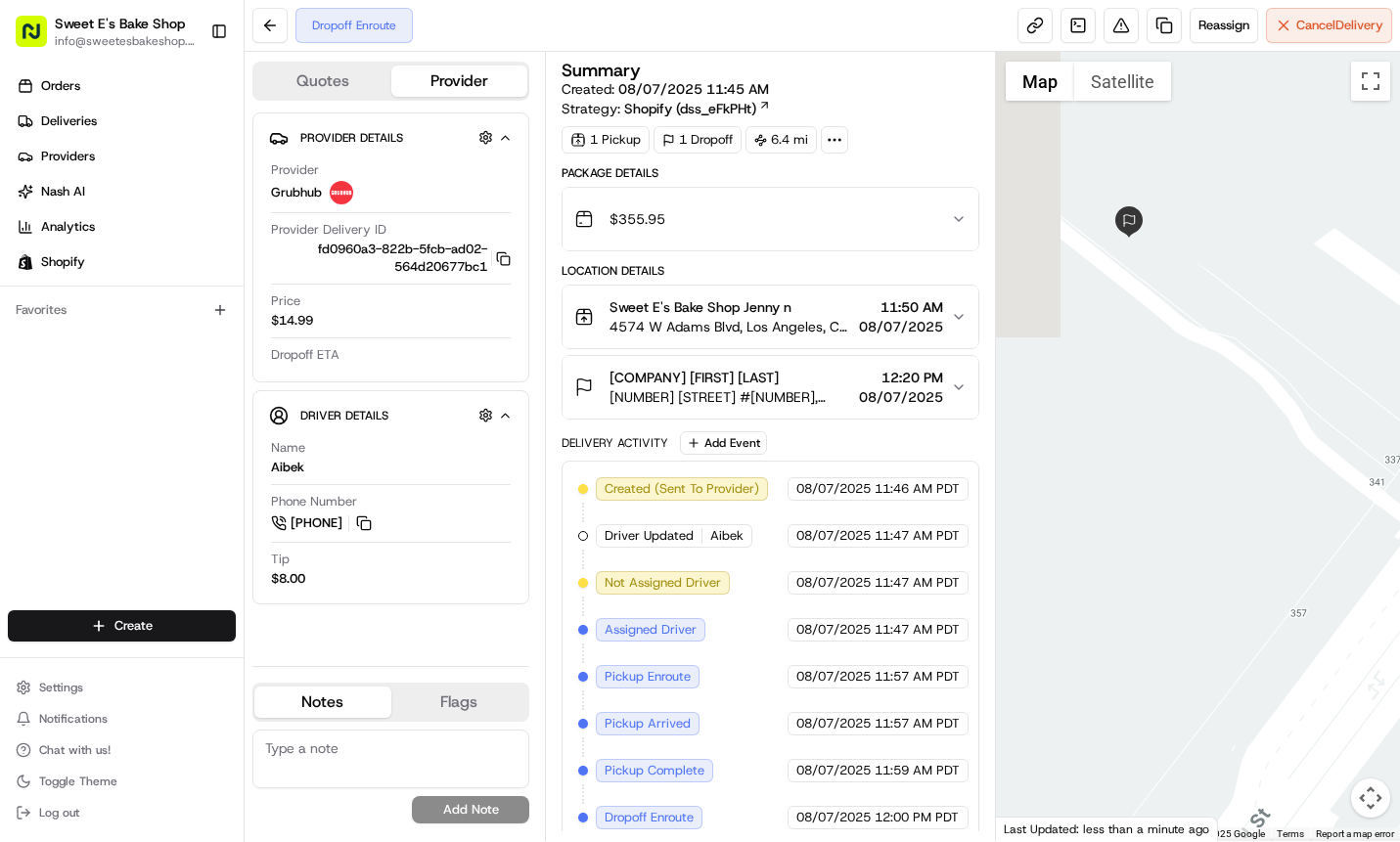 drag, startPoint x: 1205, startPoint y: 328, endPoint x: 1365, endPoint y: 290, distance: 164.4506 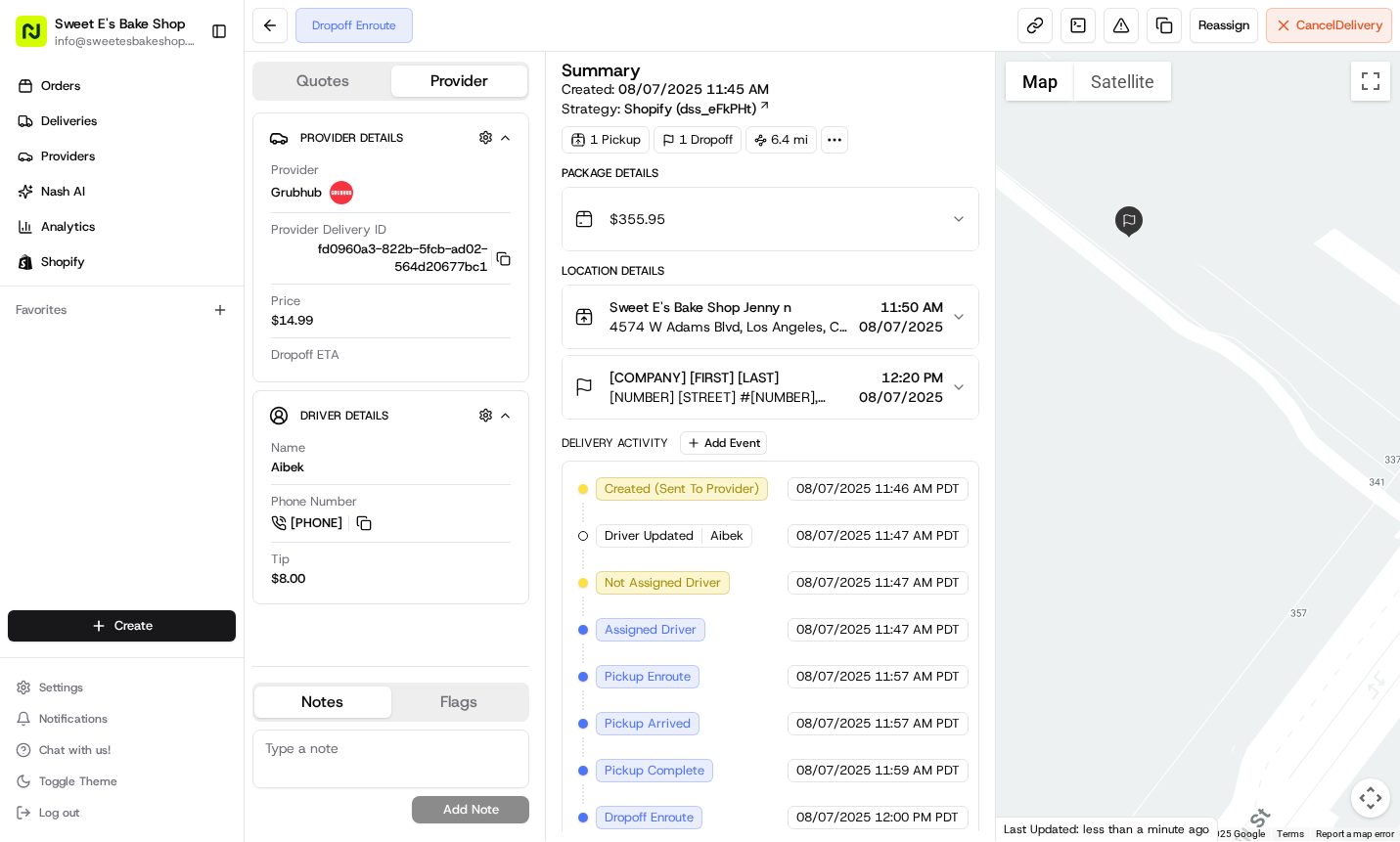 scroll, scrollTop: 6, scrollLeft: 0, axis: vertical 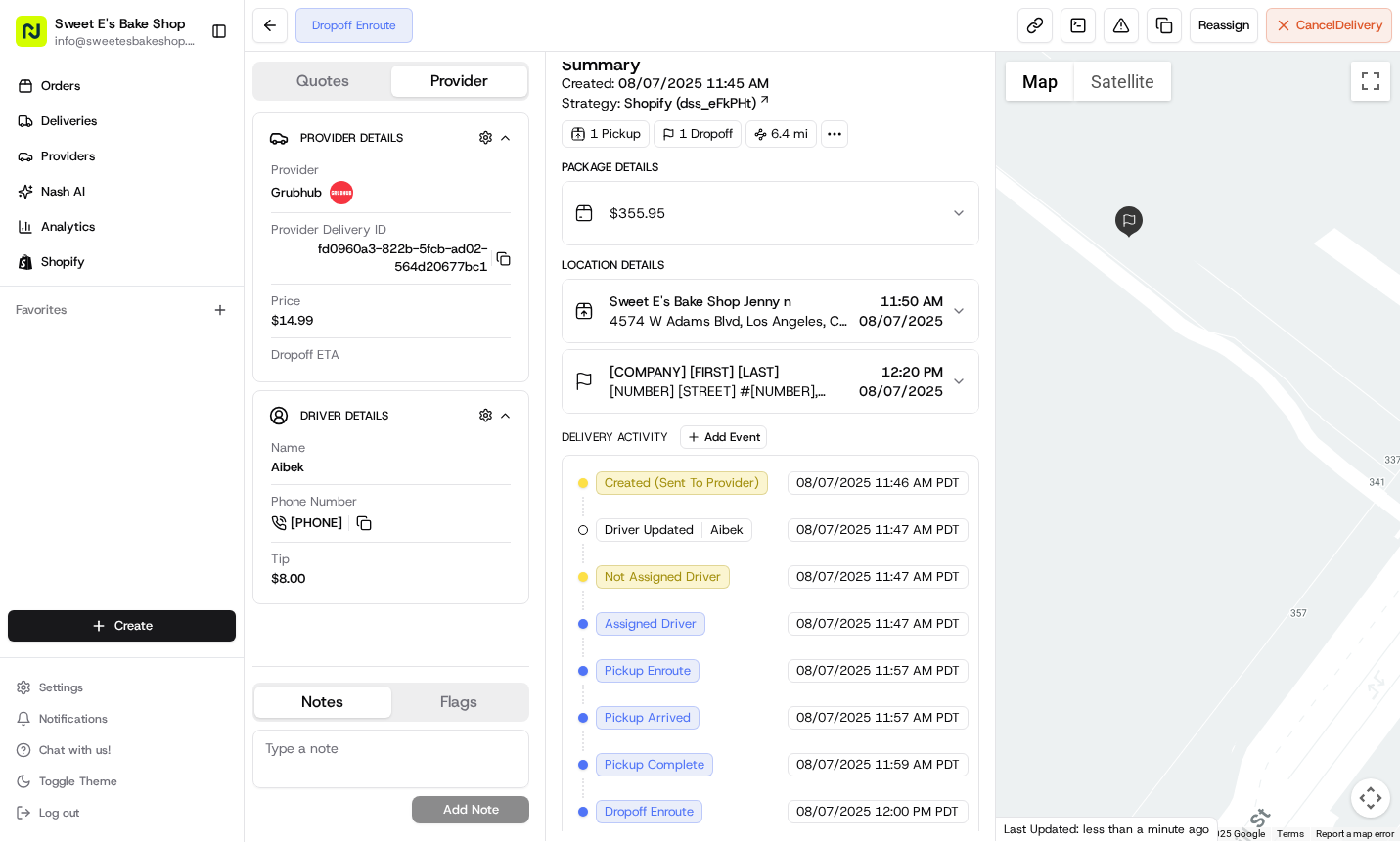 click on "350 S Grand Ave #2230, [CITY], [STATE] 90071, USA" at bounding box center [730, 391] 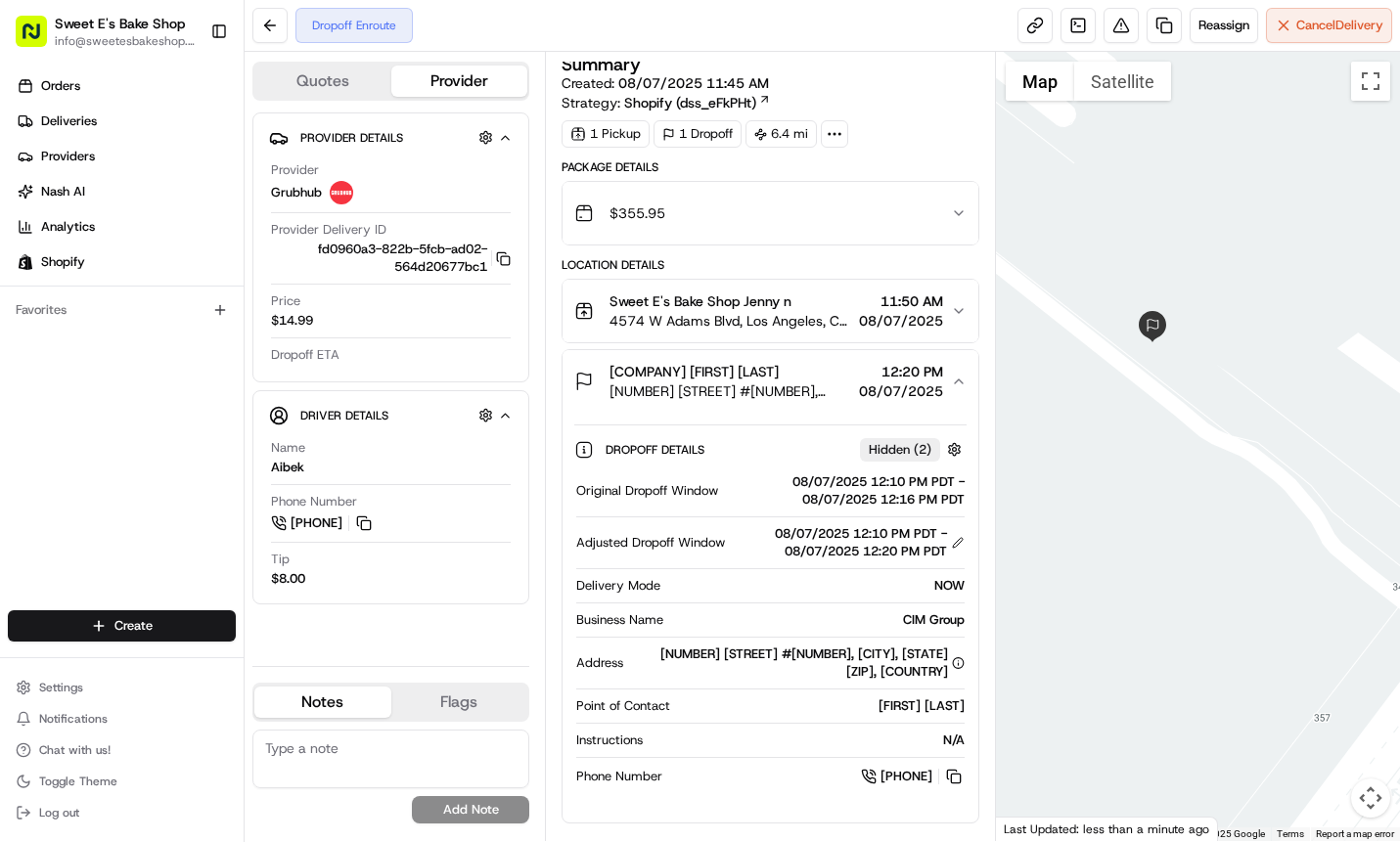 drag, startPoint x: 1192, startPoint y: 304, endPoint x: 1215, endPoint y: 364, distance: 64.257295 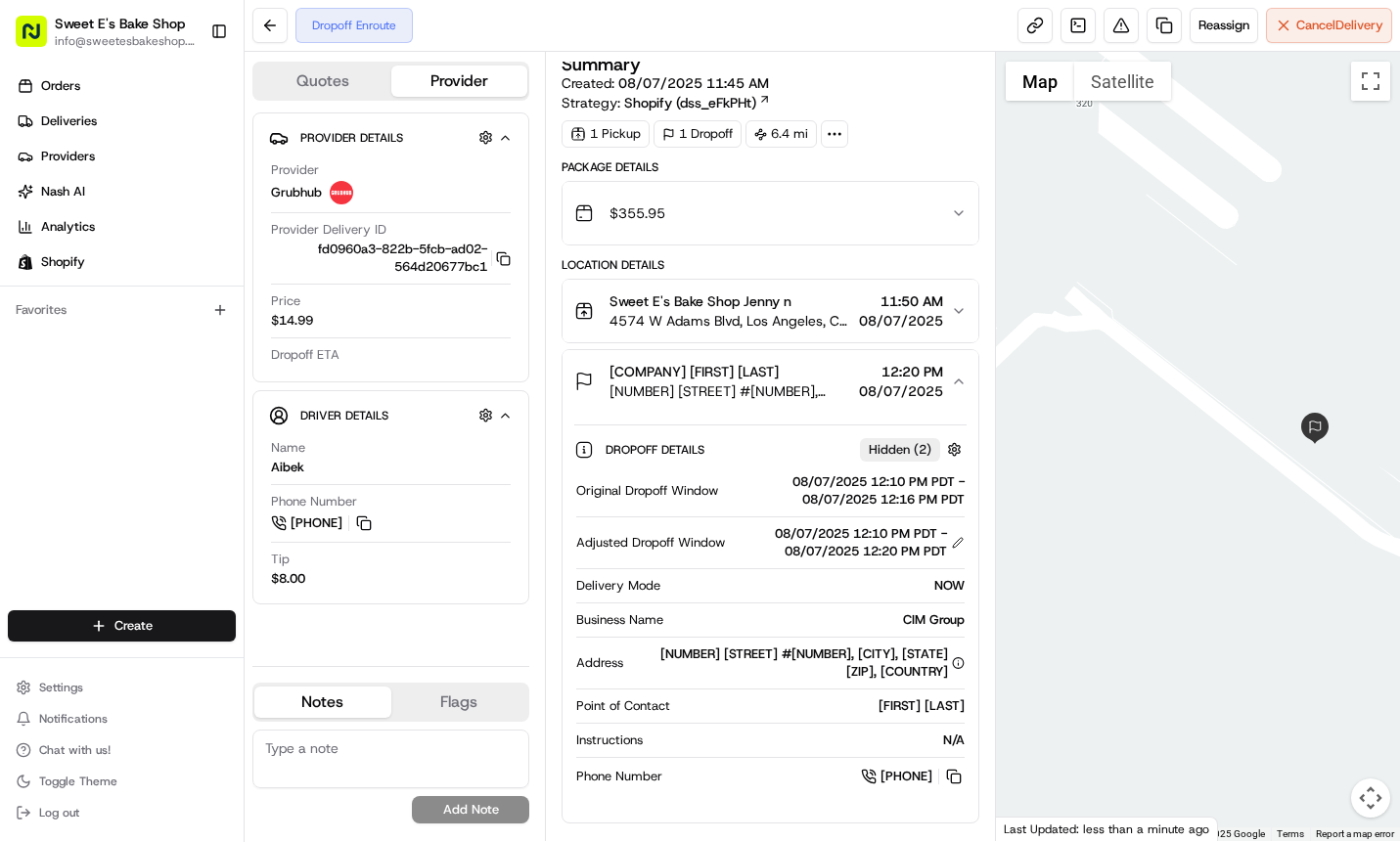 drag, startPoint x: 1109, startPoint y: 291, endPoint x: 1272, endPoint y: 392, distance: 191.75505 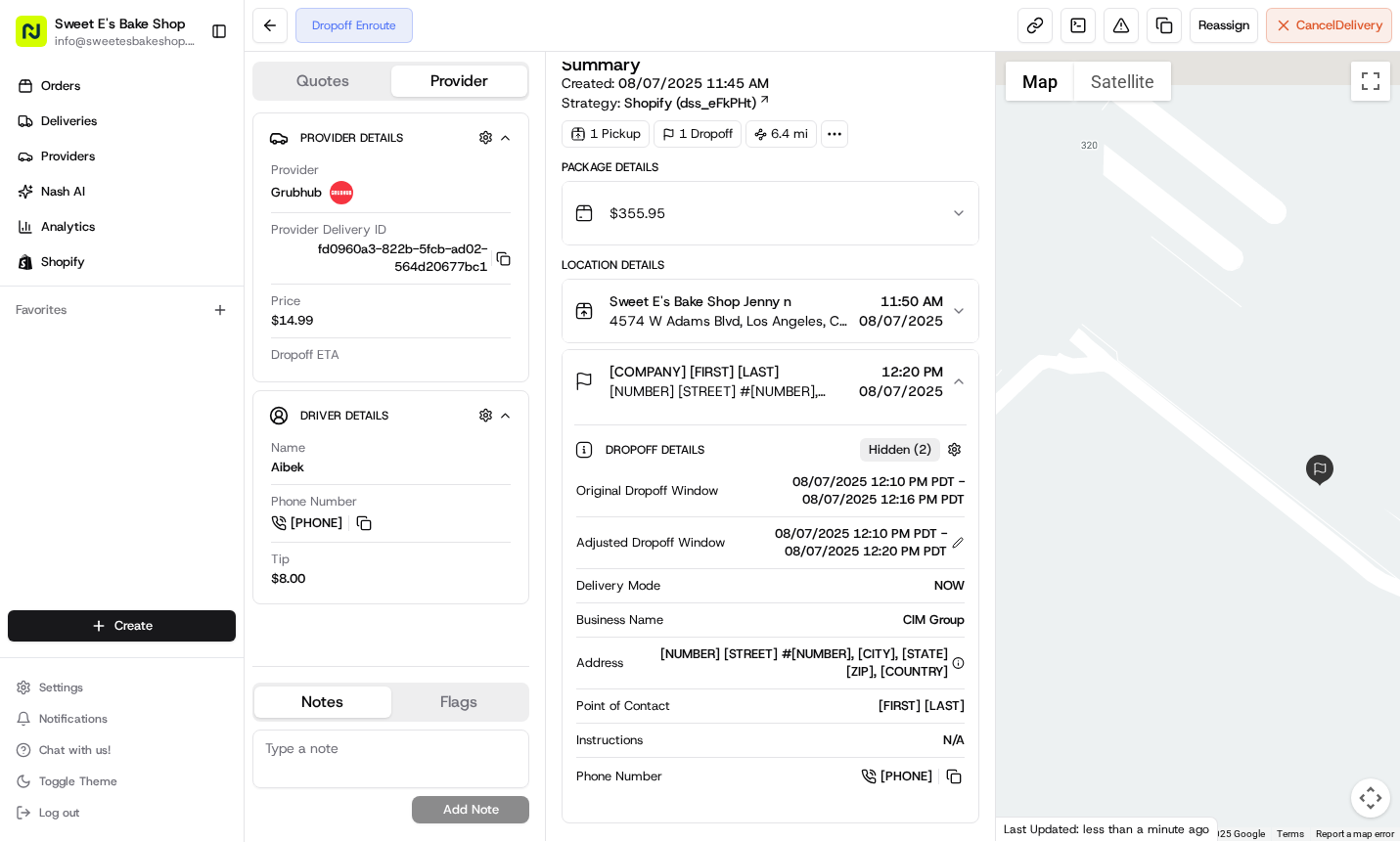 drag, startPoint x: 1245, startPoint y: 366, endPoint x: 1237, endPoint y: 447, distance: 81.3941 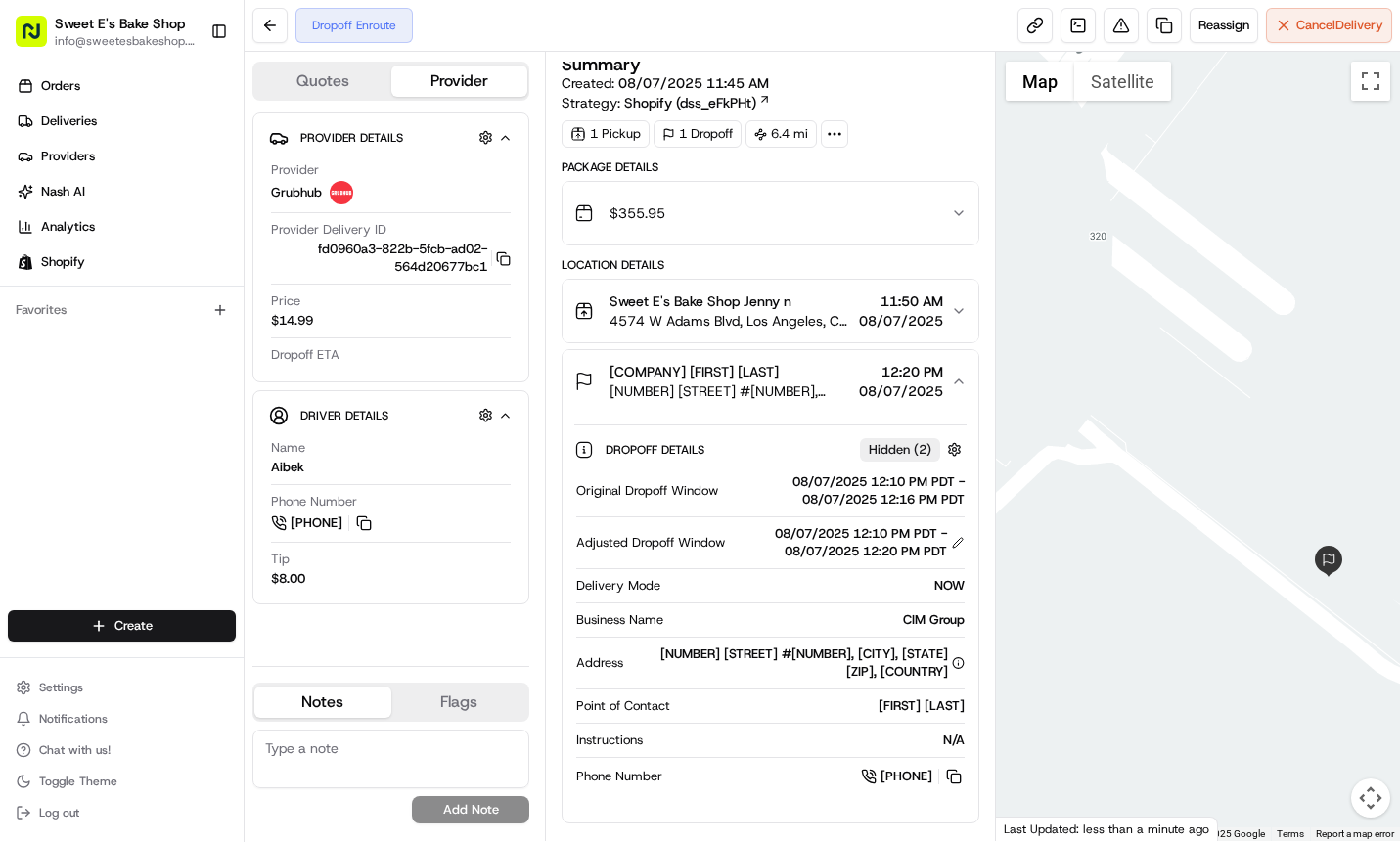 drag, startPoint x: 1136, startPoint y: 268, endPoint x: 1144, endPoint y: 312, distance: 44.72136 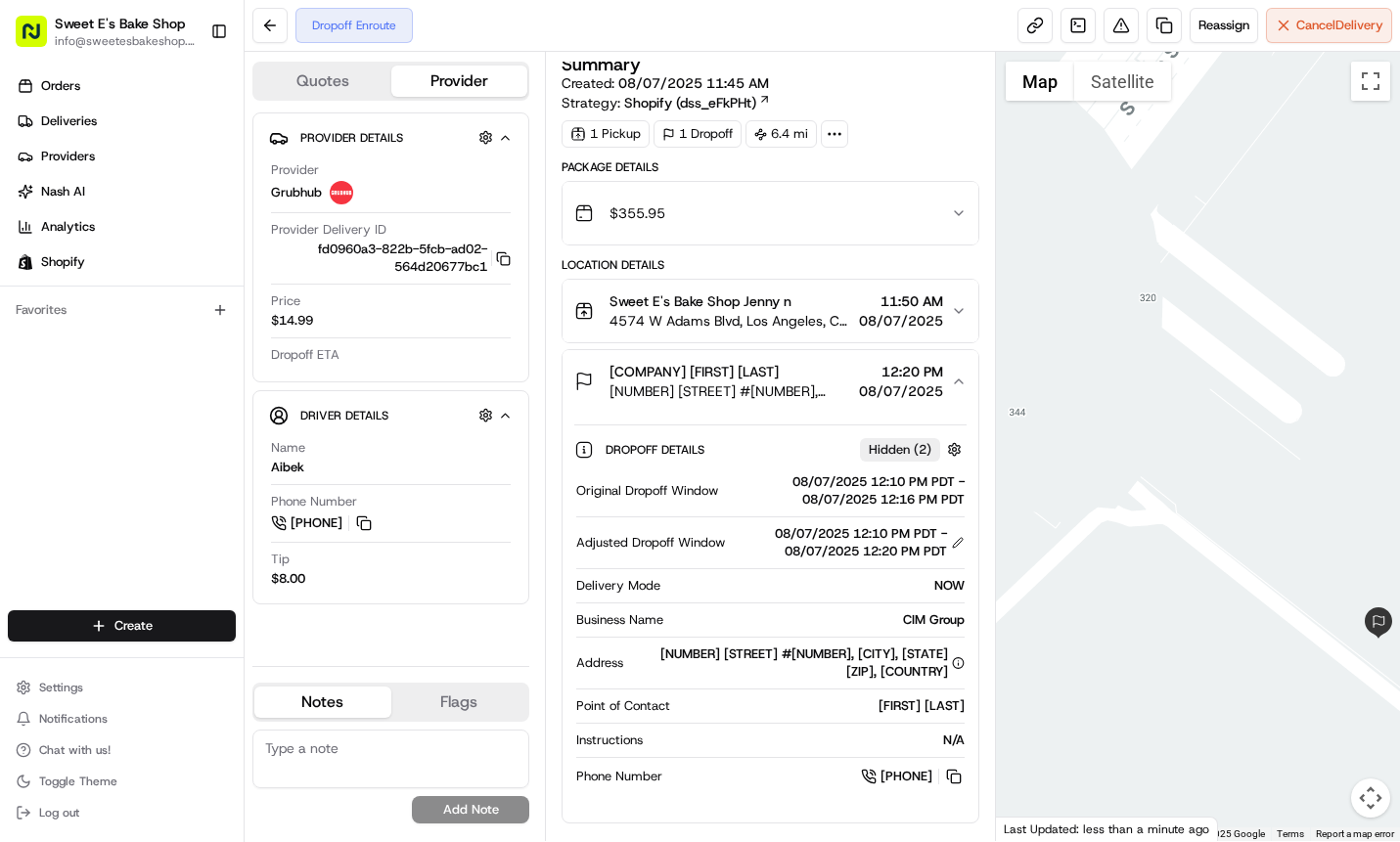 drag, startPoint x: 1153, startPoint y: 336, endPoint x: 1234, endPoint y: 394, distance: 99.6243 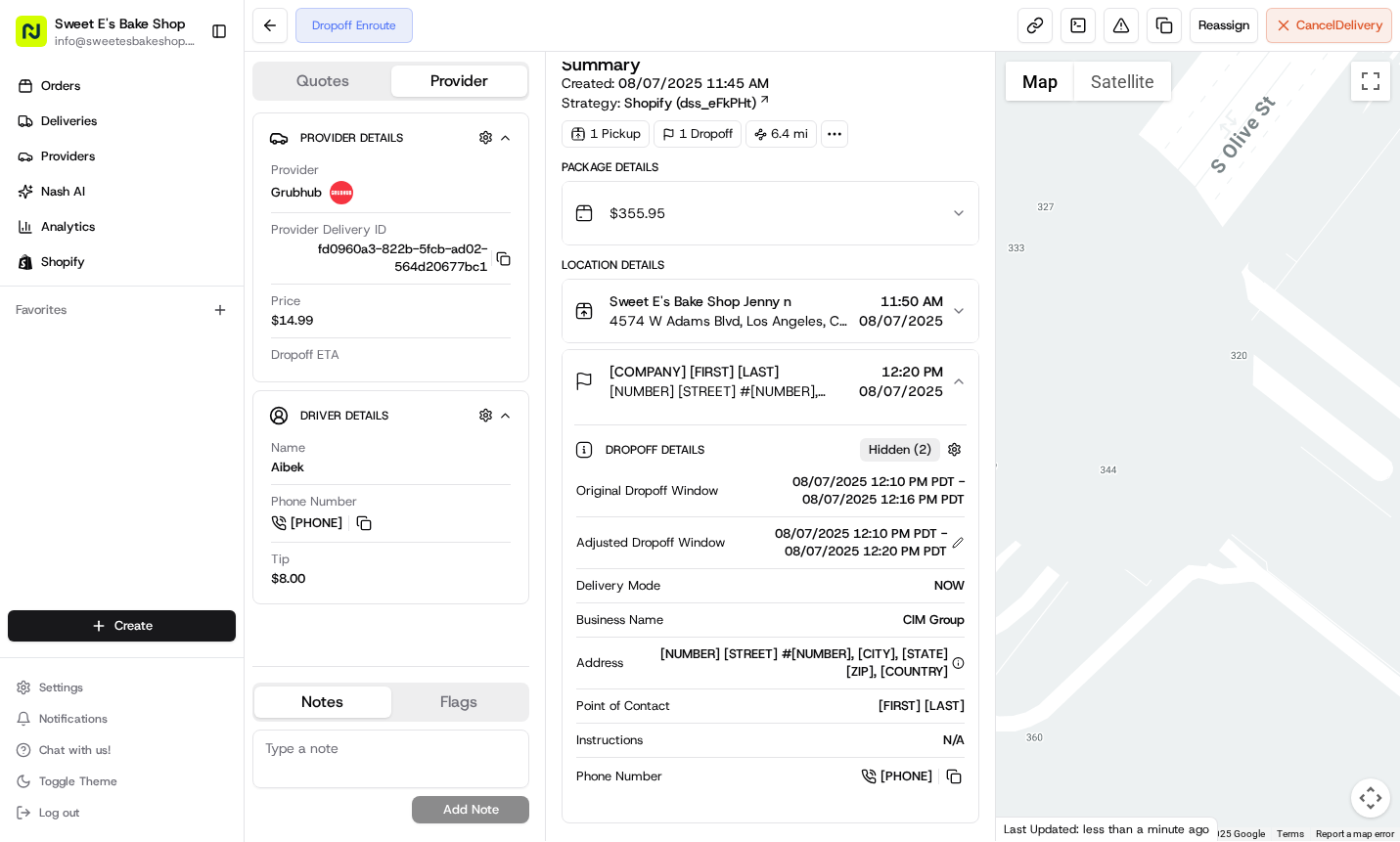 drag, startPoint x: 1148, startPoint y: 307, endPoint x: 1201, endPoint y: 342, distance: 63.513778 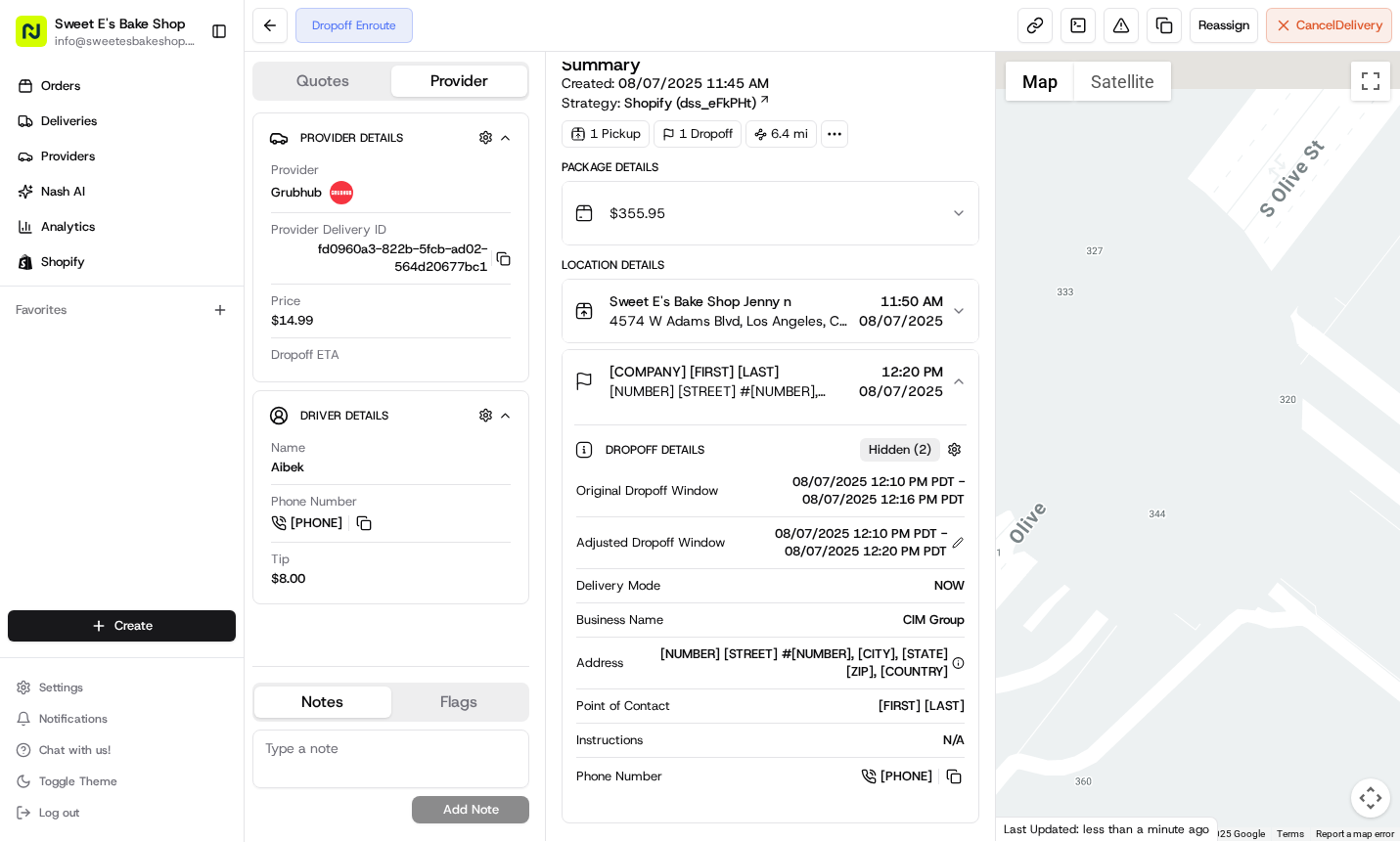 drag, startPoint x: 1186, startPoint y: 329, endPoint x: 1257, endPoint y: 386, distance: 91.0494 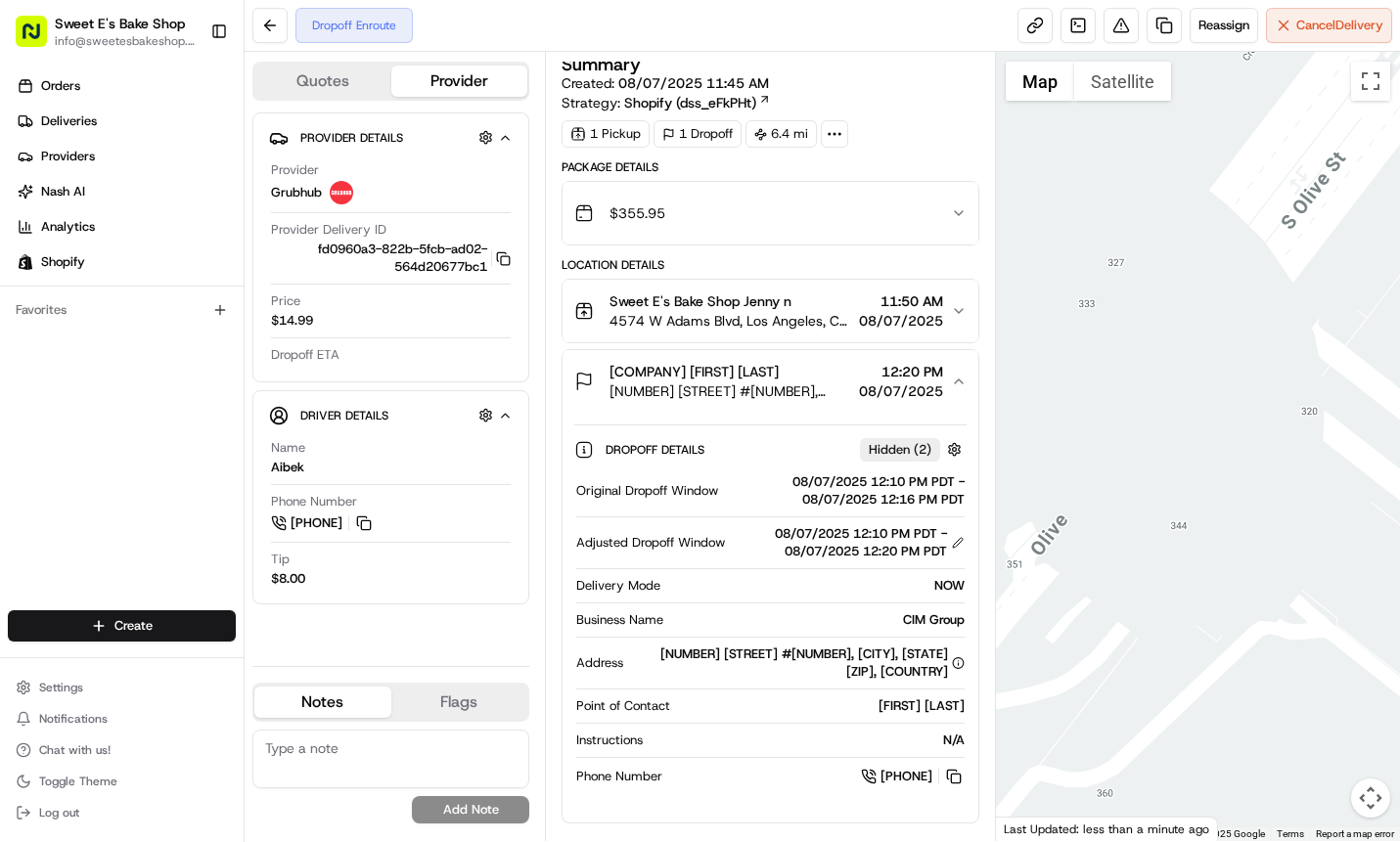 click on "1   Pickup 1   Dropoff 6.4 mi" at bounding box center [770, 134] 